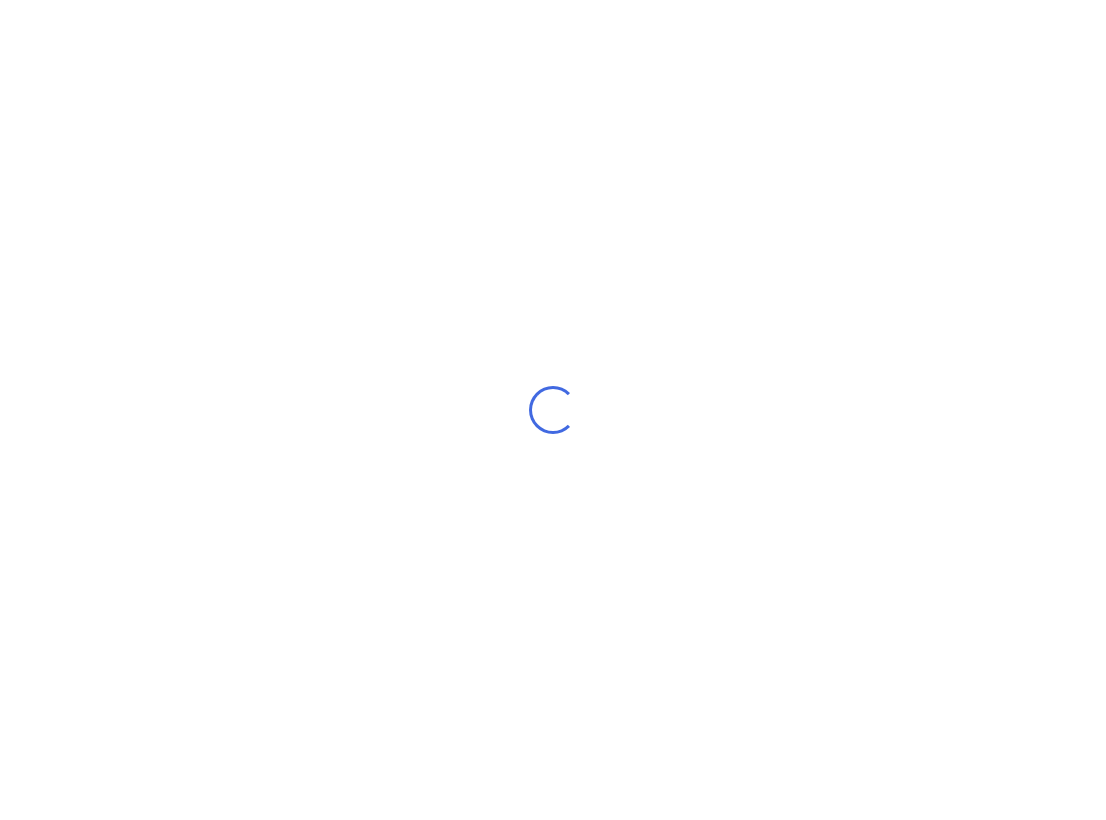 scroll, scrollTop: 0, scrollLeft: 0, axis: both 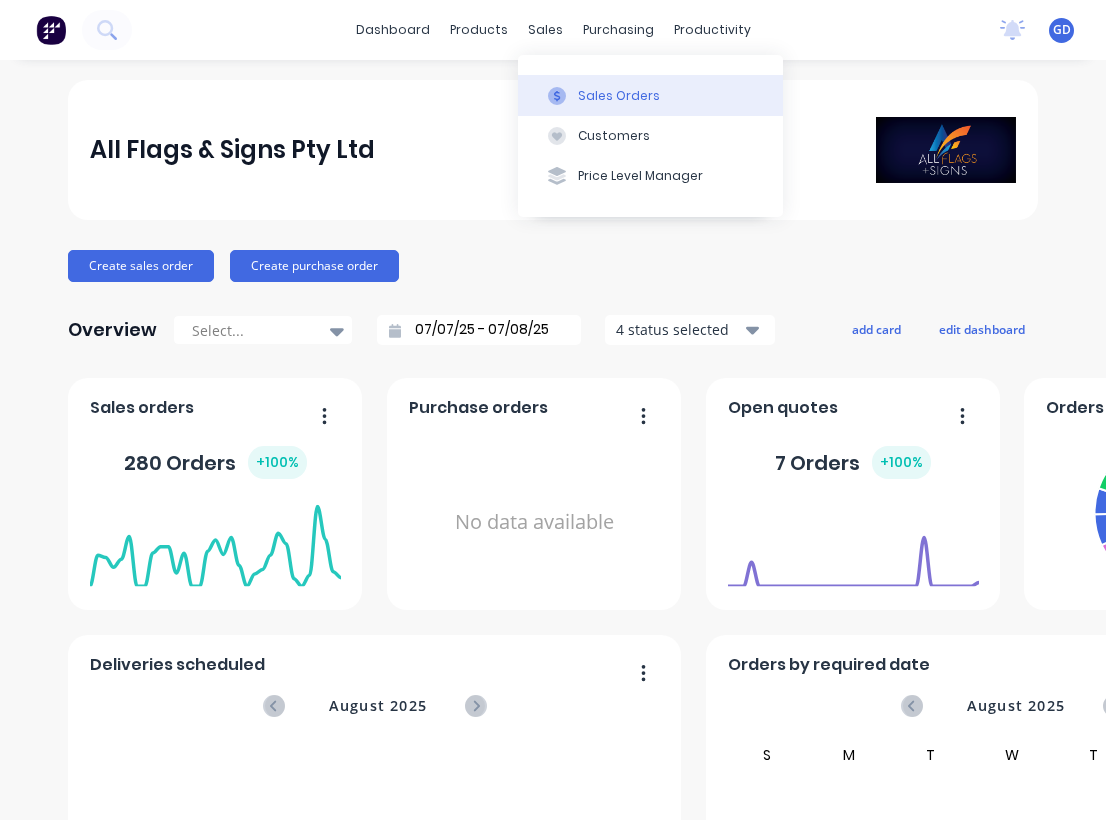 click on "Sales Orders" at bounding box center [619, 96] 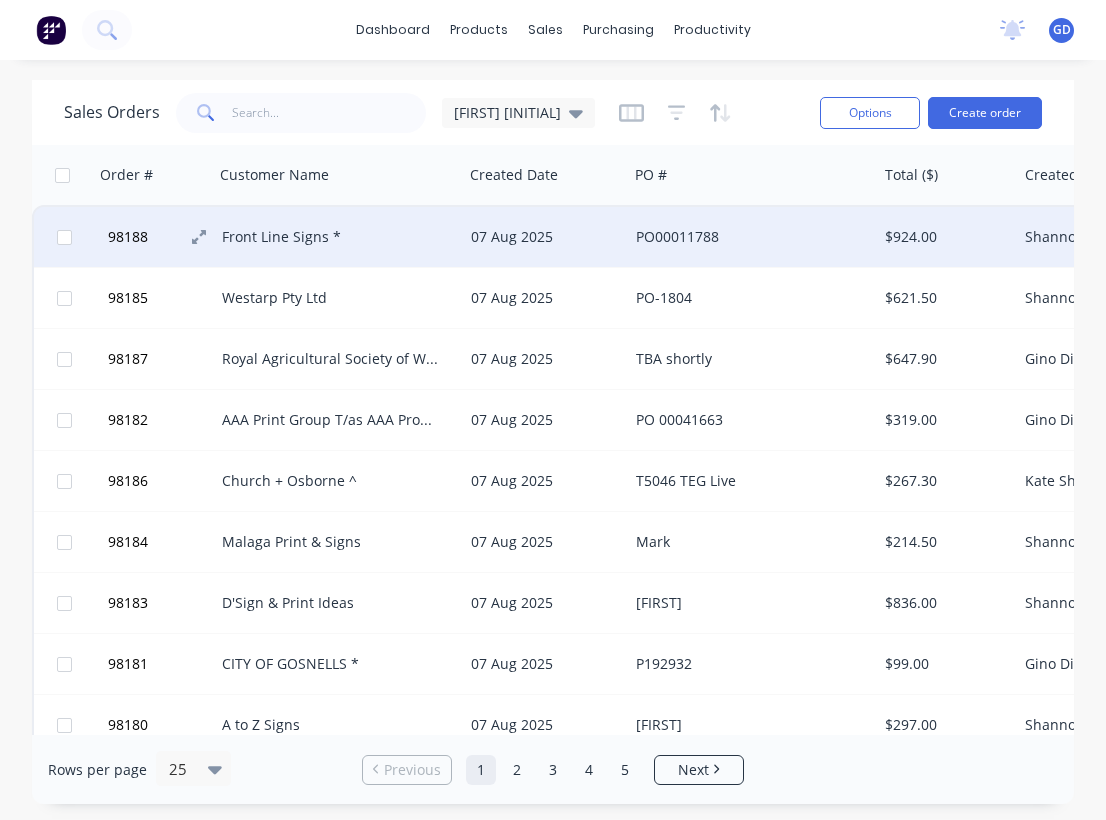 click on "98188" at bounding box center [128, 237] 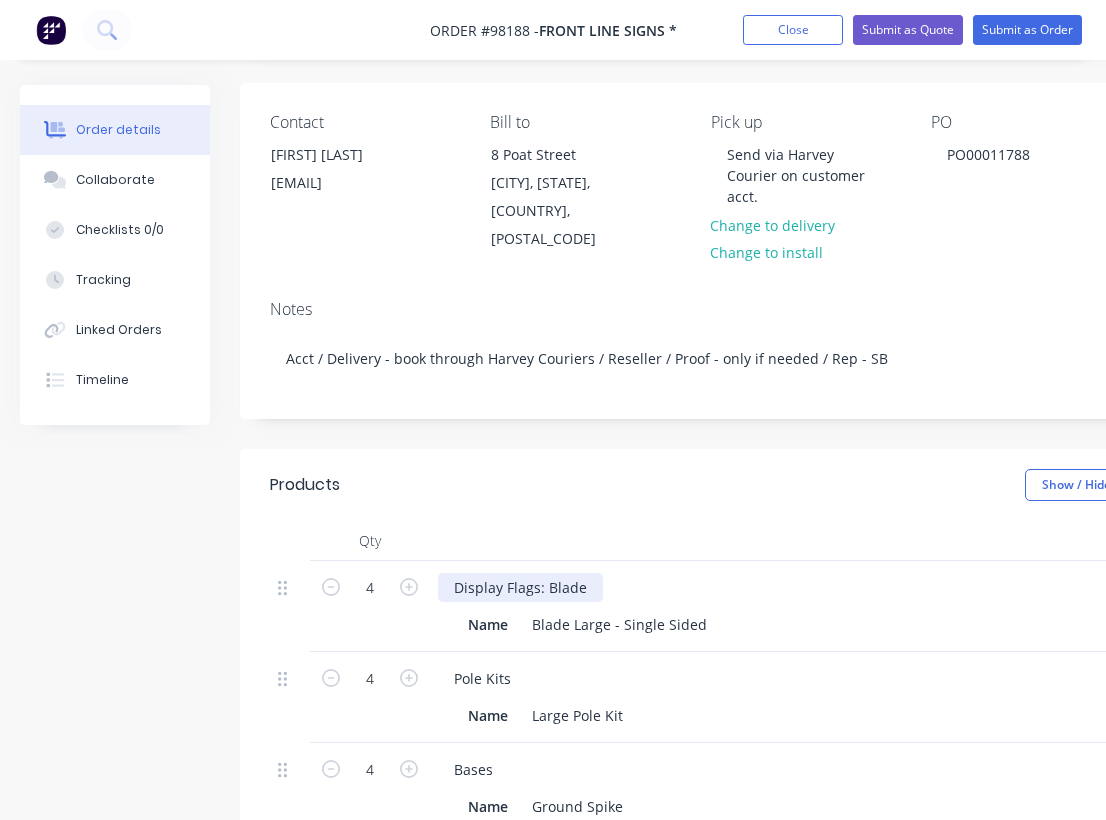 scroll, scrollTop: 0, scrollLeft: 0, axis: both 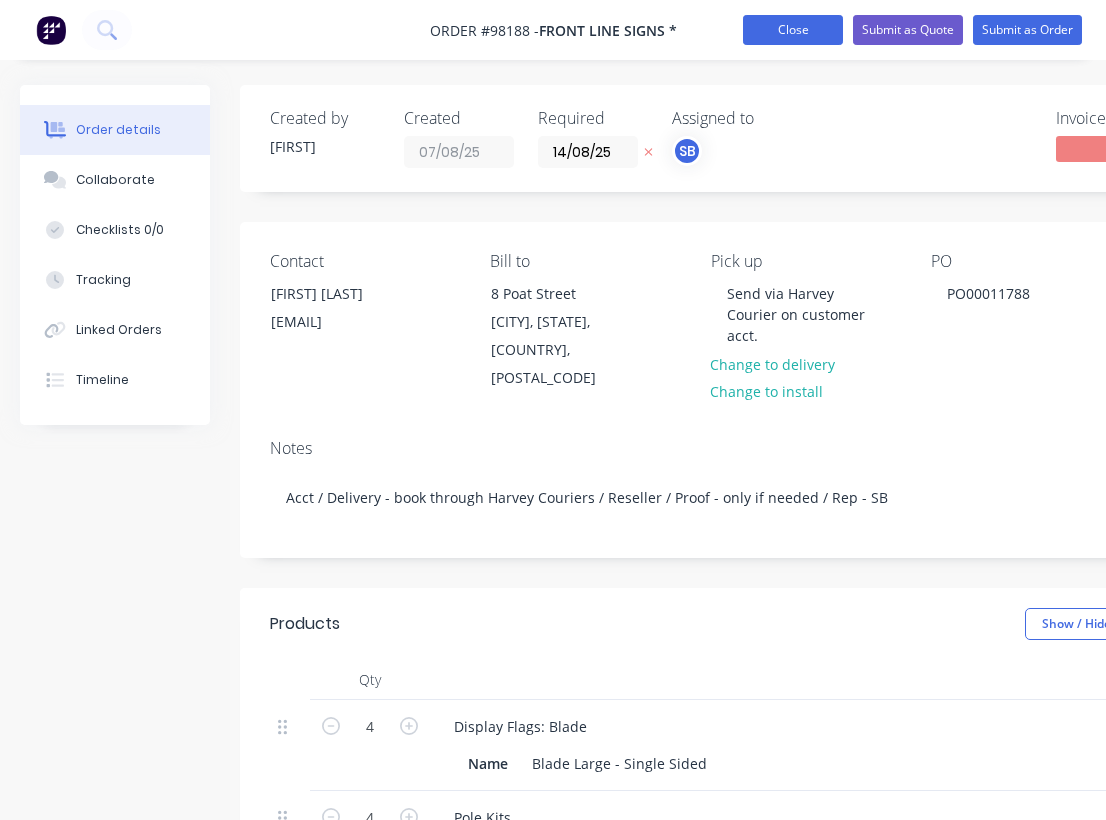 click on "Close" at bounding box center (793, 30) 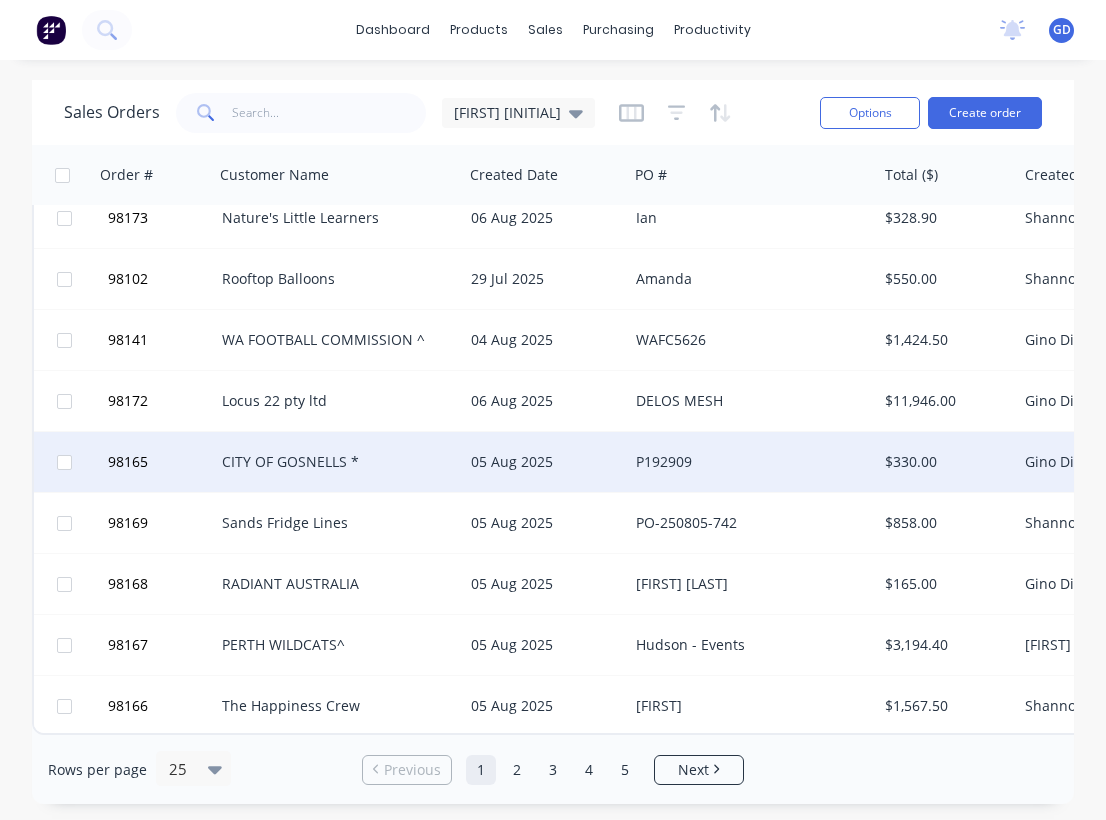 scroll, scrollTop: 1005, scrollLeft: 0, axis: vertical 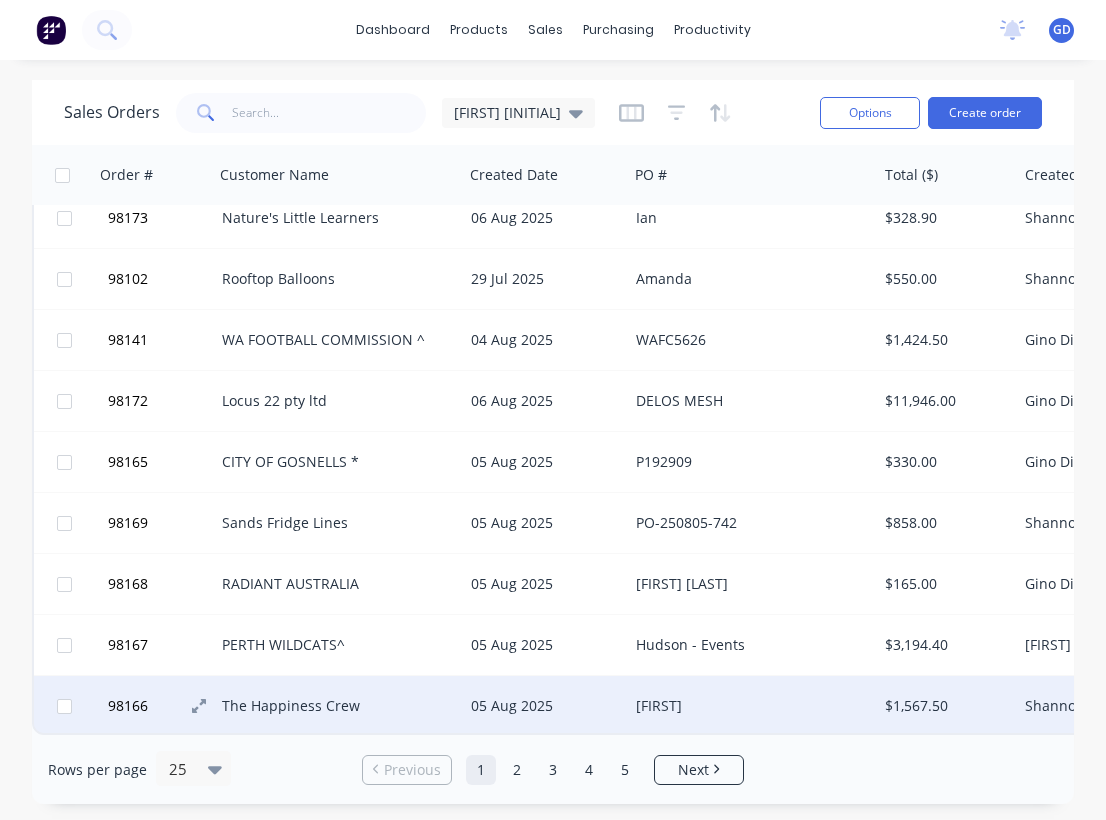 click on "98166" at bounding box center (128, 706) 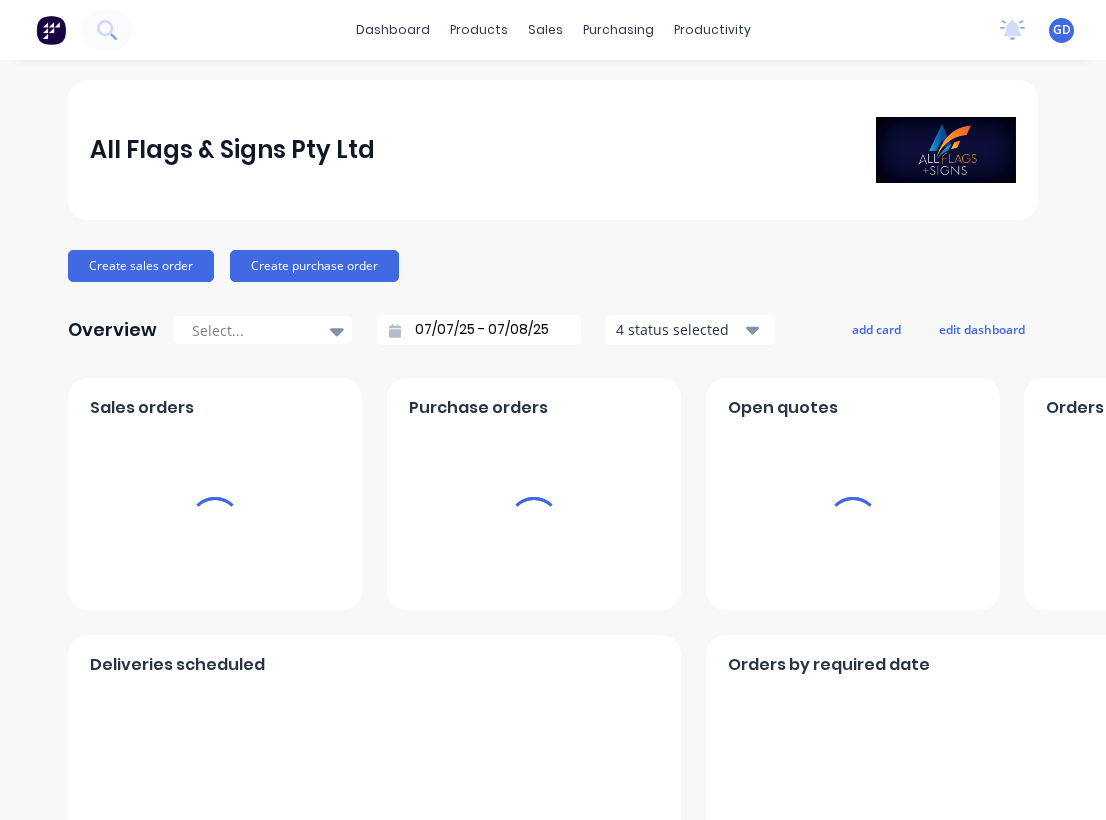scroll, scrollTop: 0, scrollLeft: 0, axis: both 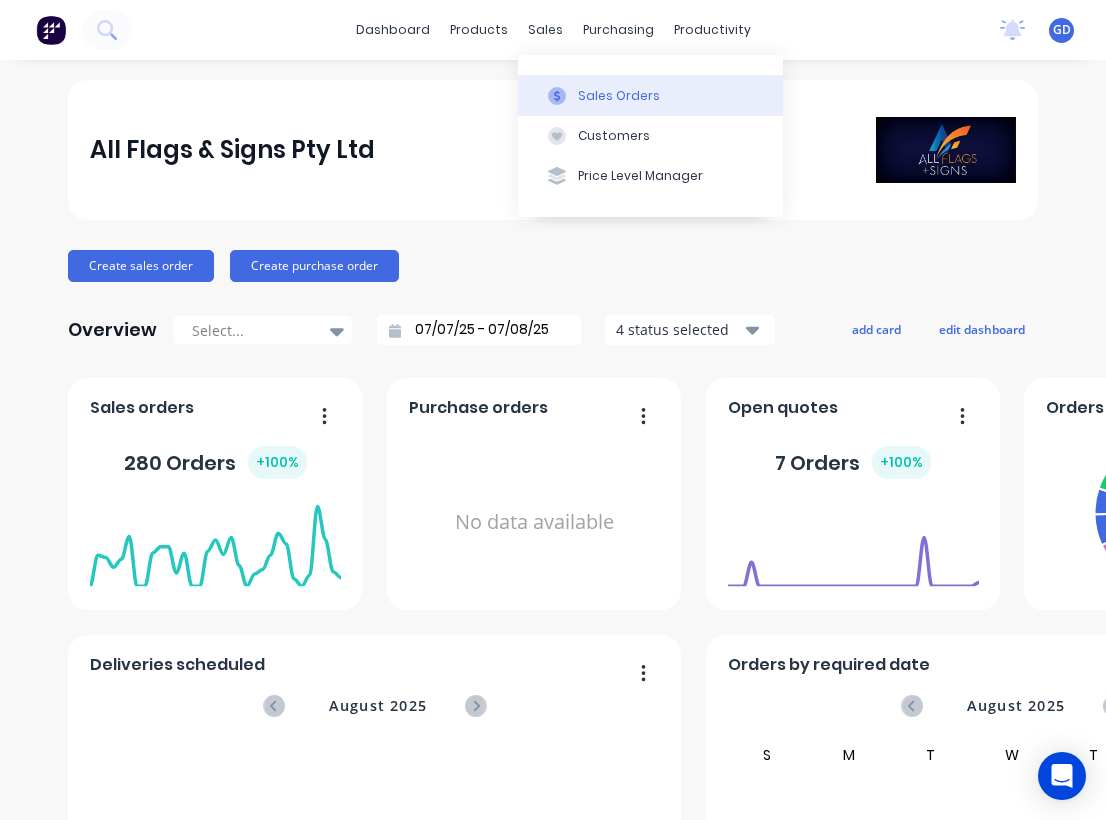 click on "Sales Orders" at bounding box center [619, 96] 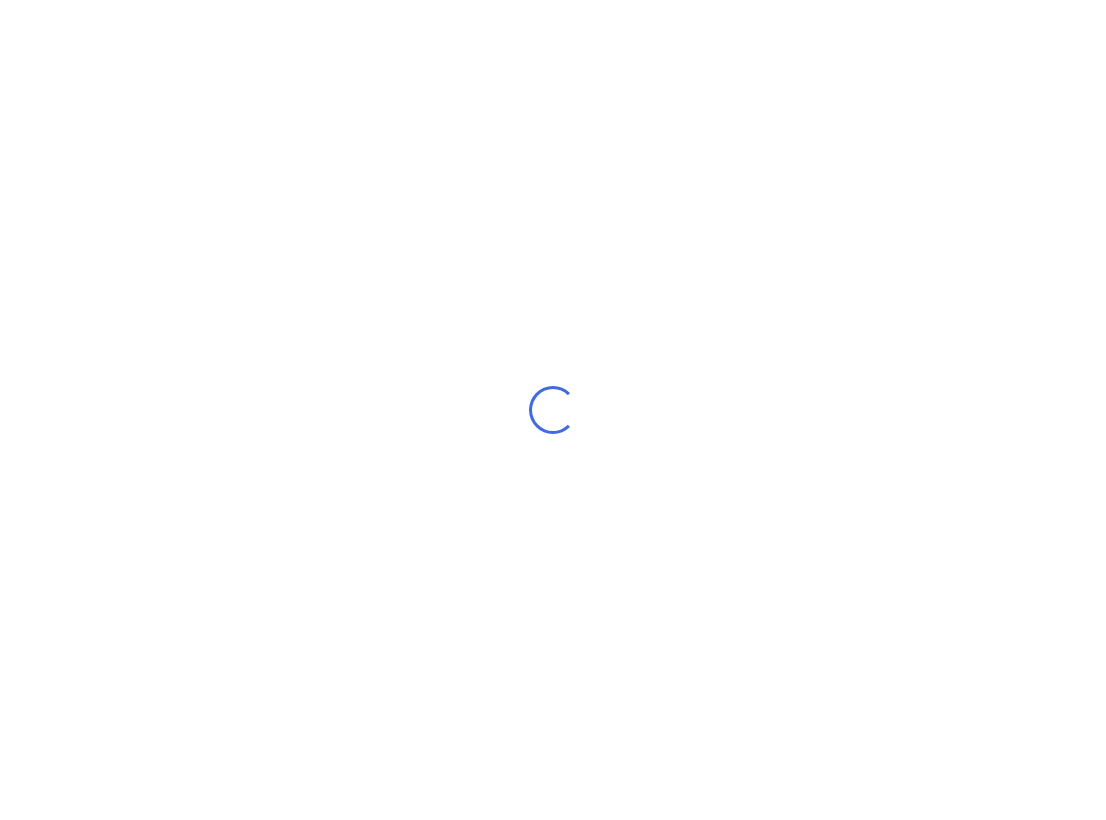 scroll, scrollTop: 0, scrollLeft: 0, axis: both 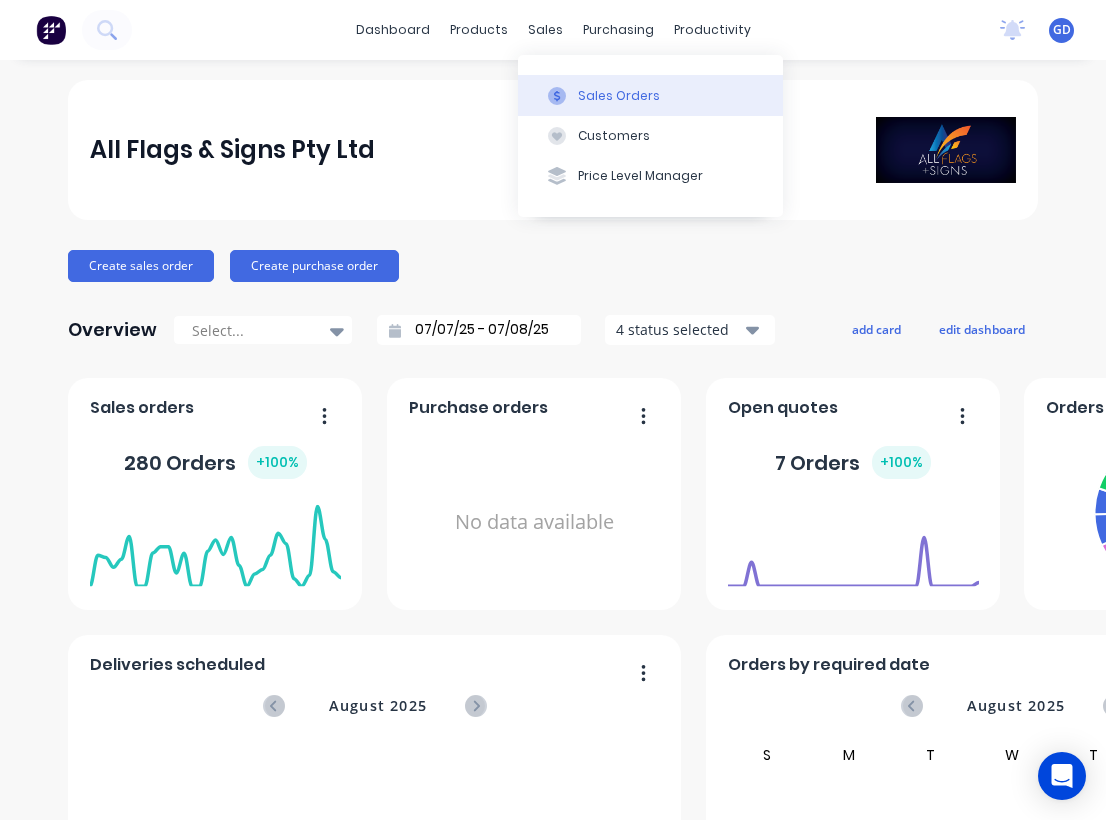 click on "Sales Orders" at bounding box center (619, 96) 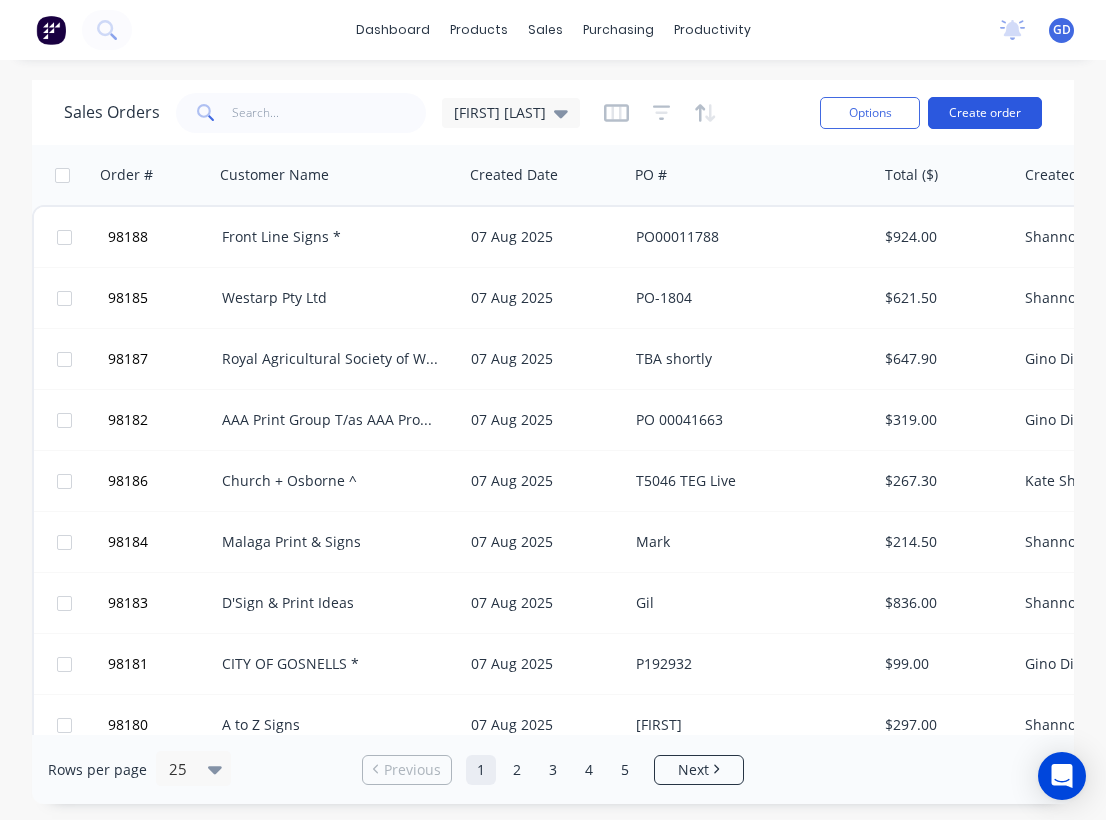 click on "Create order" at bounding box center (985, 113) 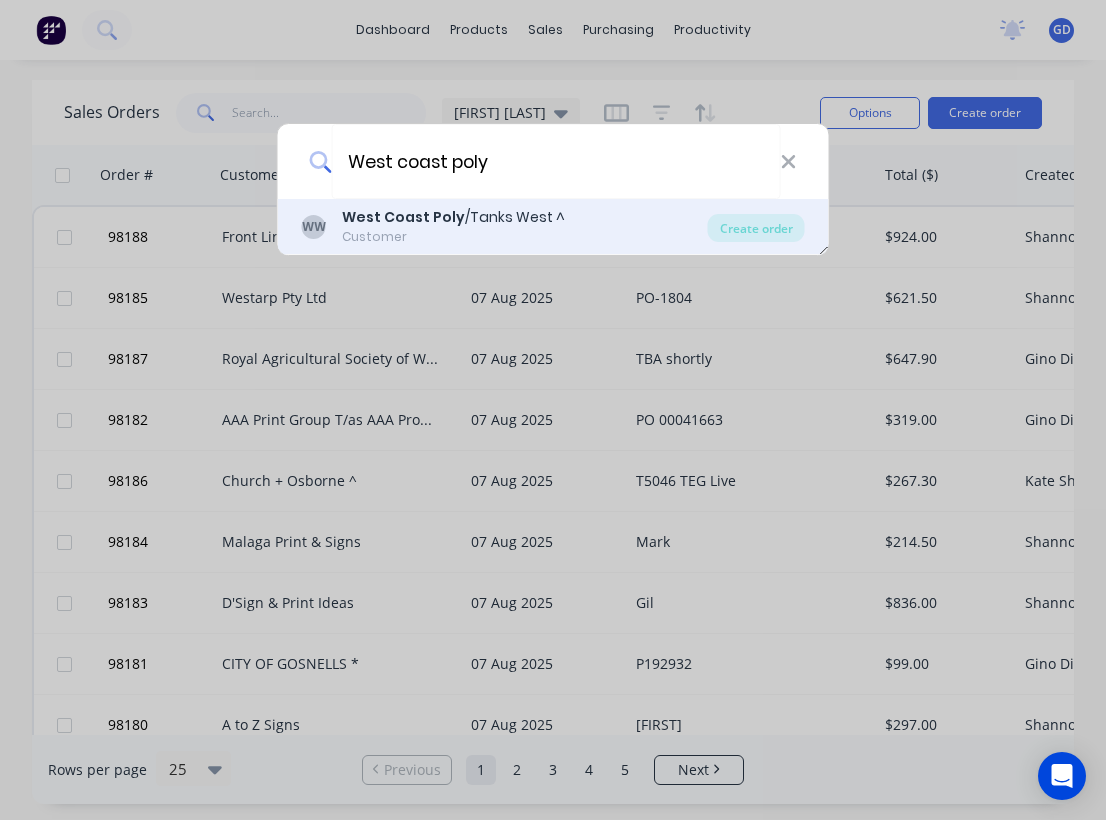 type on "West coast poly" 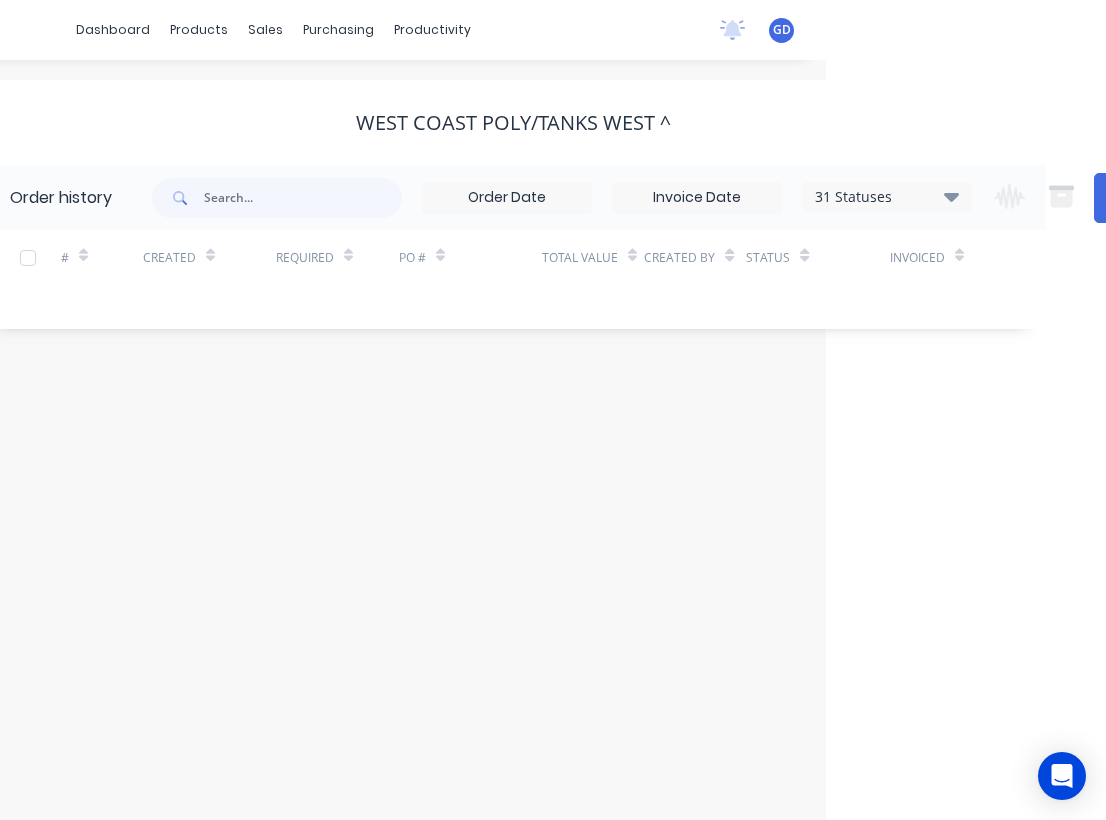 scroll, scrollTop: 0, scrollLeft: 378, axis: horizontal 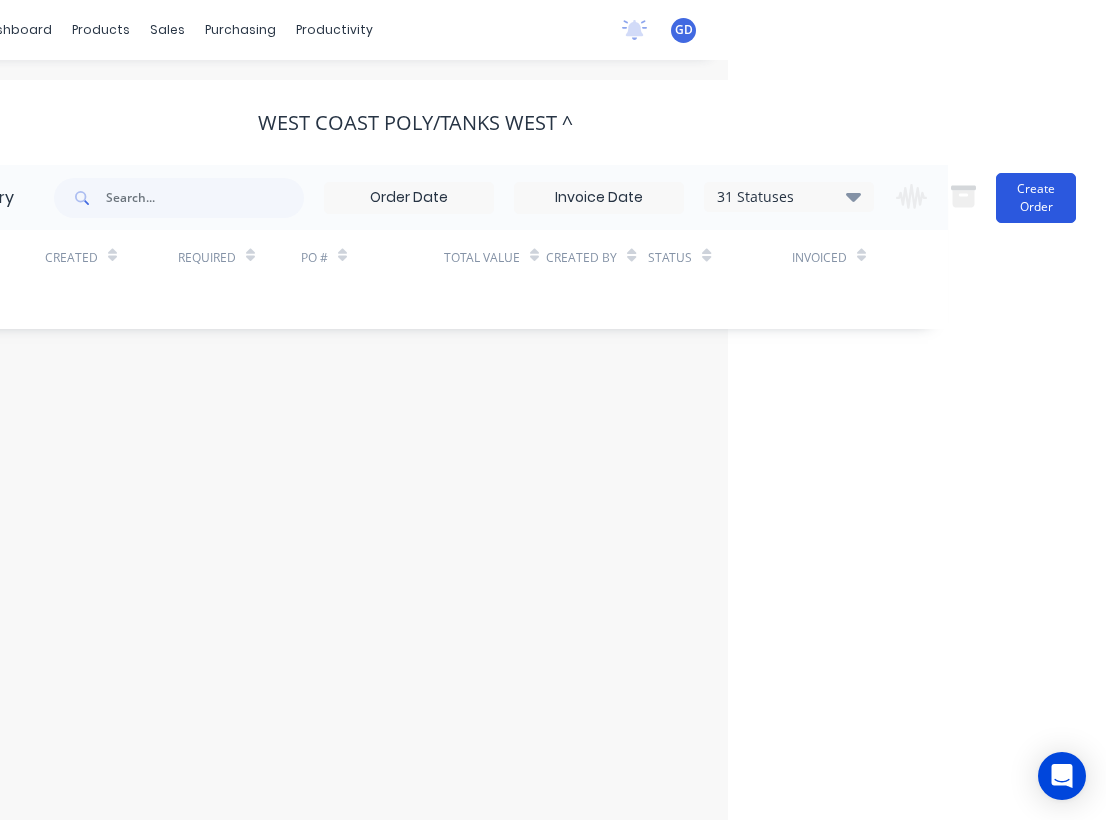 click on "Create Order" at bounding box center (1036, 198) 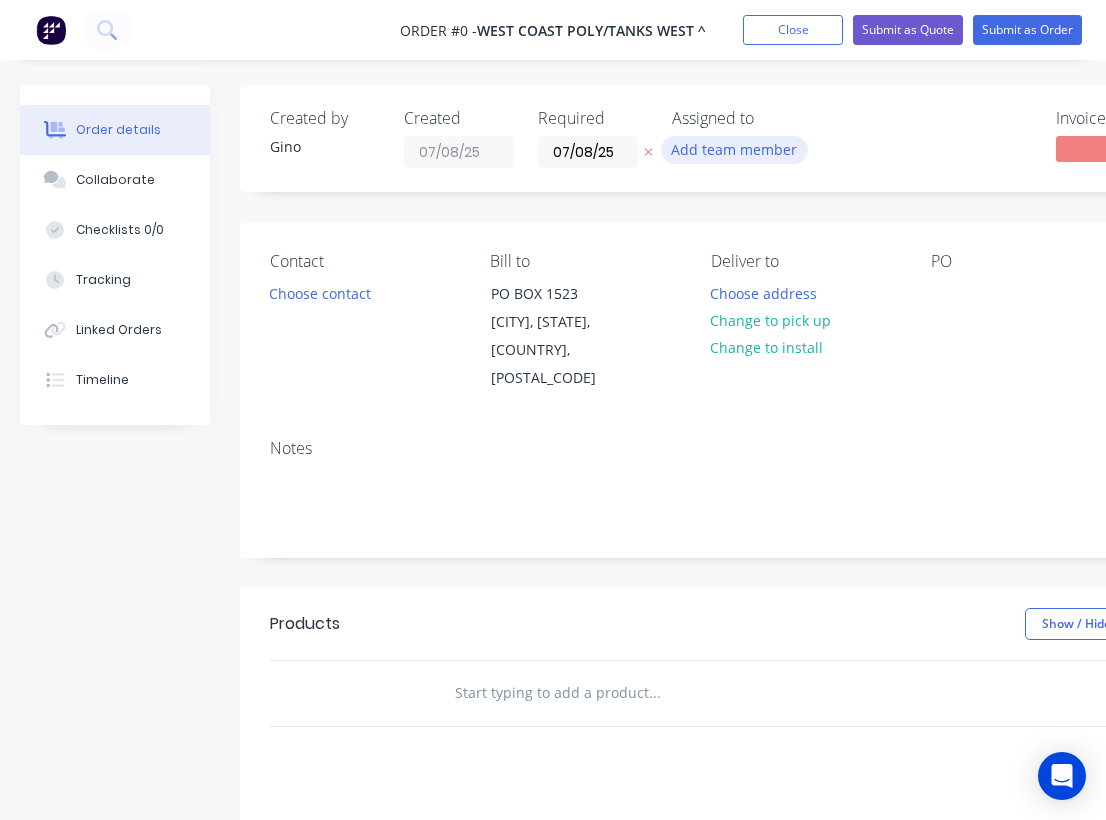 click on "Add team member" at bounding box center (734, 149) 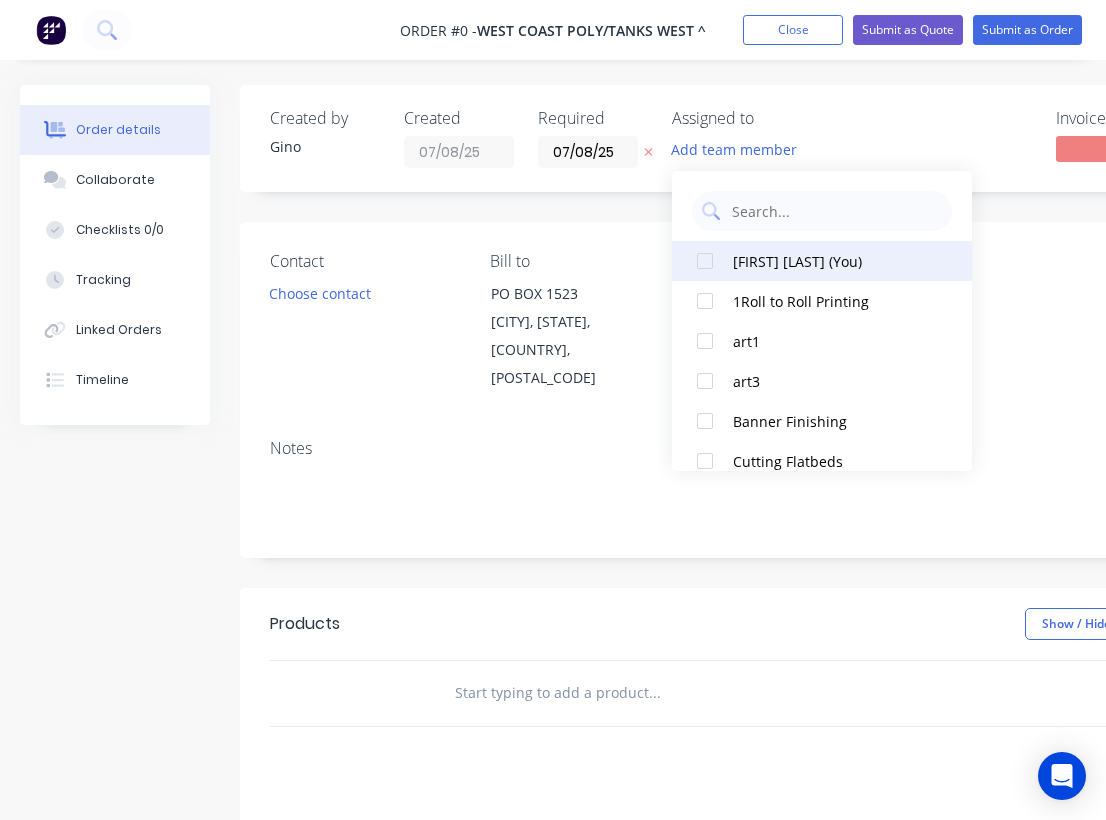 click on "[FIRST] [LAST] (You)" at bounding box center [822, 261] 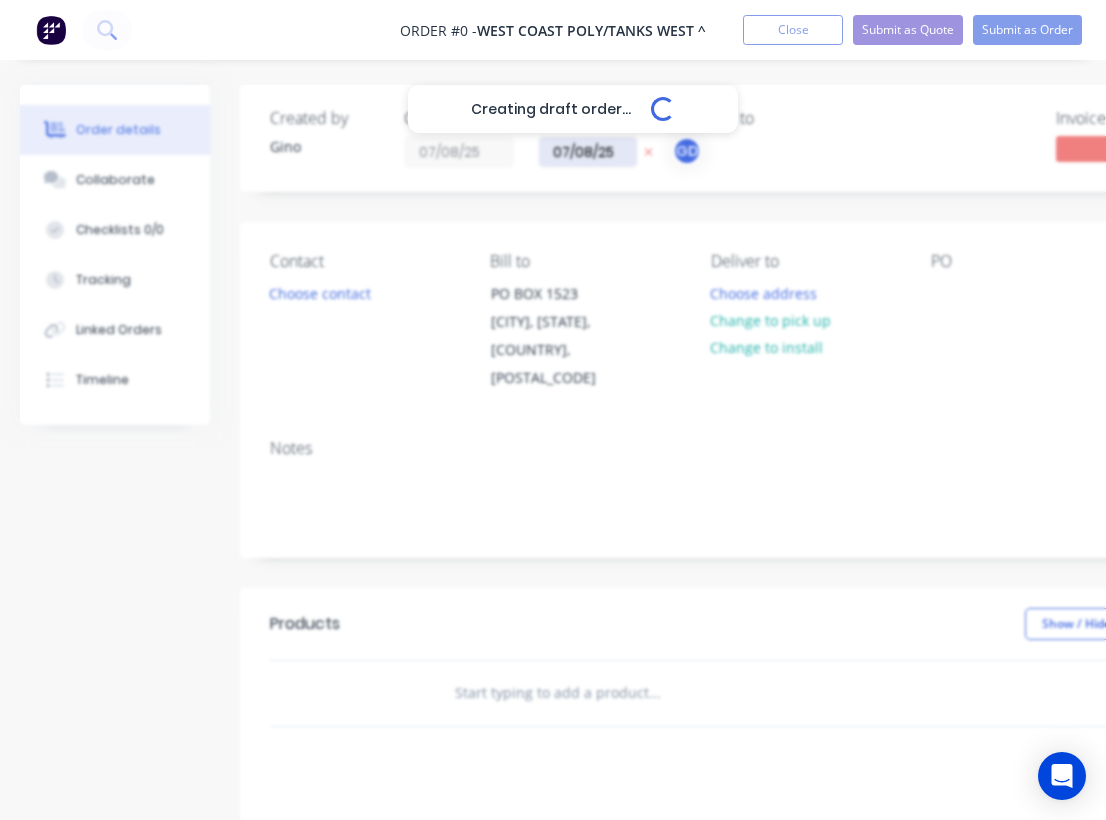 click on "Creating draft order... Loading... Order details Collaborate Checklists 0/0 Tracking Linked Orders Timeline   Order details   Collaborate   Checklists   Tracking   Linked Orders   Timeline Created by [FIRST] Created [DATE] Required [DATE] Assigned to GD Invoiced No Status Draft Contact Choose contact Bill to PO BOX 1523  [CITY], [STATE], [COUNTRY], [POSTAL_CODE] Deliver to Choose address Change to pick up Change to install PO Labels Add labels Notes Products Show / Hide columns Add product     add delivery fee add markup add discount Labour $0.00 Sub total $0.00 Margin $0.00  ( 0 %) Tax $0.00 Total $0.00" at bounding box center (695, 661) 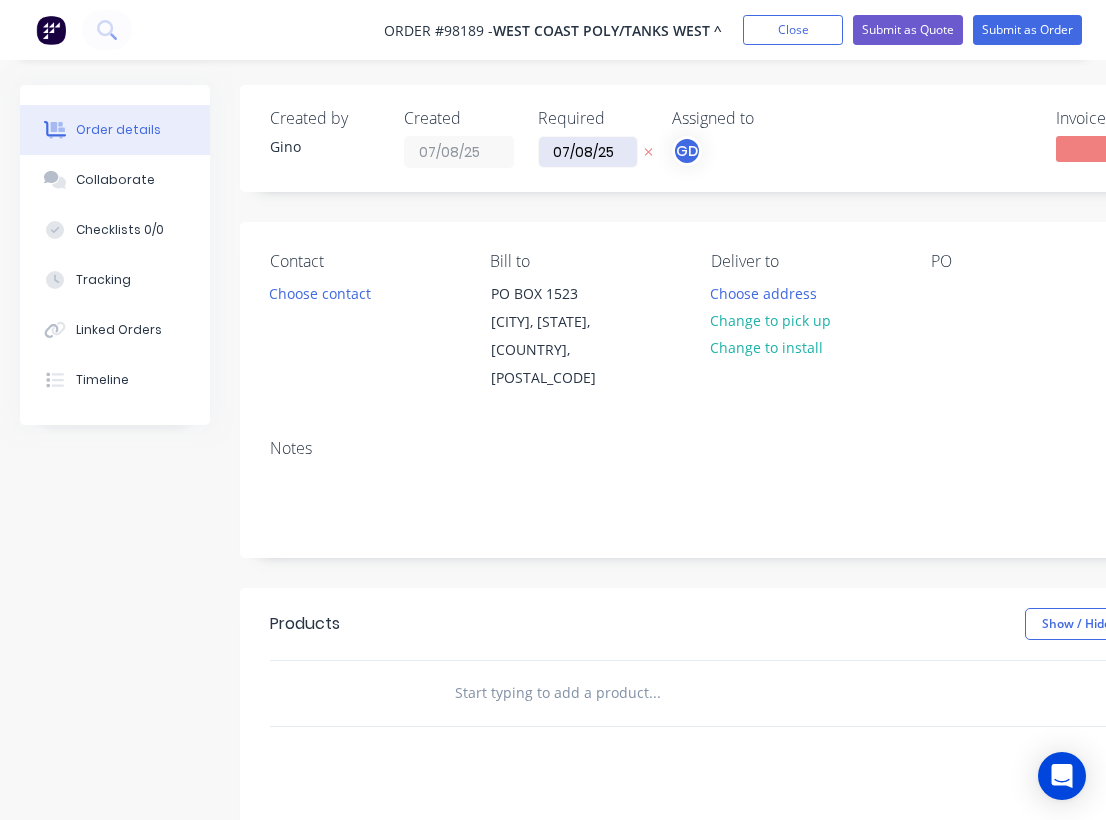 click on "07/08/25" at bounding box center (588, 152) 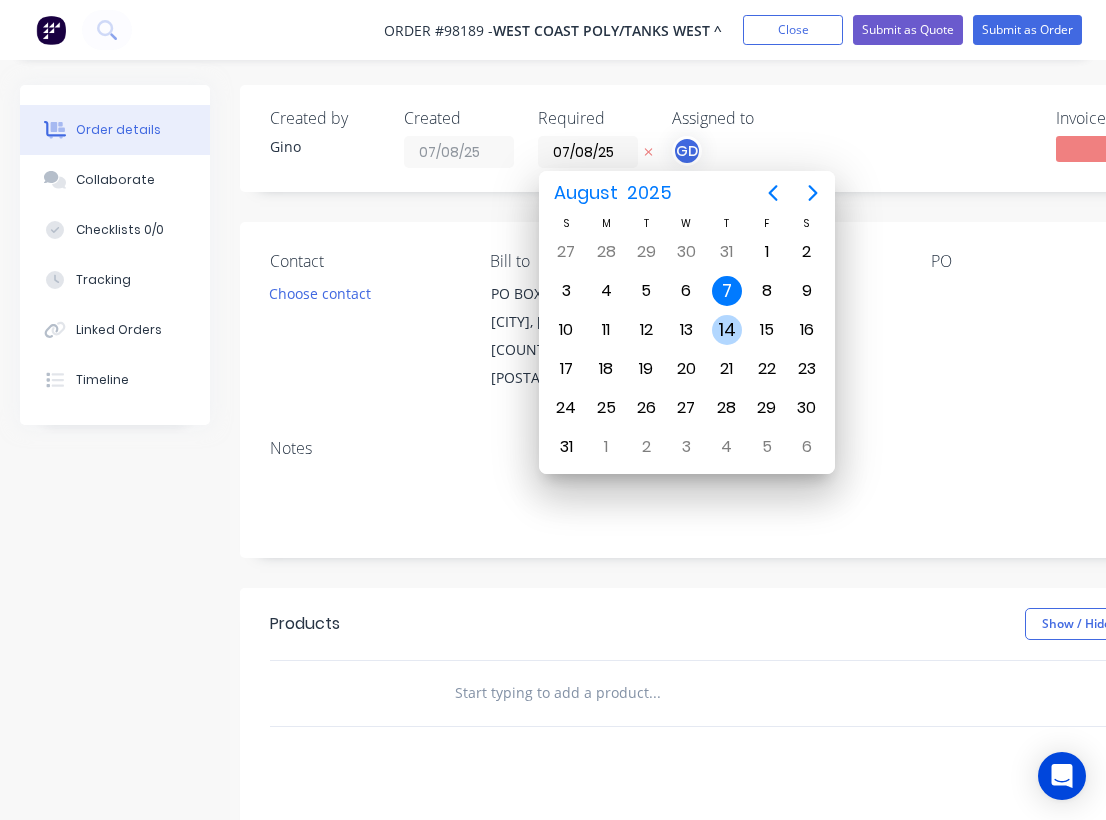 click on "14" at bounding box center [727, 330] 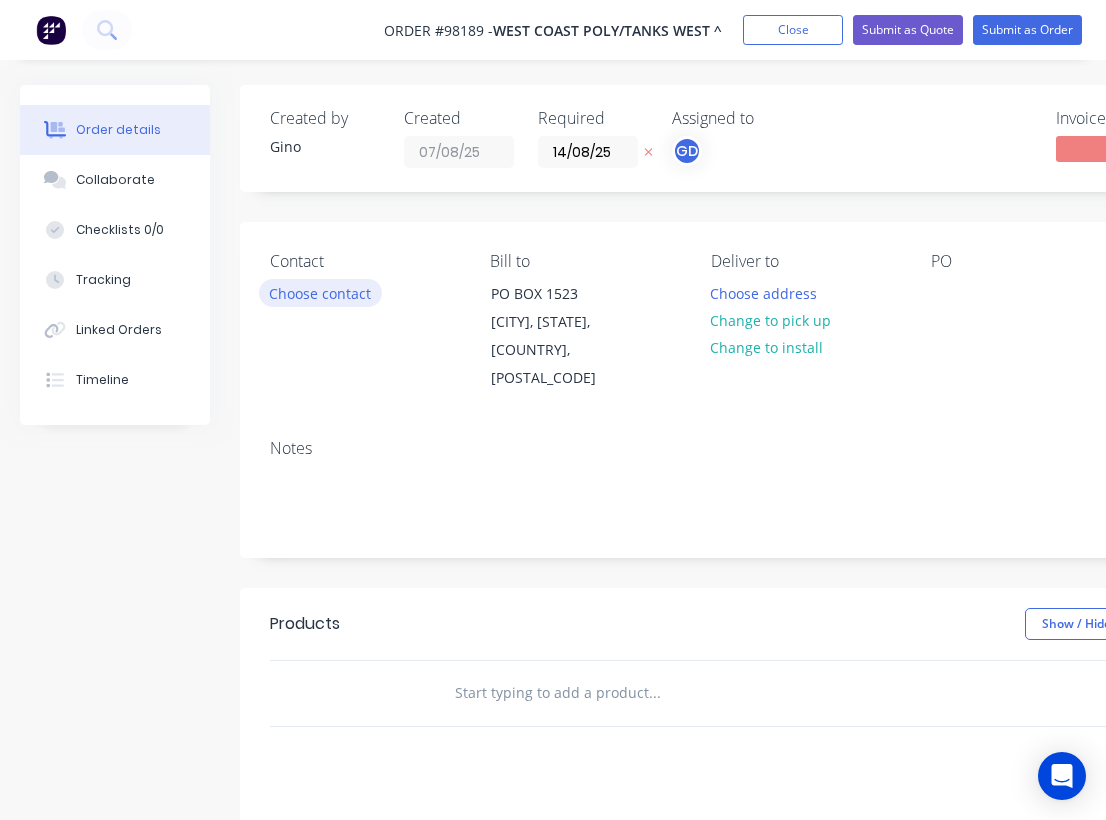 click on "Choose contact" at bounding box center (320, 292) 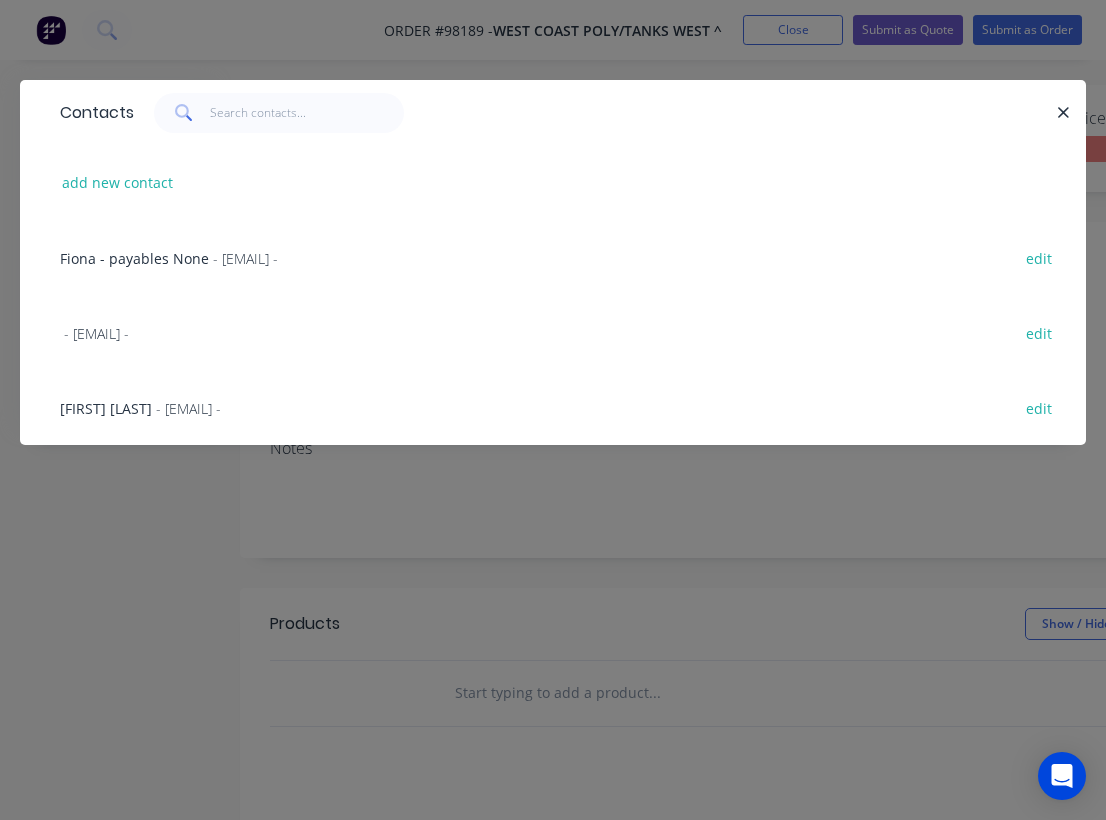 click on "[FIRST] [LAST]" at bounding box center (106, 408) 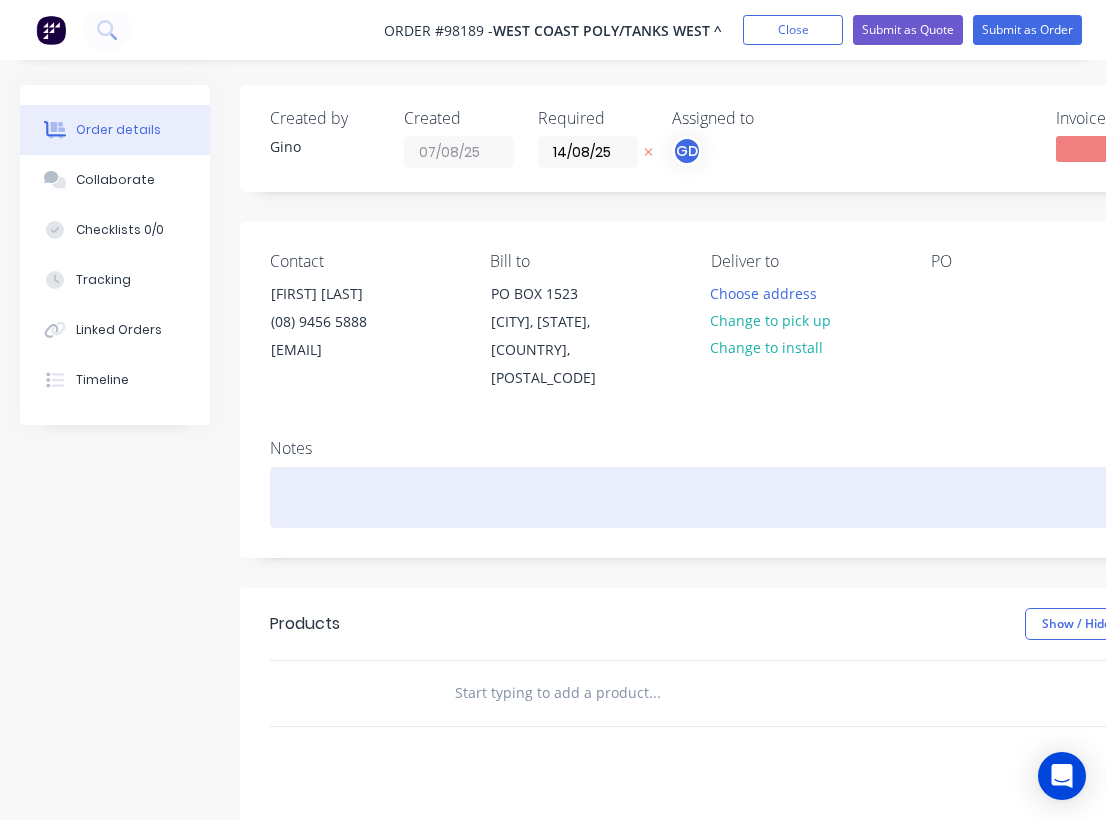 click at bounding box center (805, 497) 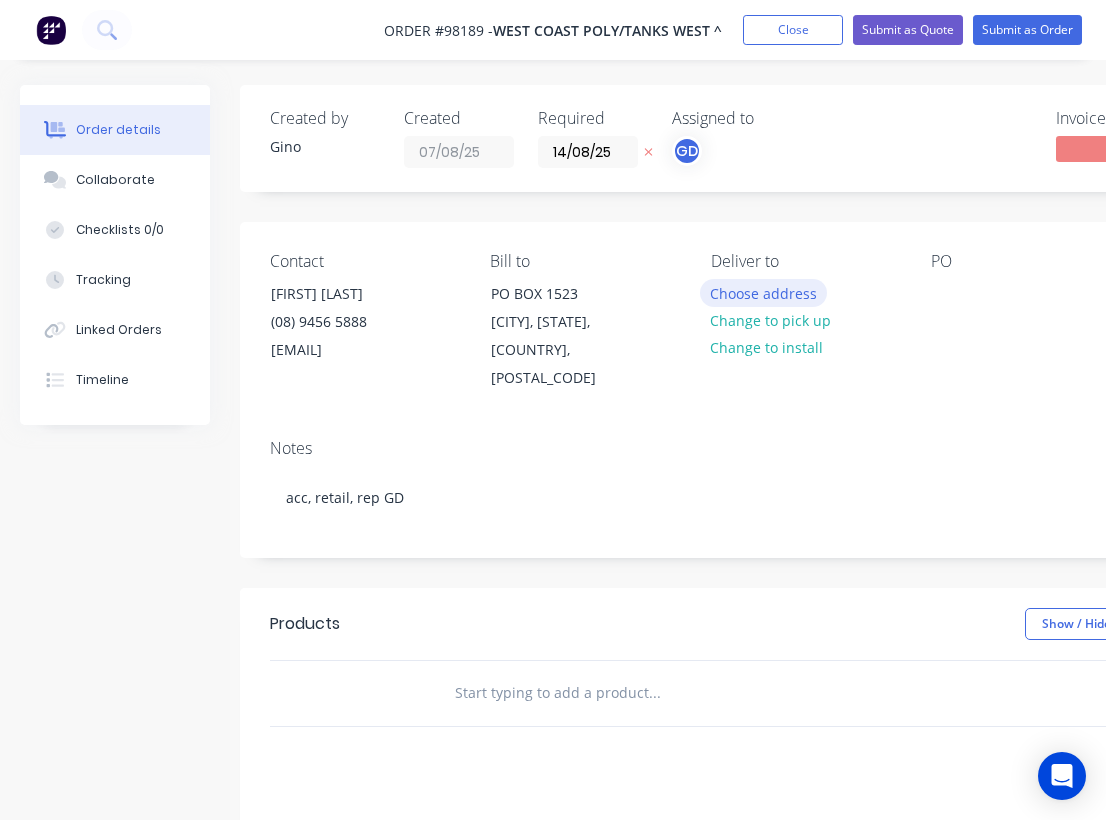 click on "Choose address" at bounding box center (764, 292) 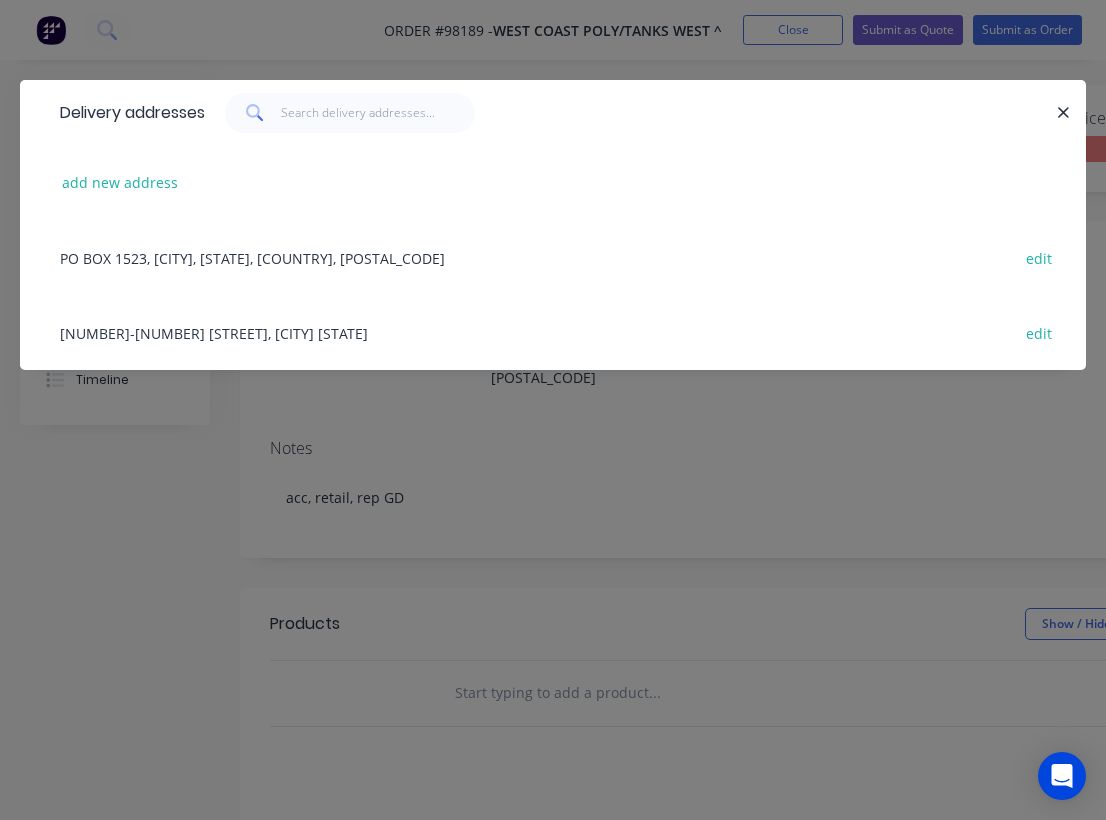 click on "[NUMBER]-[NUMBER] [STREET], [CITY] [STATE] edit" at bounding box center [553, 332] 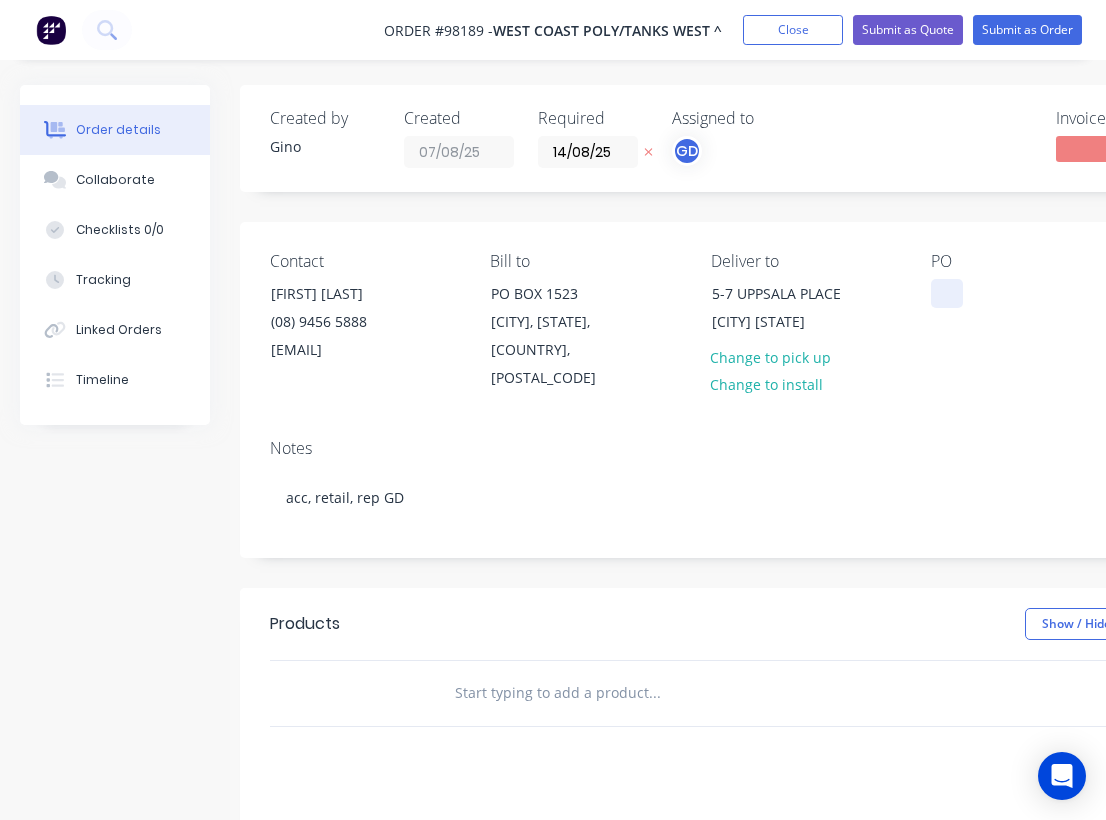 click at bounding box center [947, 293] 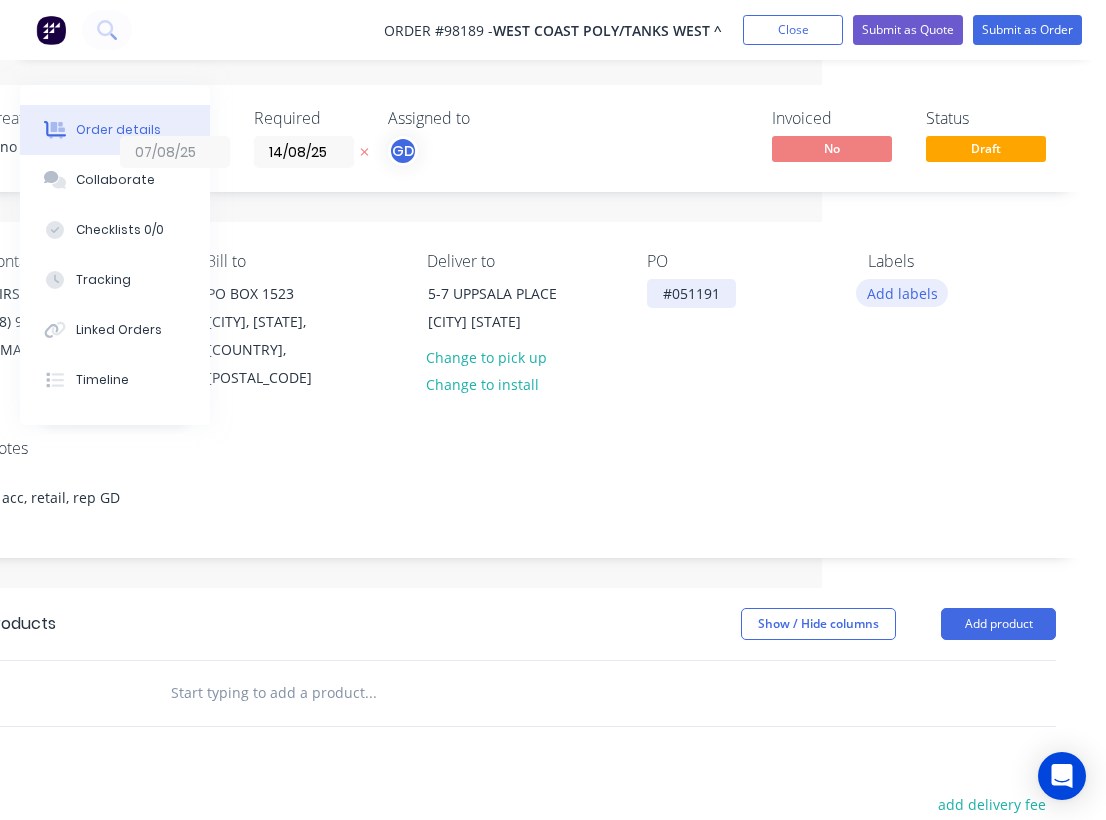 scroll, scrollTop: -1, scrollLeft: 289, axis: both 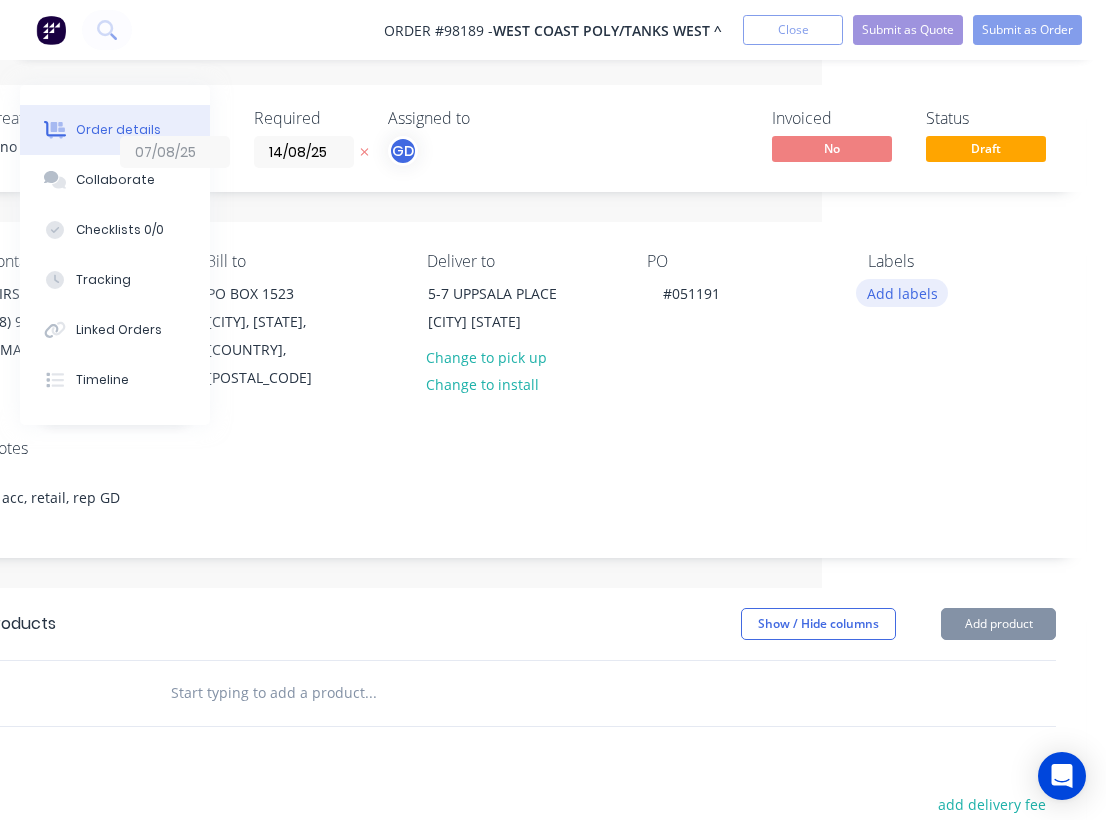click on "Add labels" at bounding box center [902, 292] 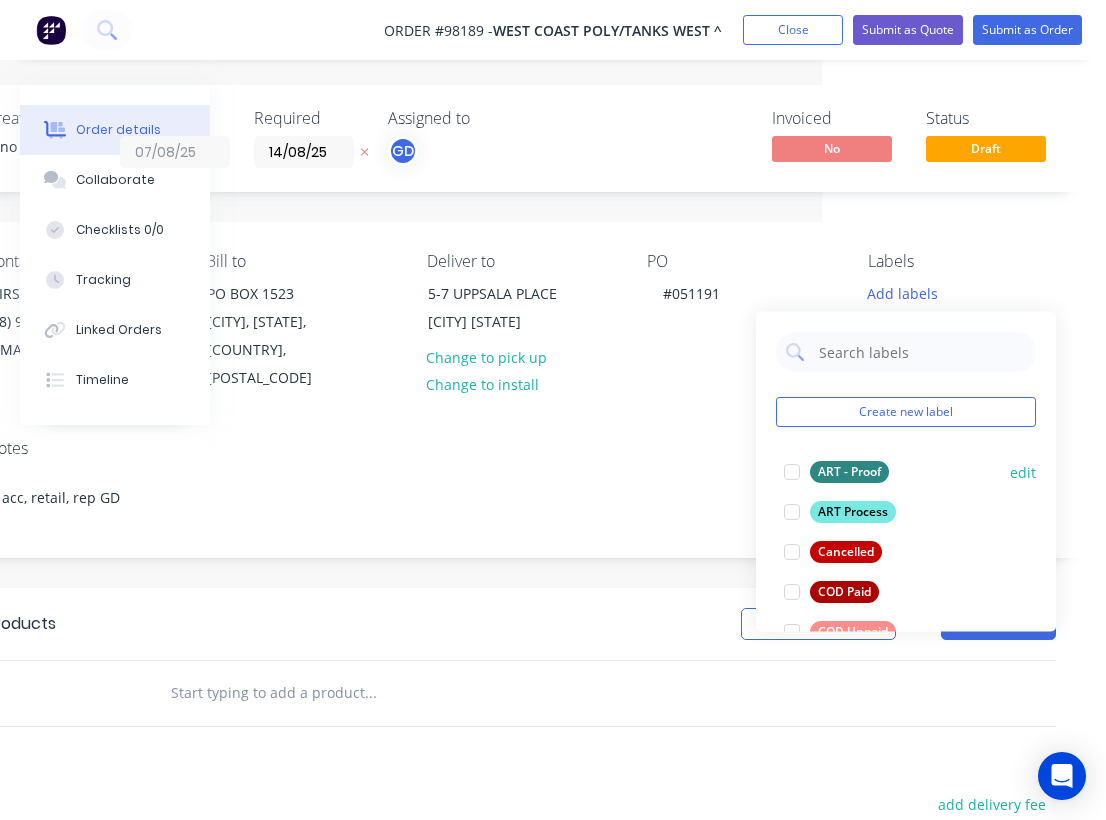 click on "ART - Proof" at bounding box center [849, 472] 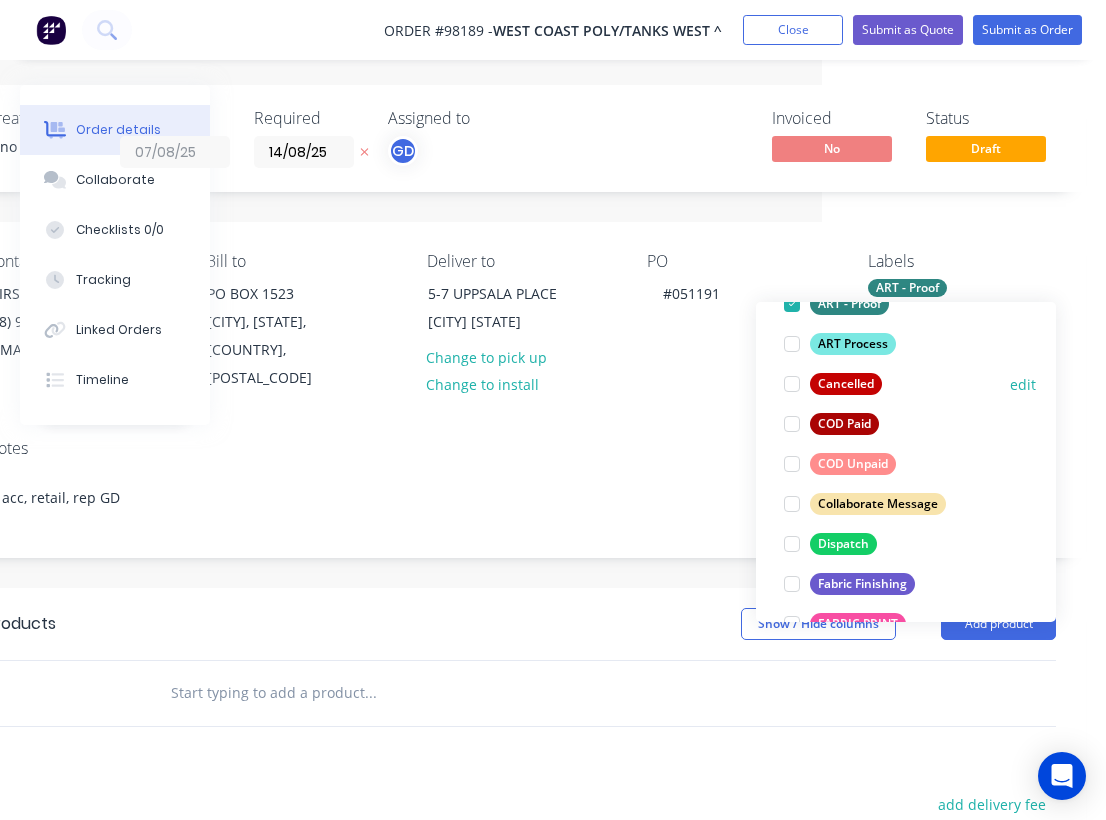 scroll, scrollTop: 160, scrollLeft: 0, axis: vertical 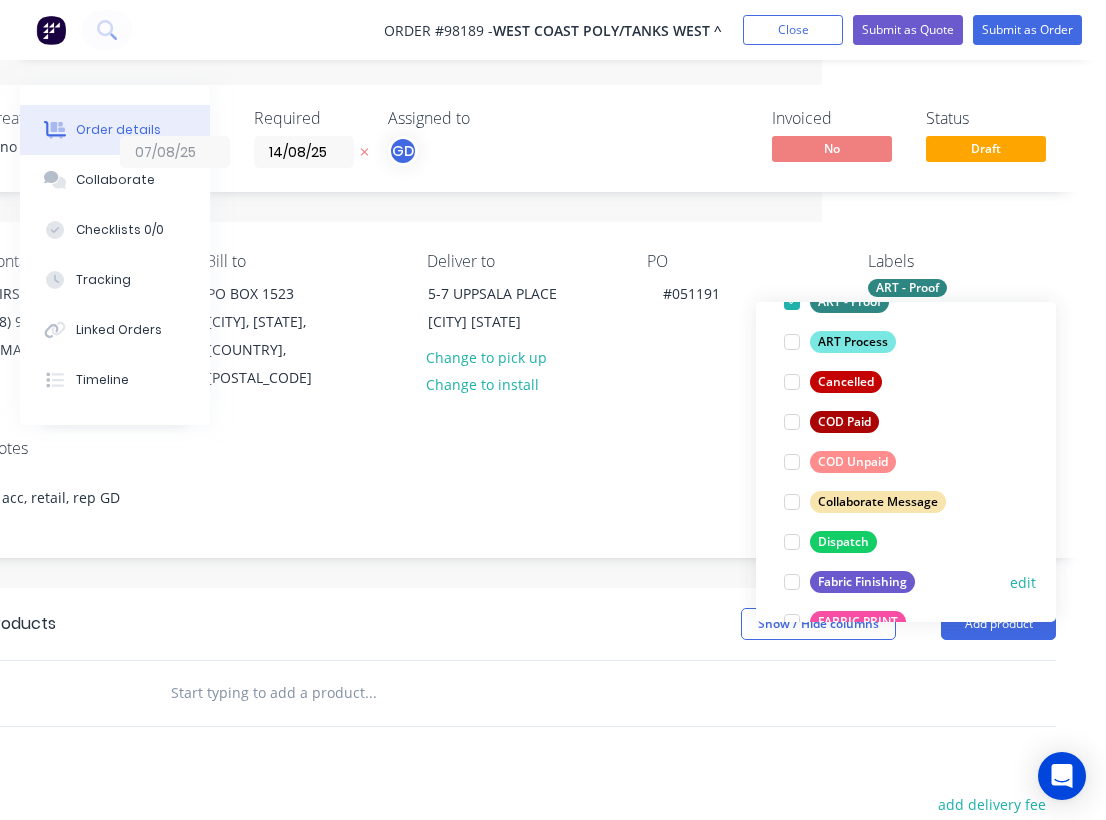 click on "Fabric Finishing" at bounding box center [862, 582] 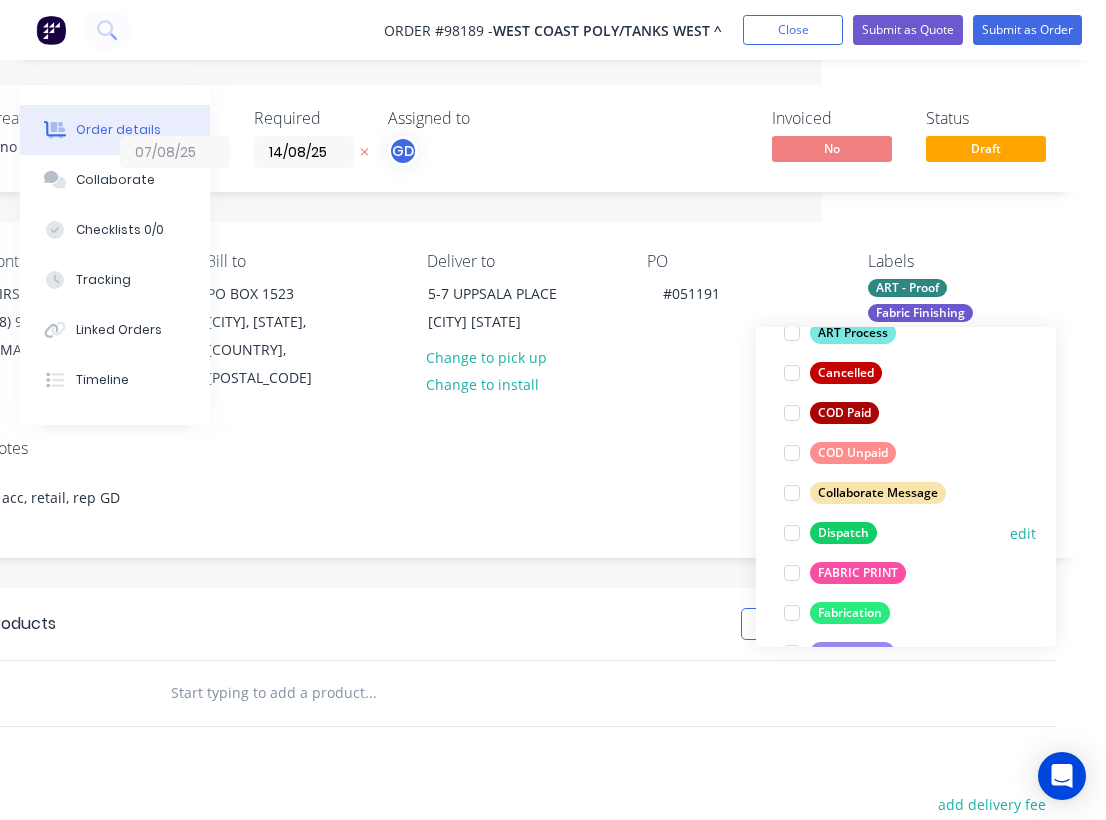 scroll, scrollTop: 235, scrollLeft: 0, axis: vertical 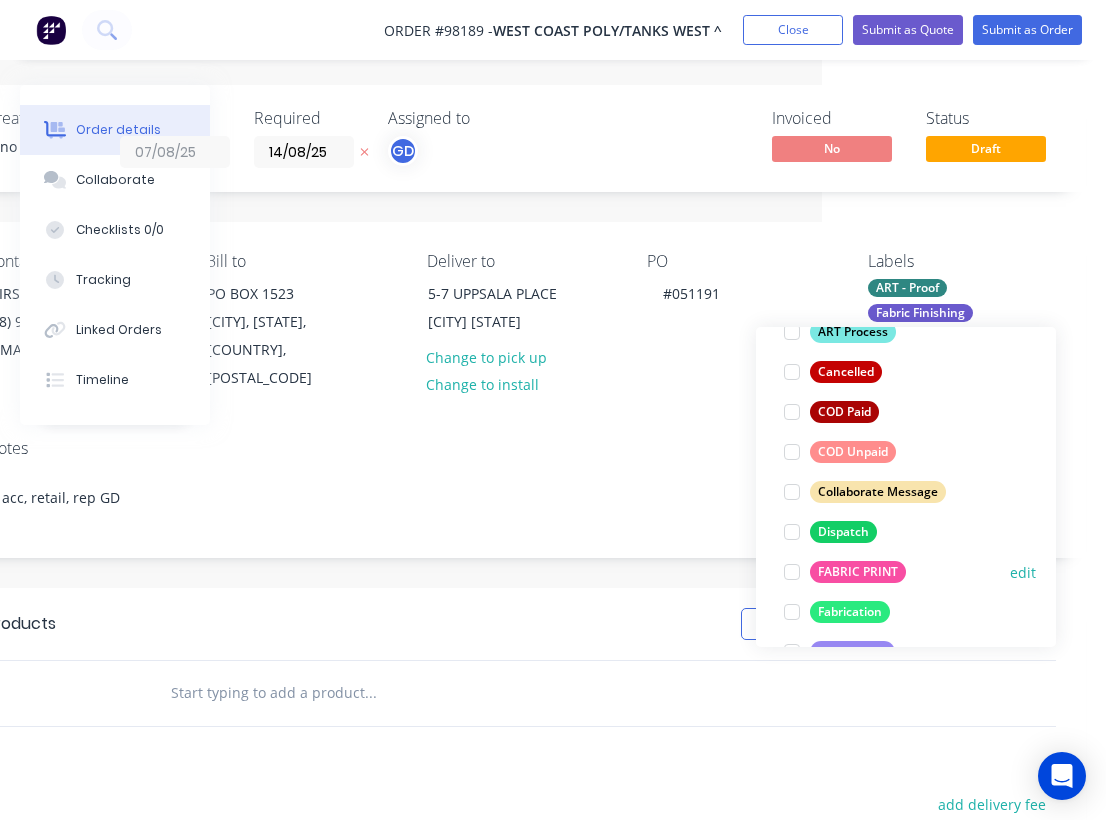 click on "FABRIC PRINT" at bounding box center (858, 572) 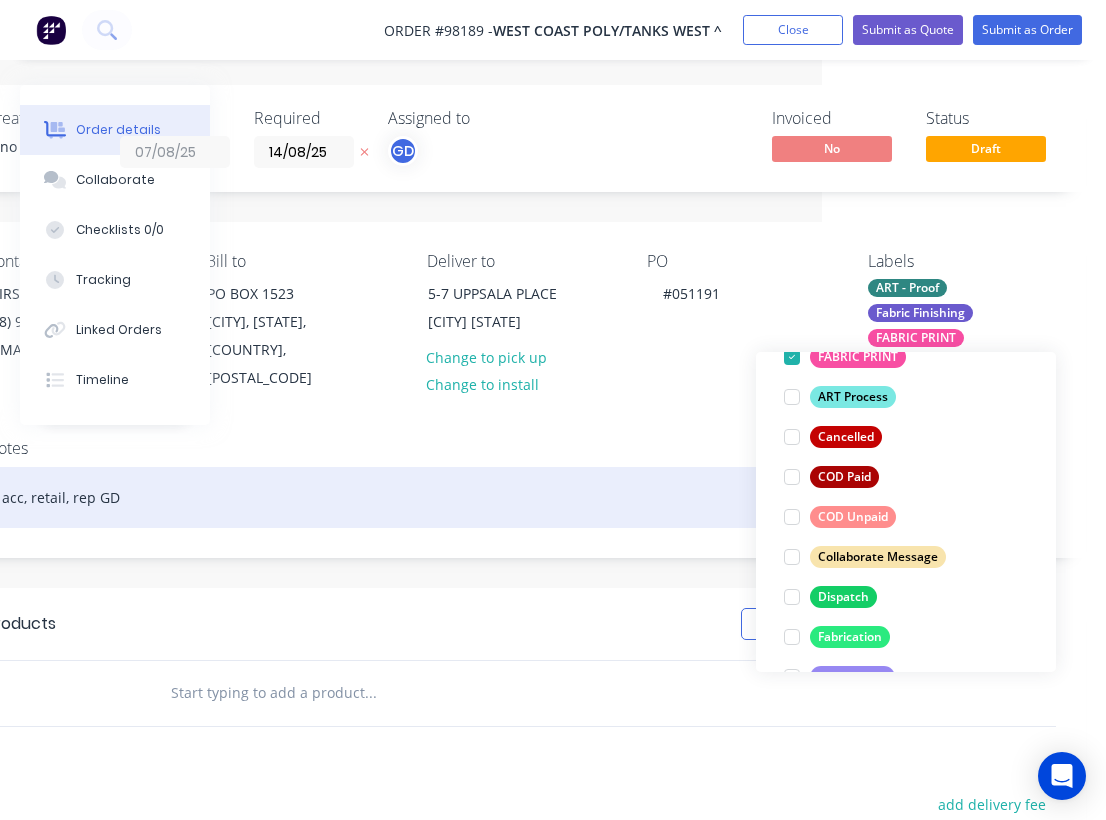 click on "acc, retail, rep GD" at bounding box center (521, 497) 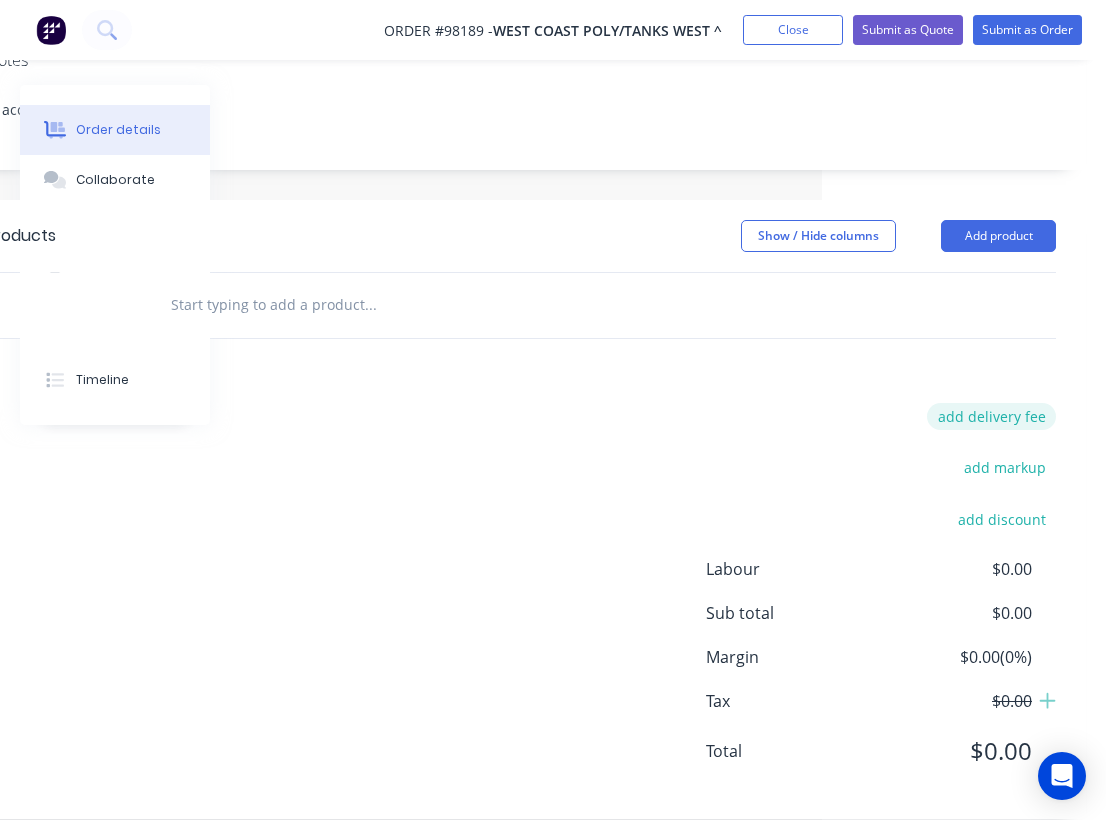 click on "add delivery fee" at bounding box center [991, 416] 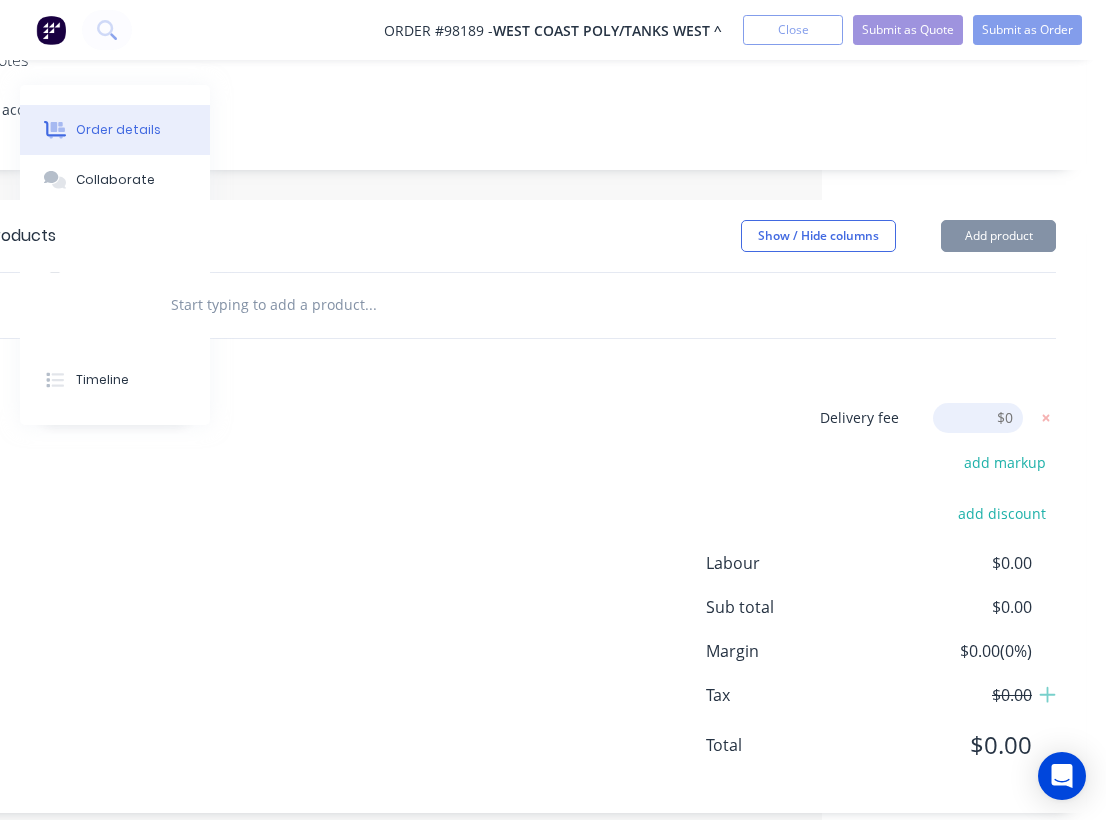 scroll, scrollTop: 383, scrollLeft: 284, axis: both 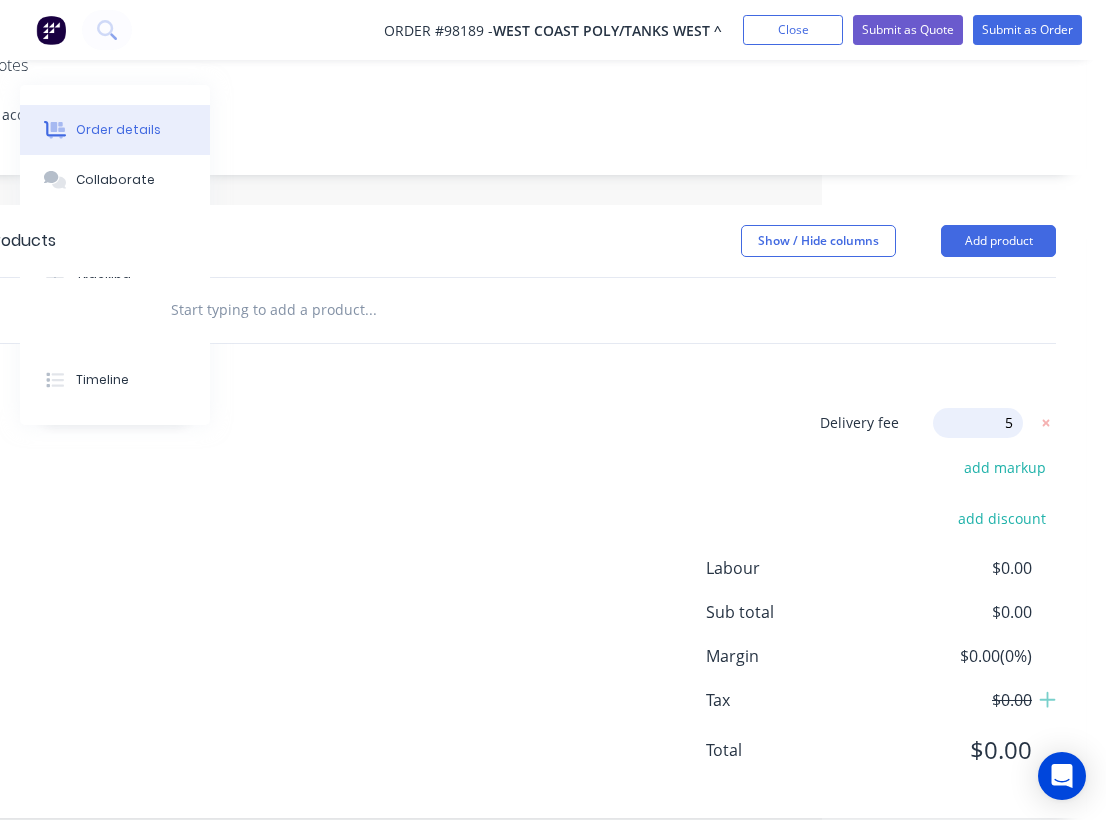 type on "55" 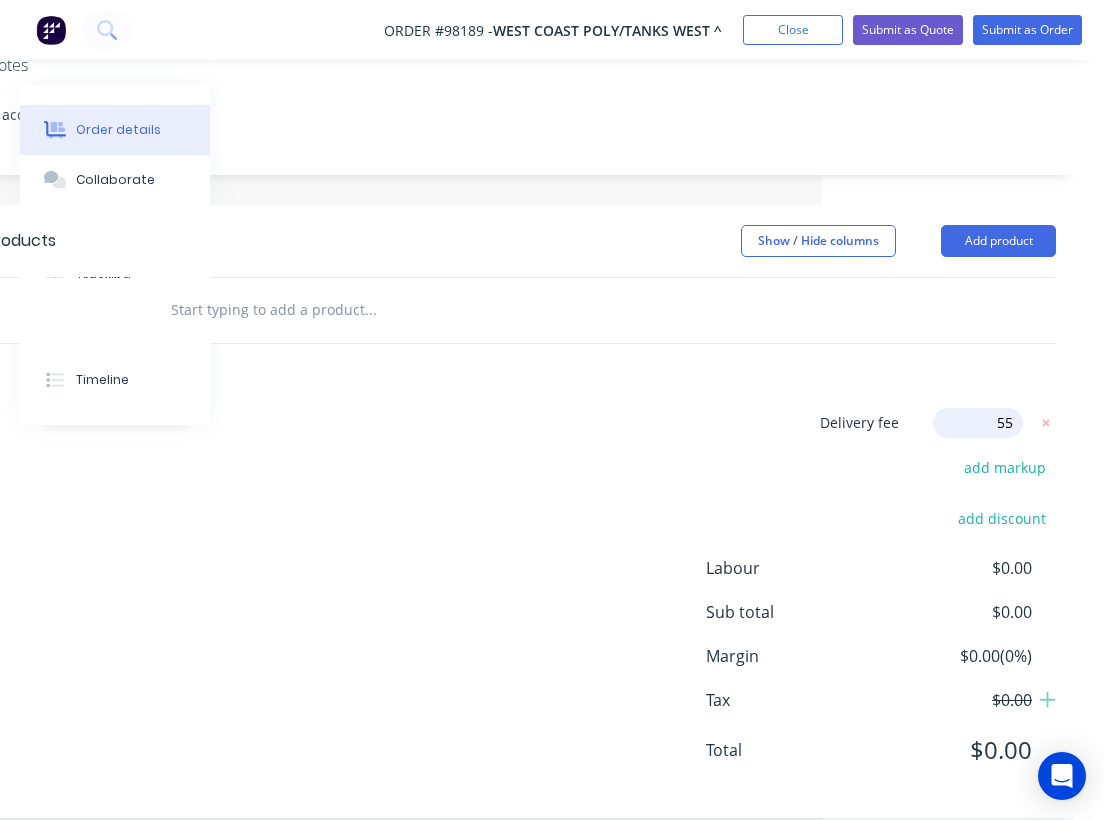 click on "Products Show / Hide columns Add product     Delivery fee Delivery fee Delivery fee name (Optional) 55 55 $0 add markup add discount Labour $0.00 Sub total $0.00 Margin $0.00  ( 0 %) Tax $0.00 Total $0.00" at bounding box center [521, 512] 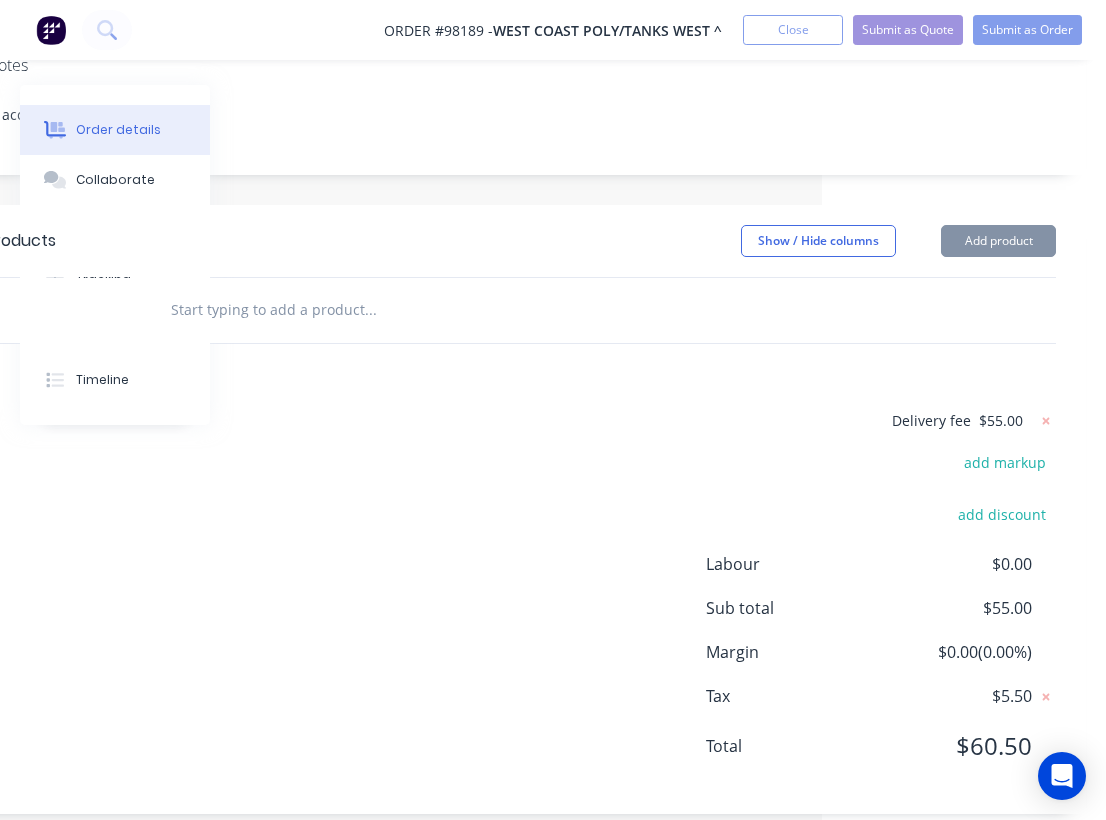scroll, scrollTop: 378, scrollLeft: 284, axis: both 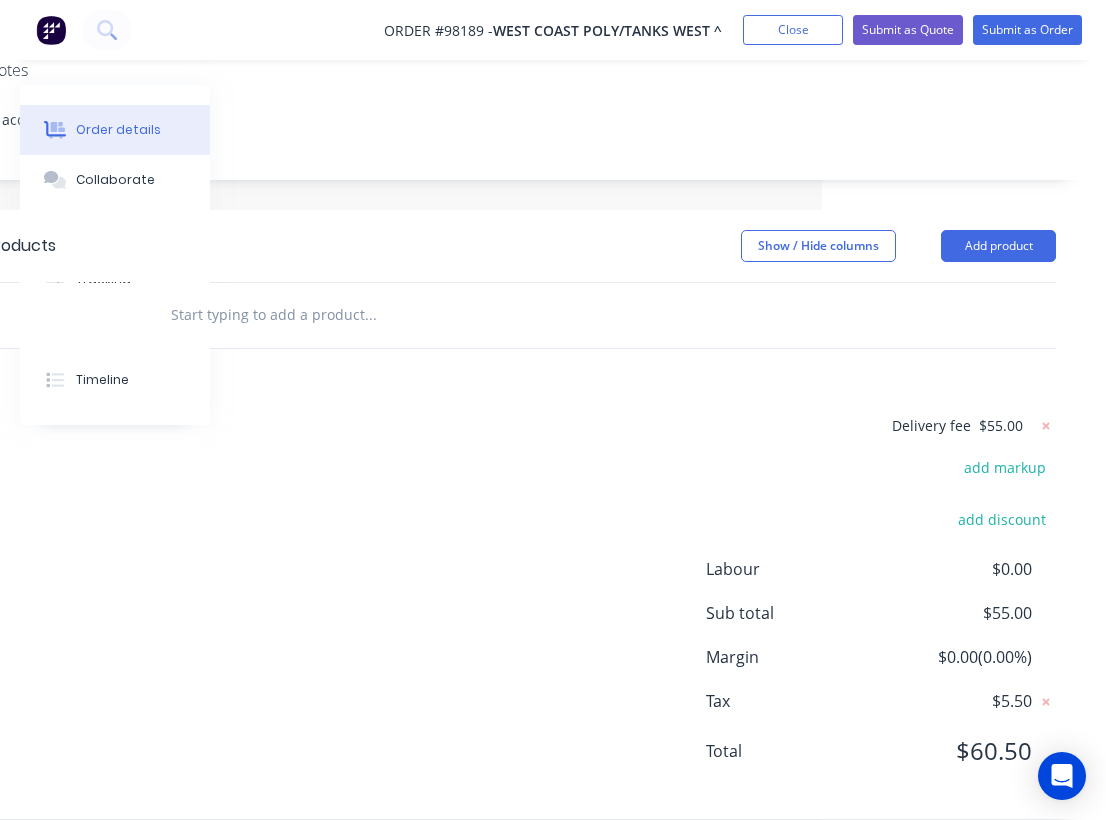 click at bounding box center (370, 315) 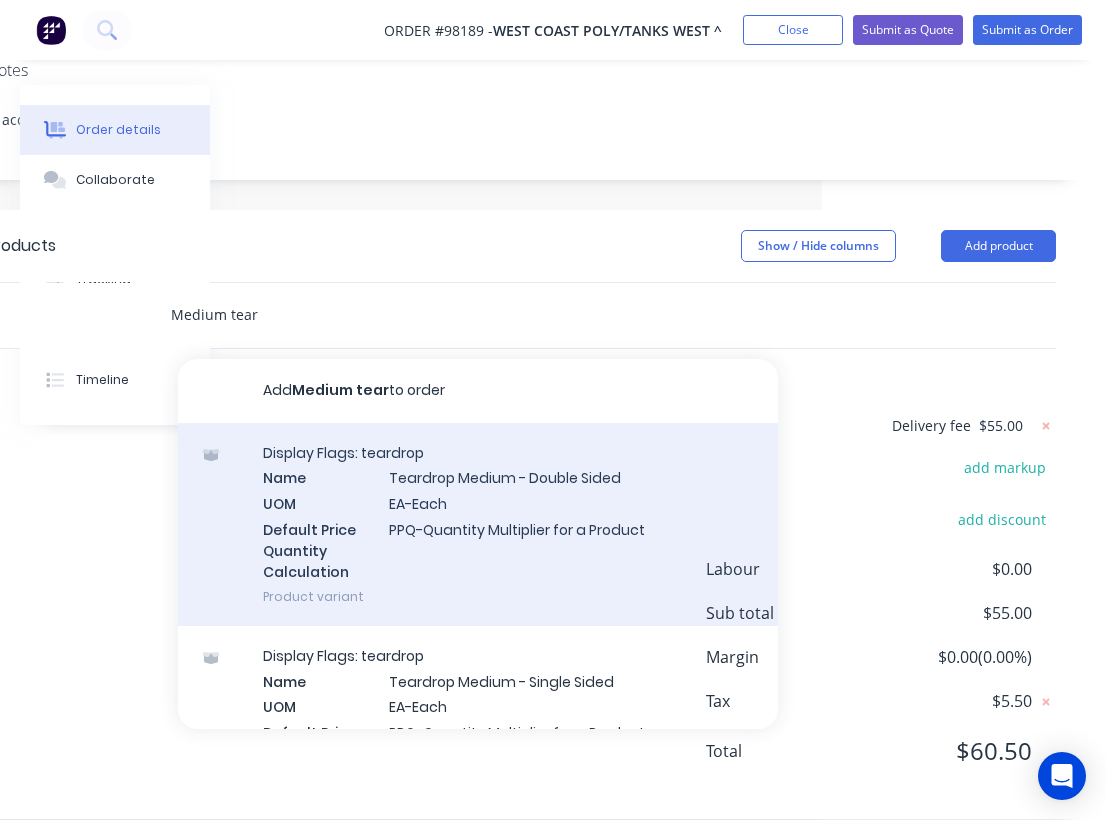 type on "Medium tear" 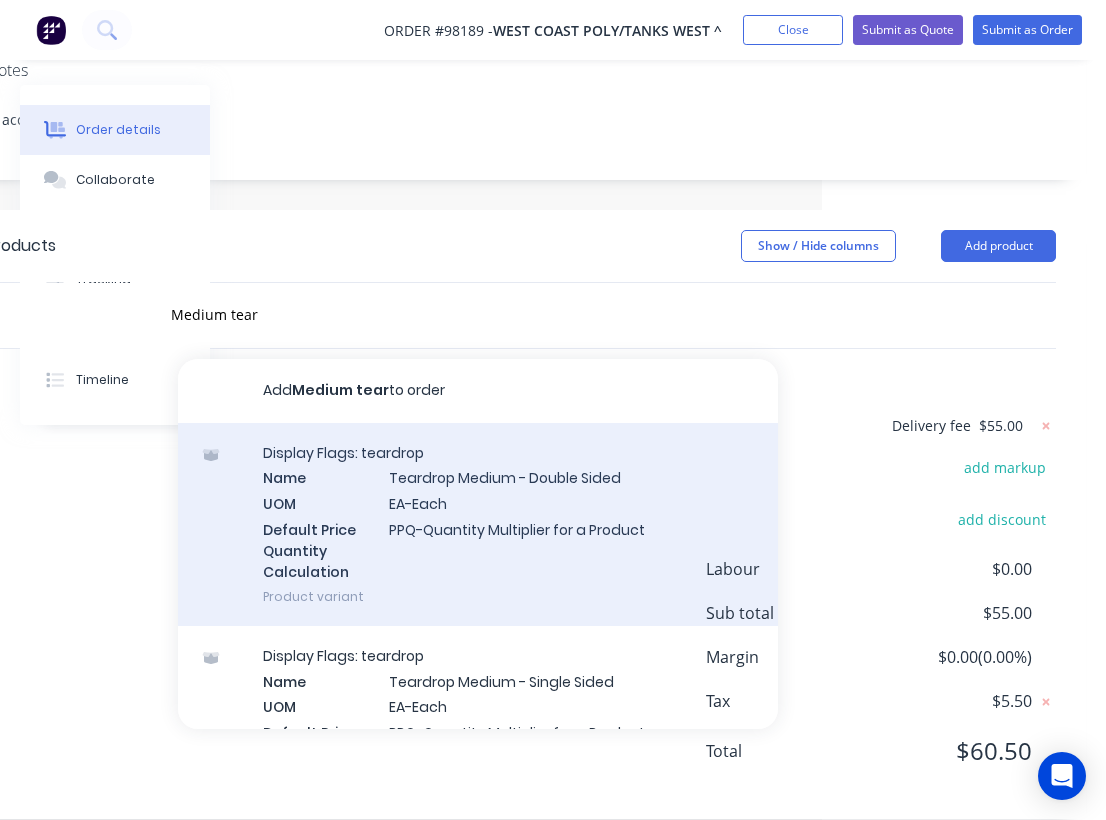 click on "Display Flags: teardrop Name Teardrop Medium - Double Sided UOM EA-Each Default Price Quantity Calculation PPQ-Quantity Multiplier for a Product Product variant" at bounding box center (478, 524) 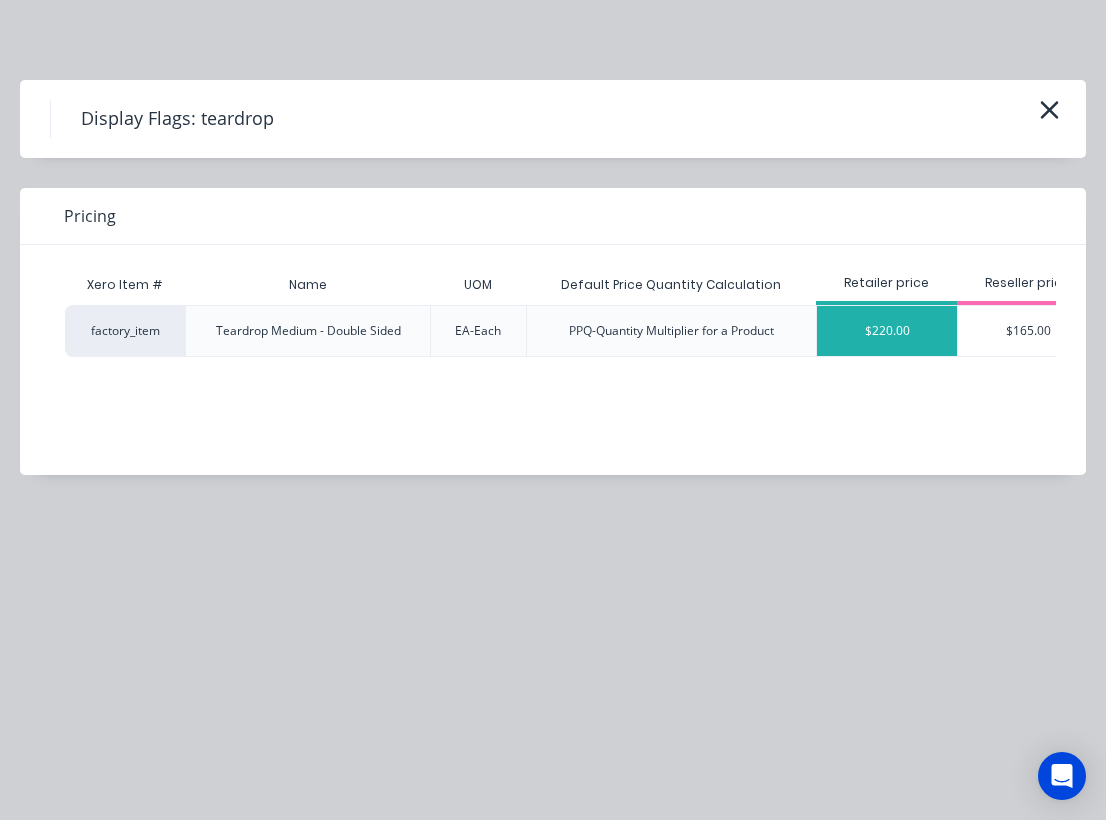 click on "$220.00" at bounding box center (887, 331) 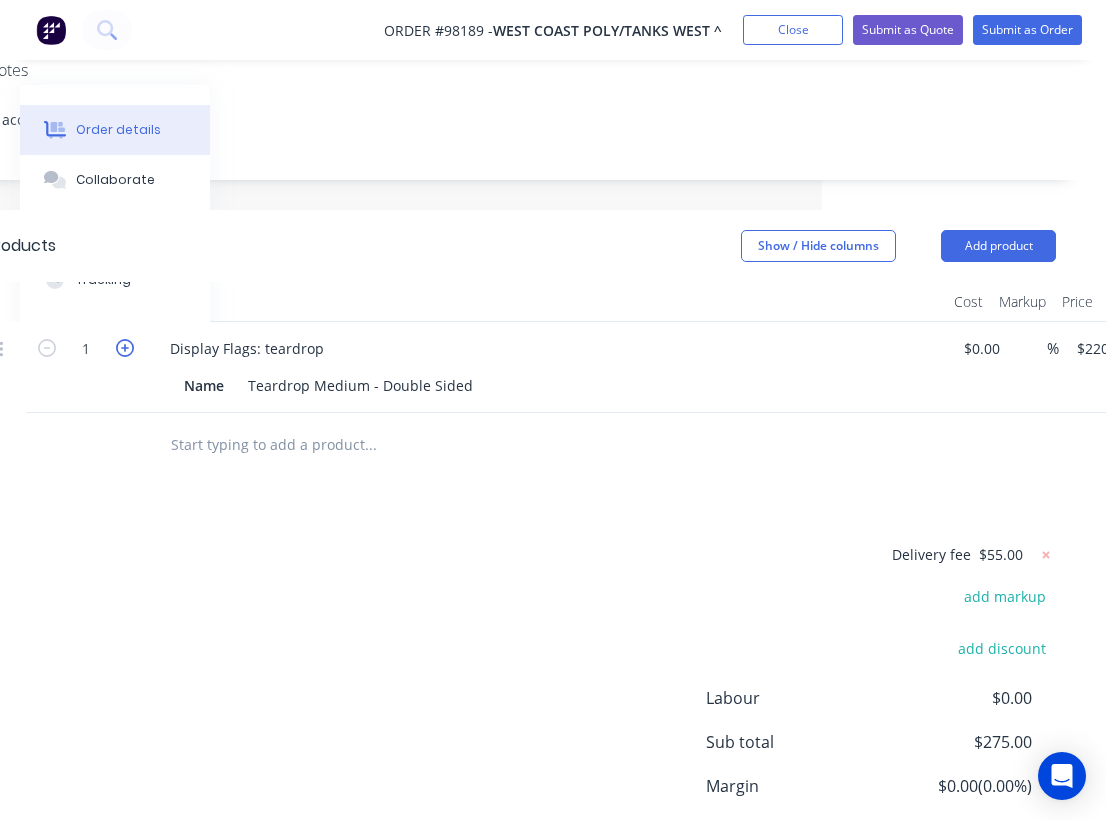 click 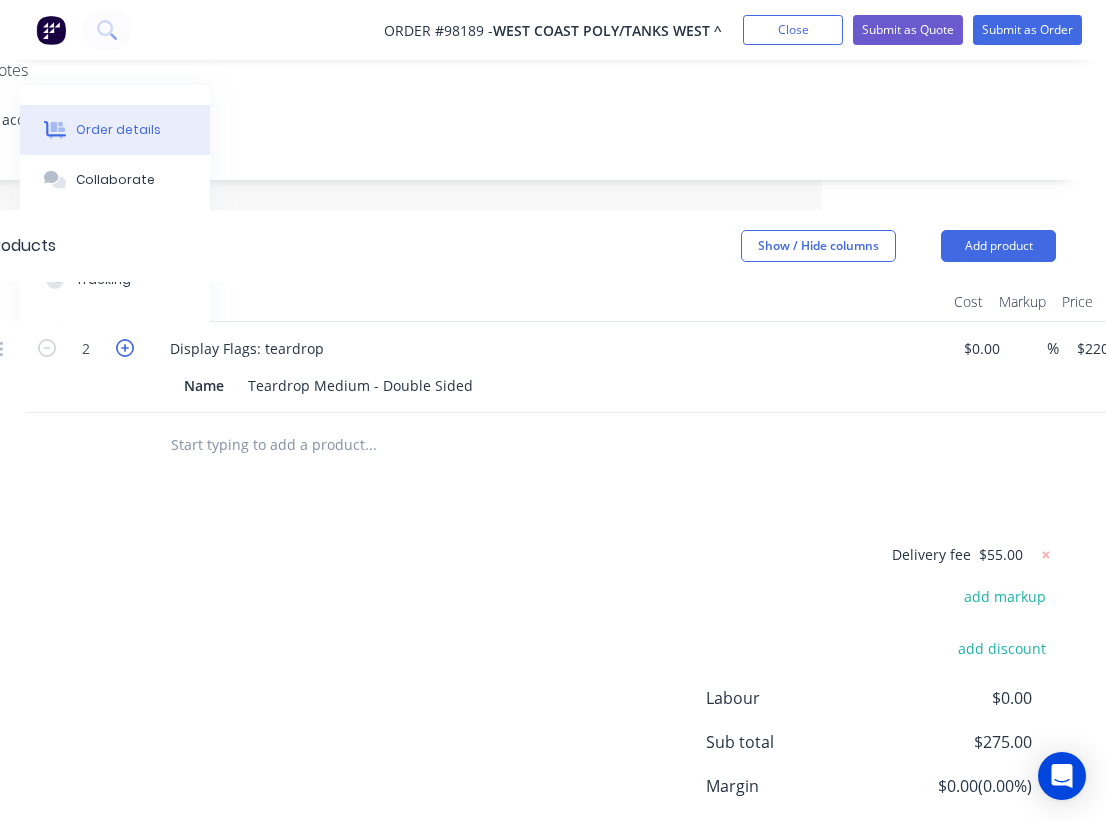 type on "$440.00" 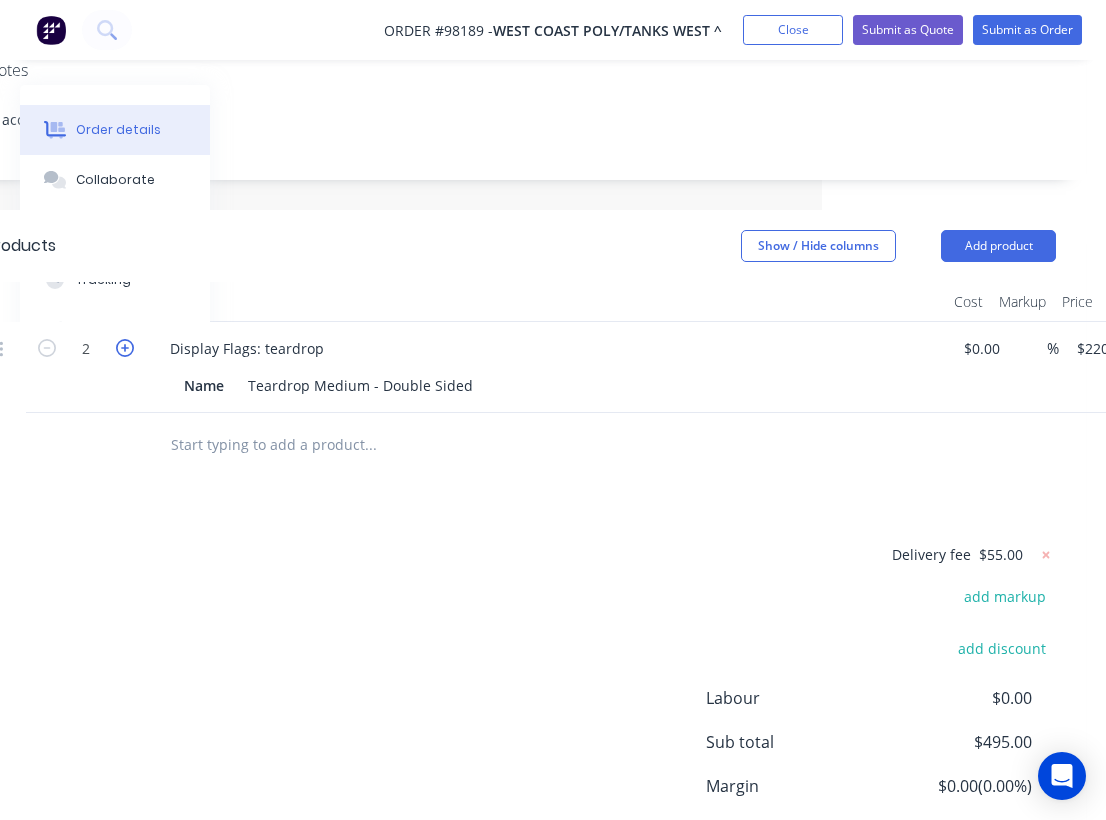 click 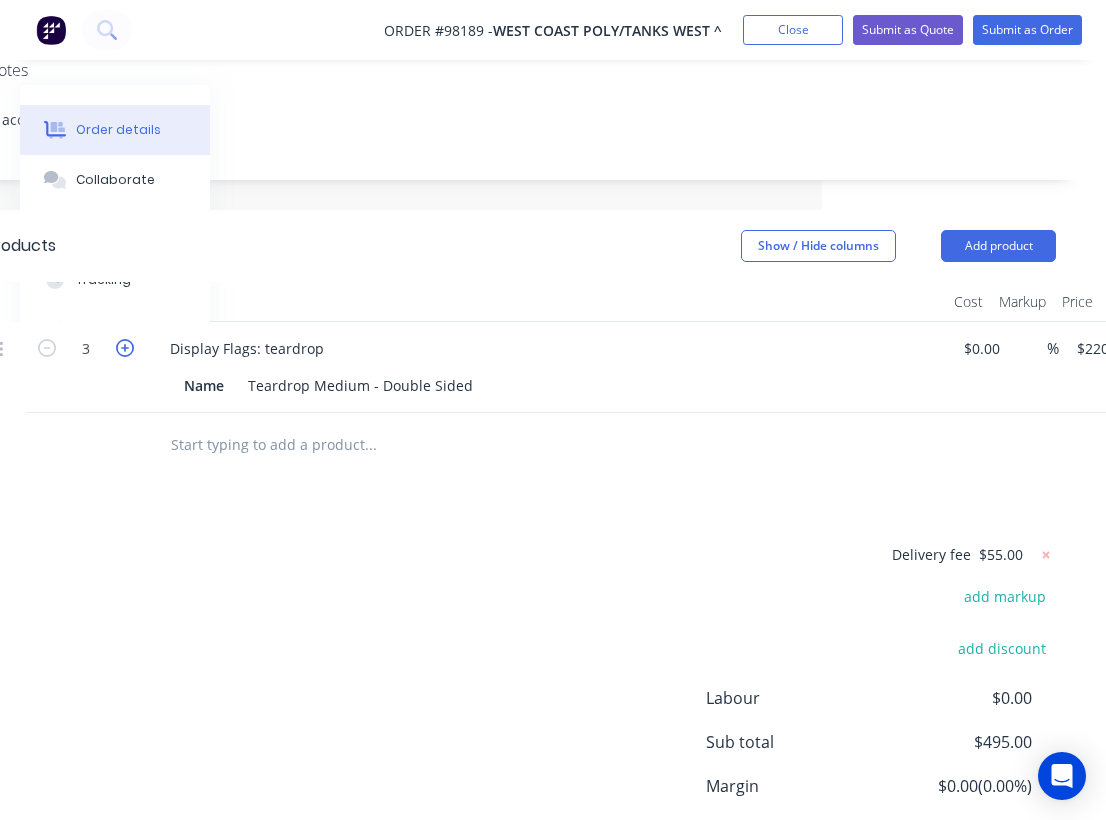 type on "$660.00" 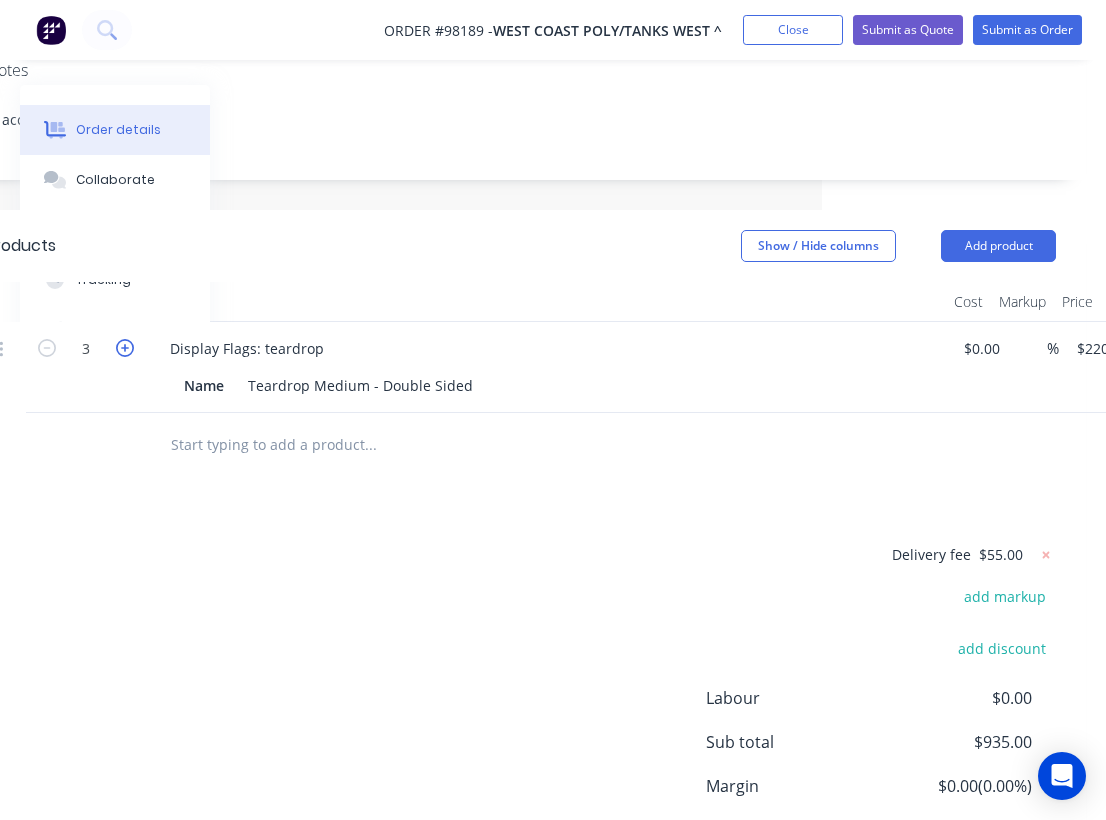 type on "4" 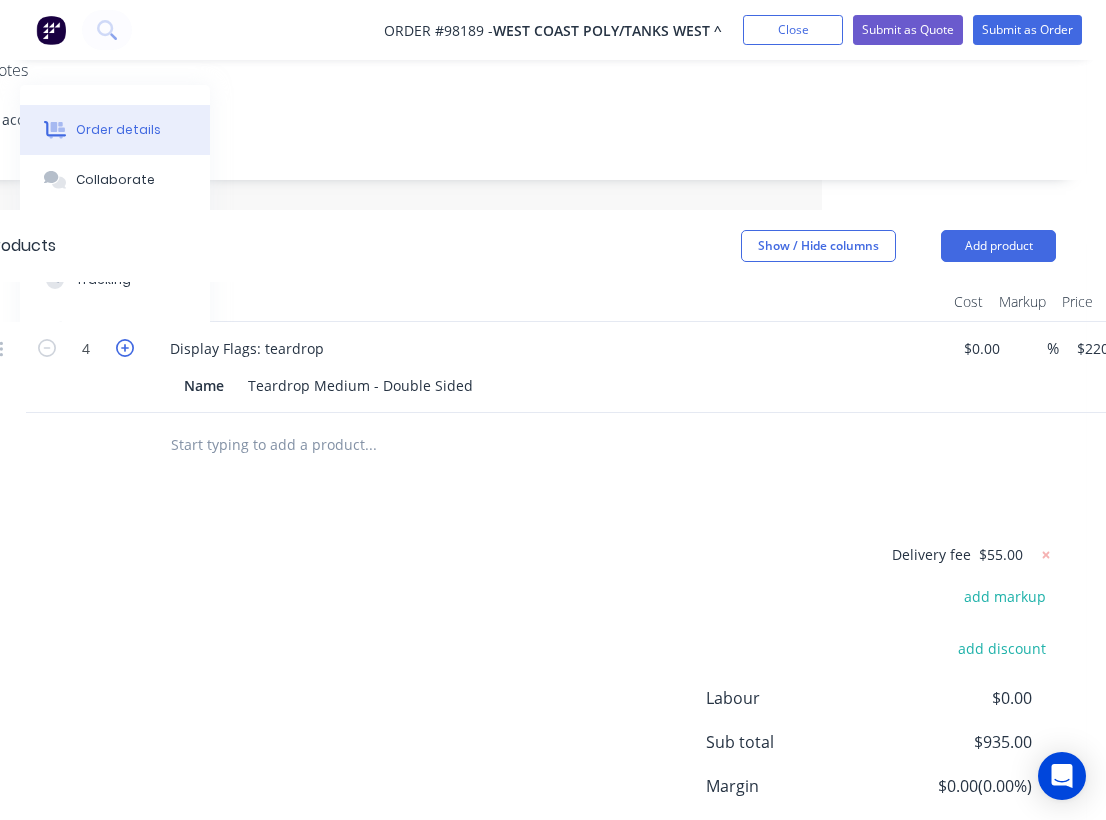 type on "$880.00" 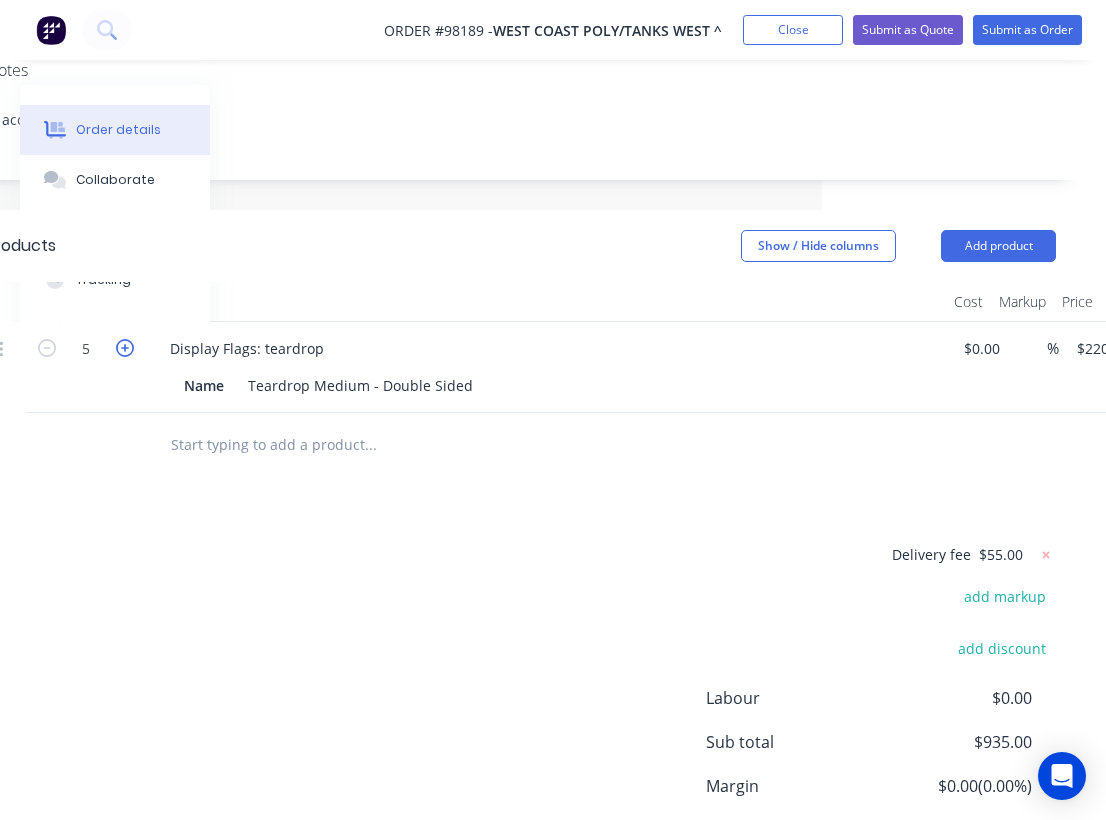 type on "$1,100.00" 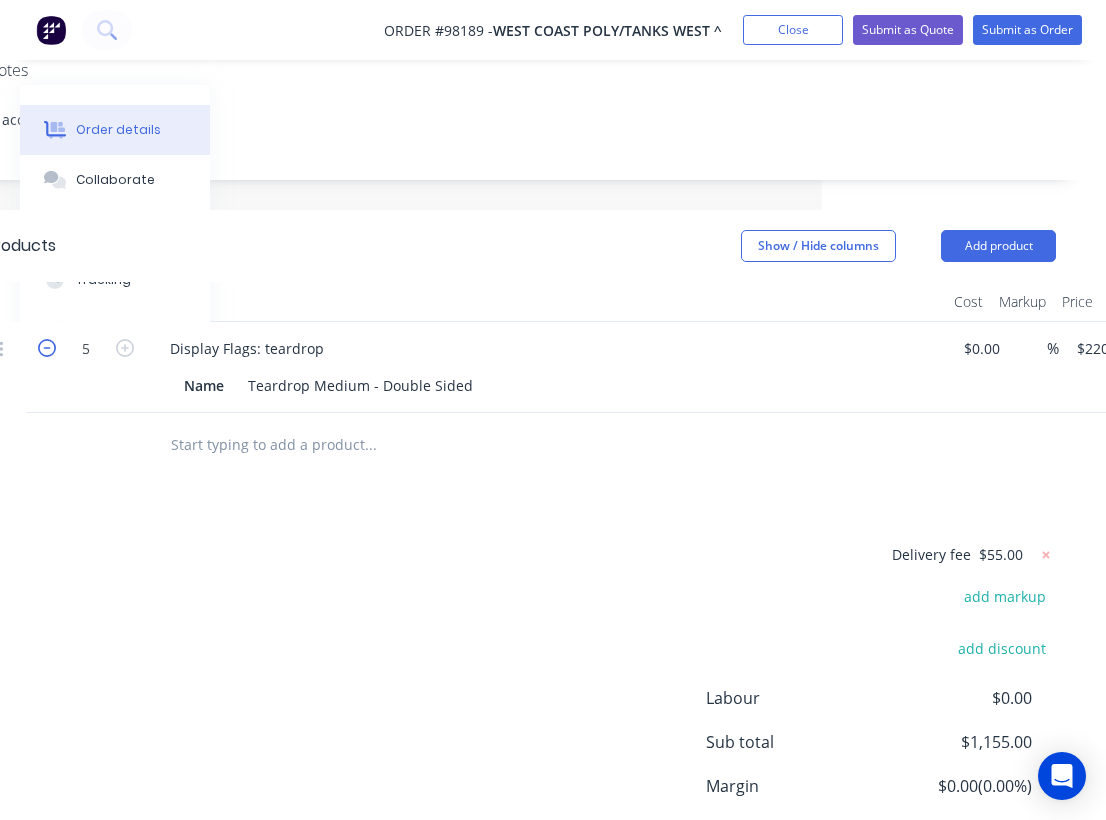 click 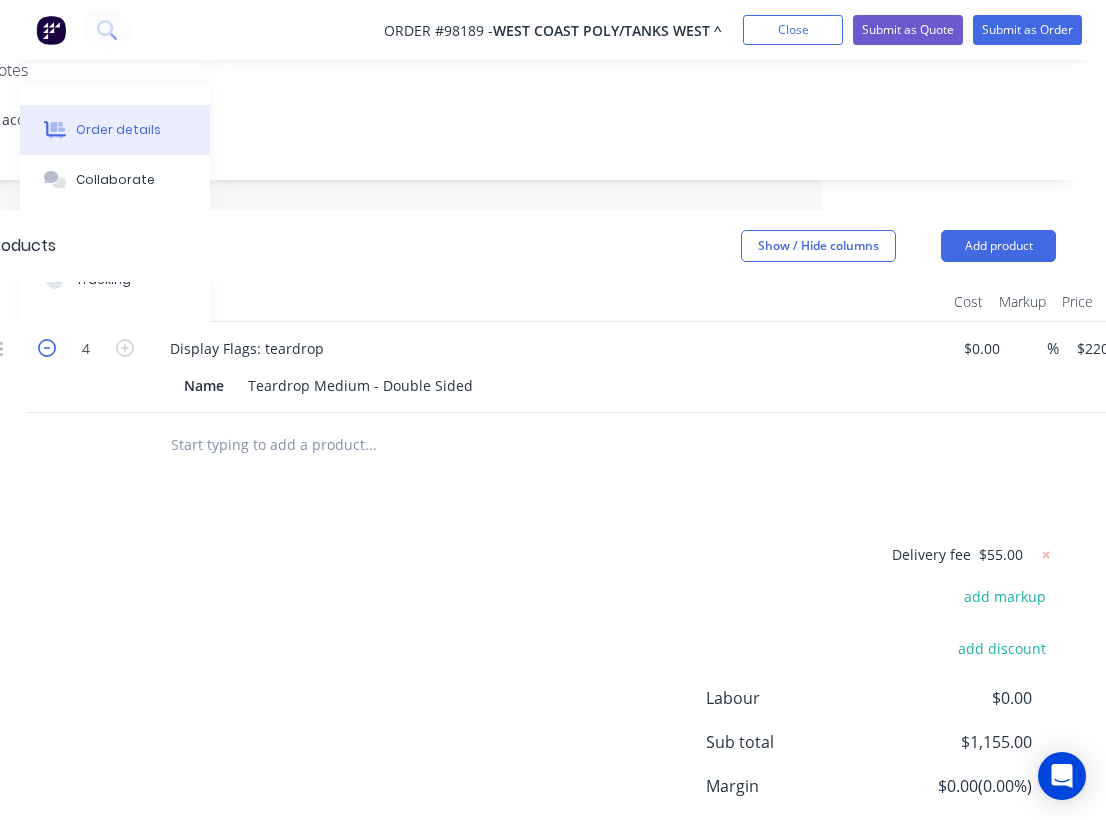 type on "$880.00" 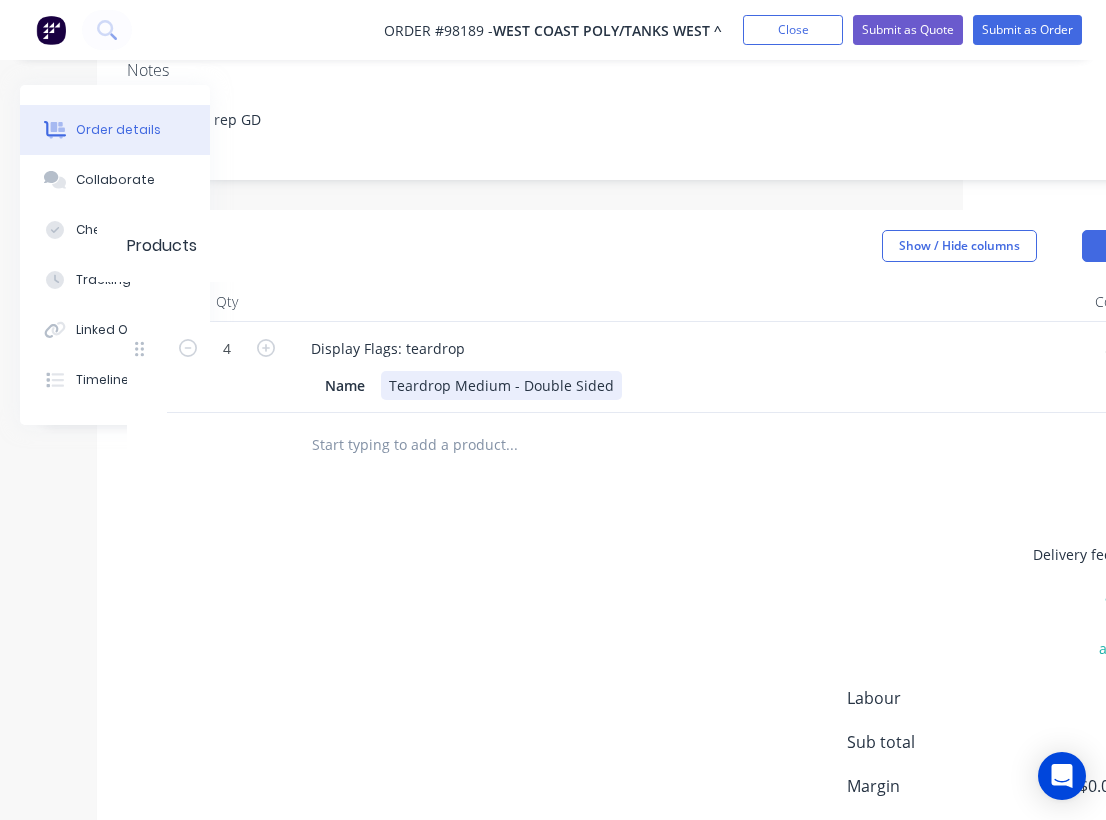 scroll, scrollTop: 378, scrollLeft: 86, axis: both 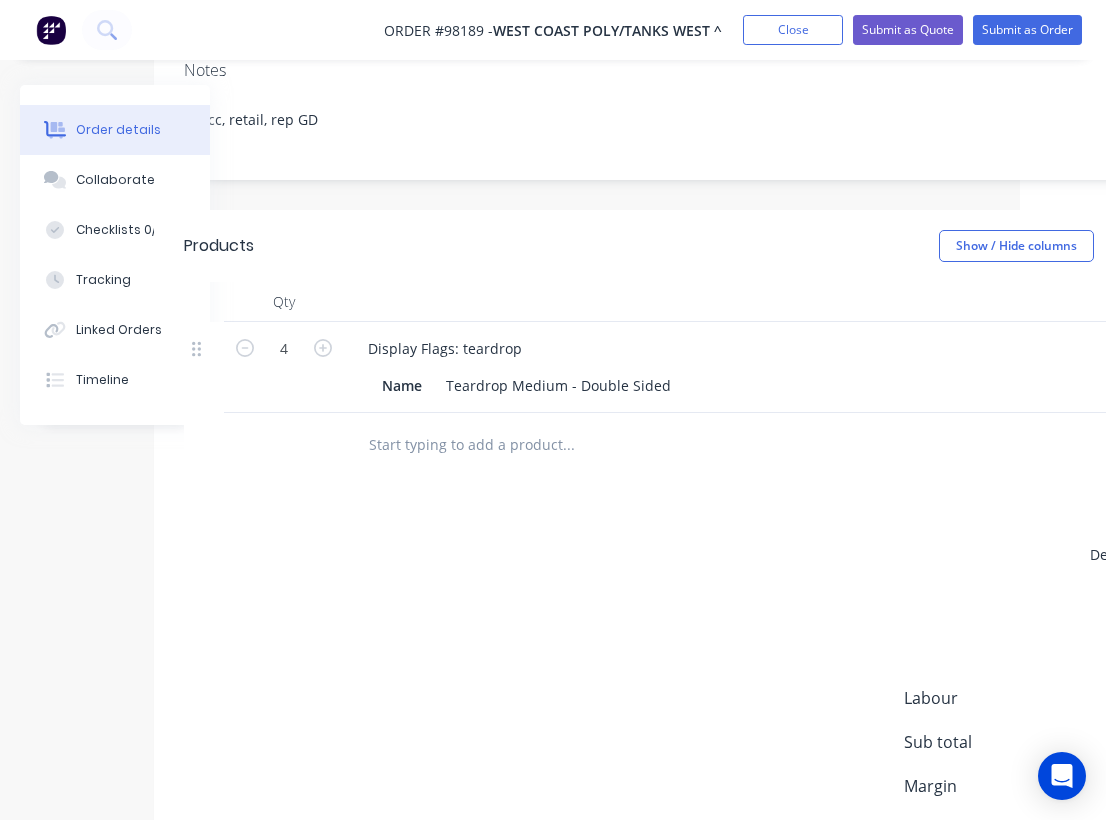 click at bounding box center [568, 445] 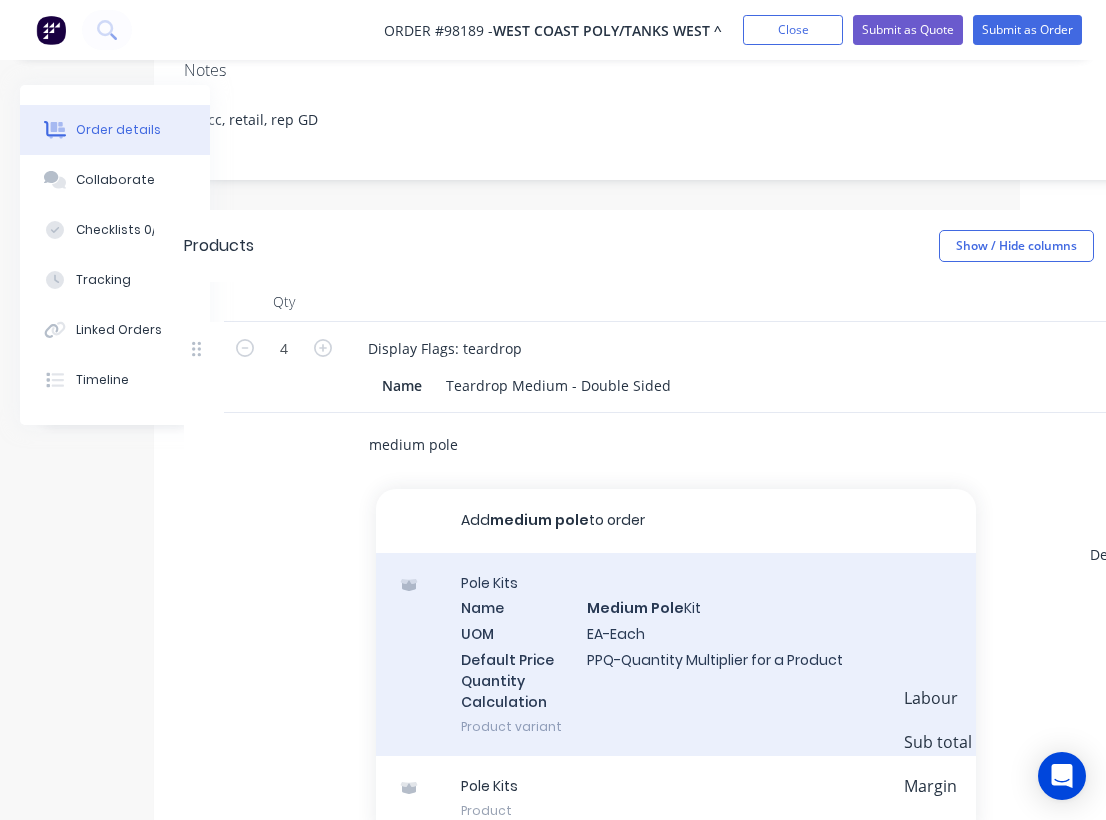 type on "medium pole" 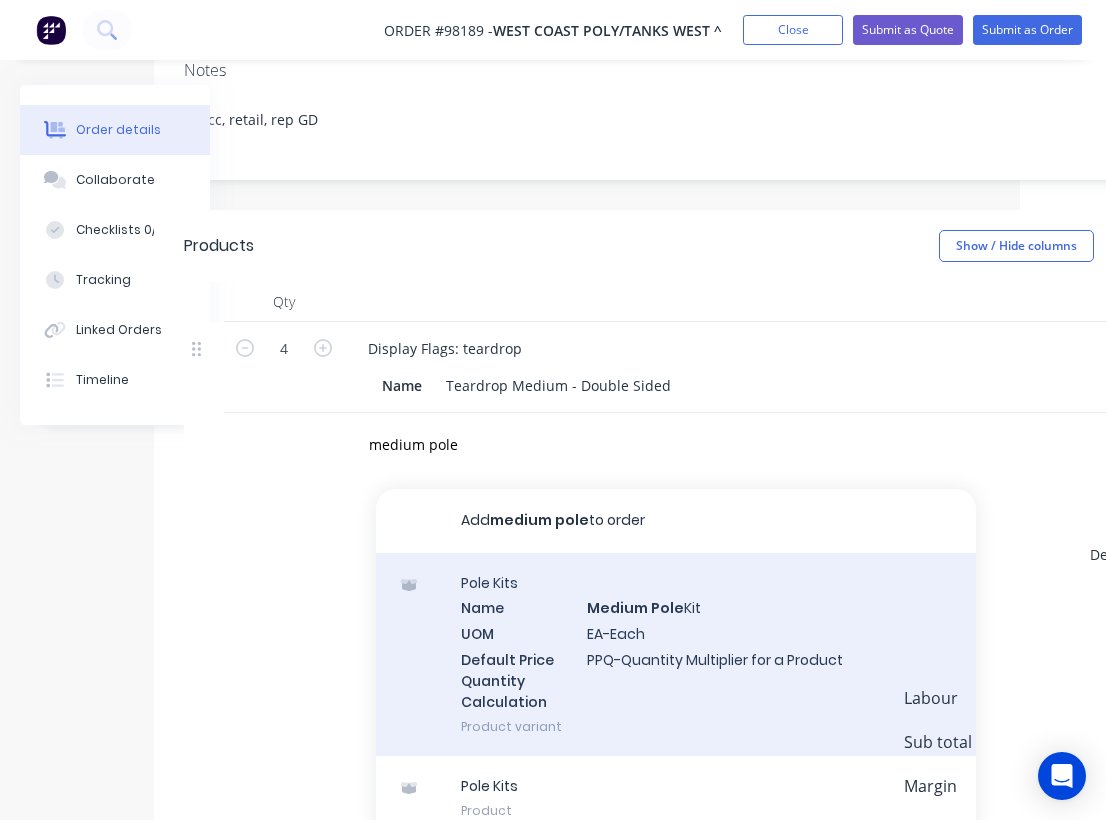 click on "Pole Kits Name Medium Pole  Kit UOM EA-Each Default Price Quantity Calculation PPQ-Quantity Multiplier for a Product Product variant" at bounding box center (676, 654) 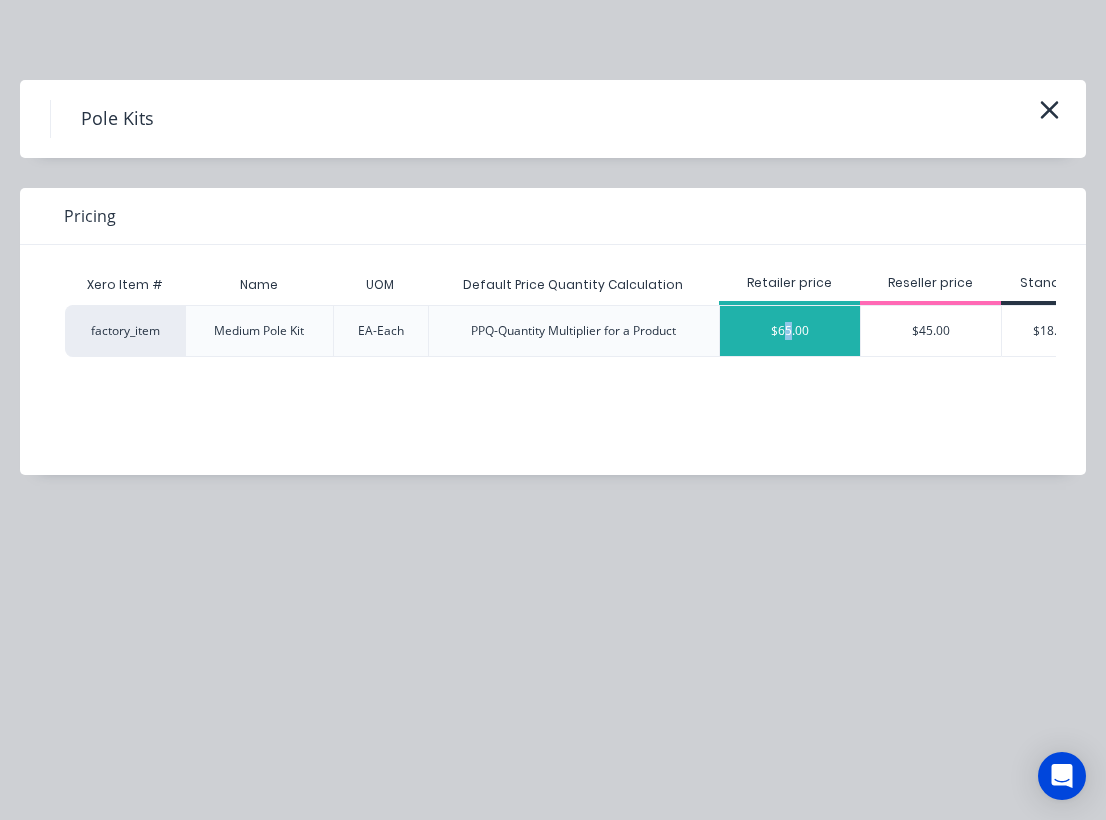 click on "$65.00" at bounding box center [790, 331] 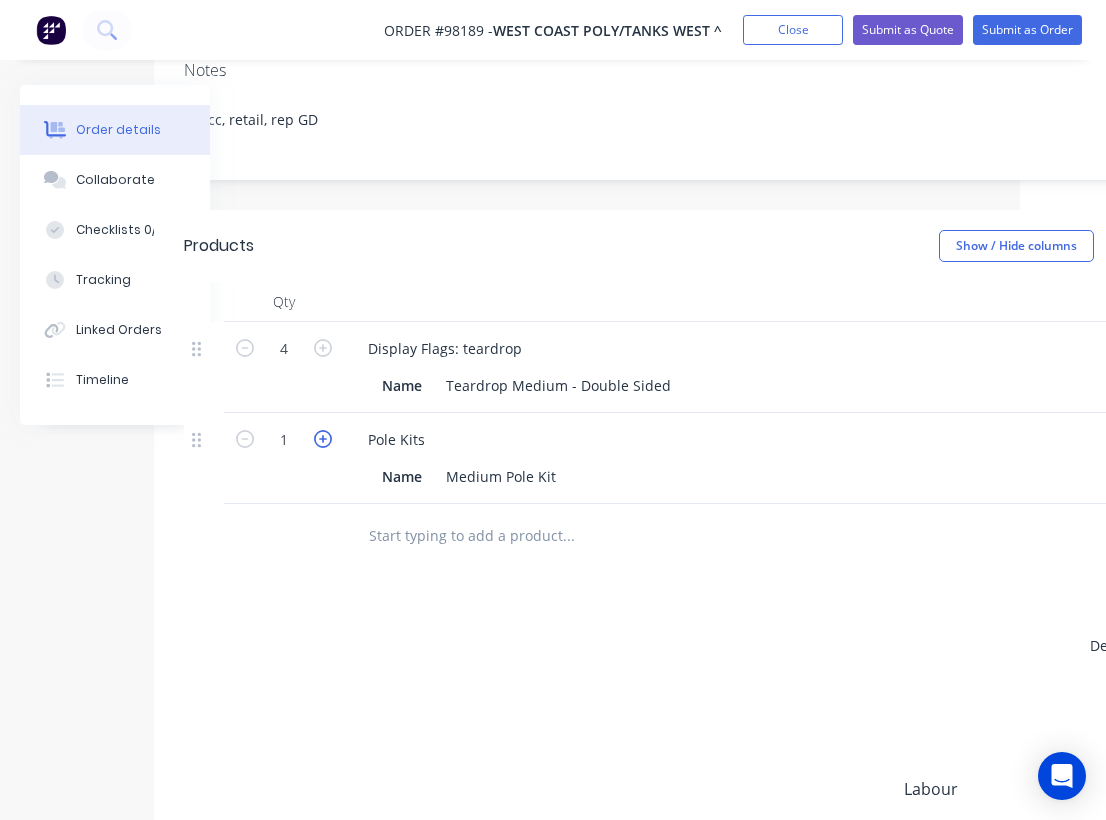 click 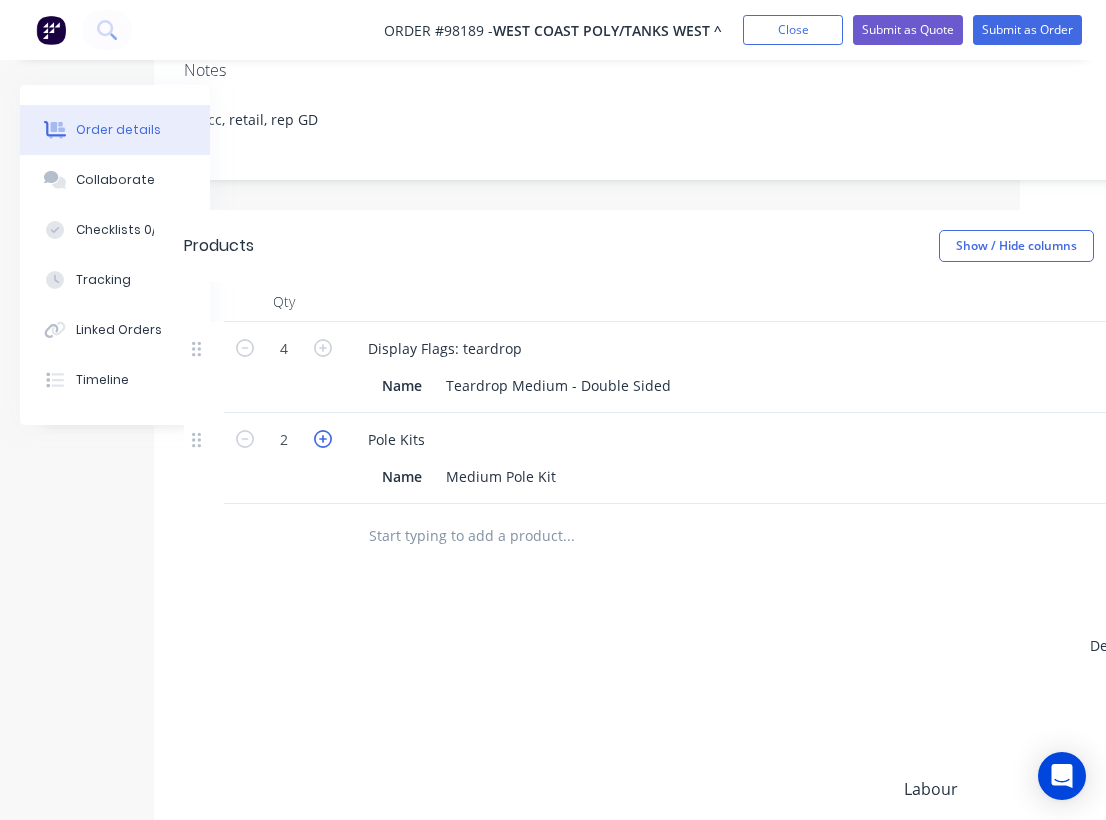 type on "$130.00" 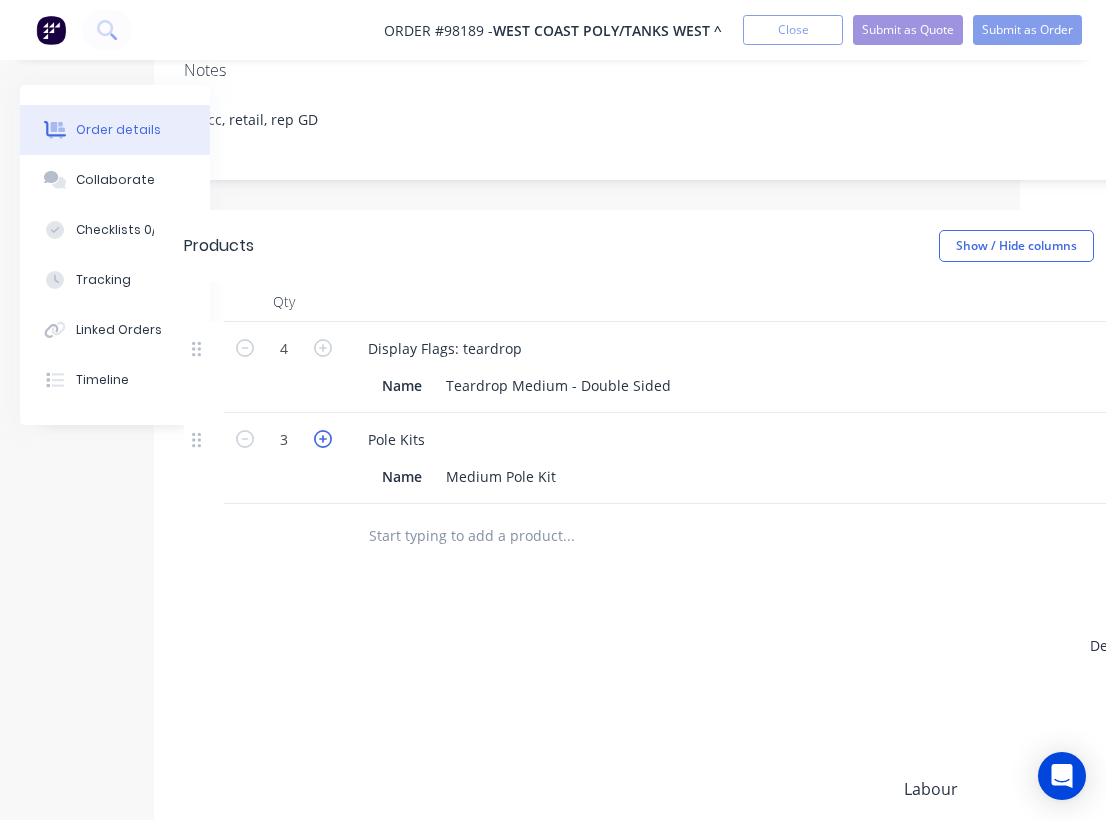 type on "$195.00" 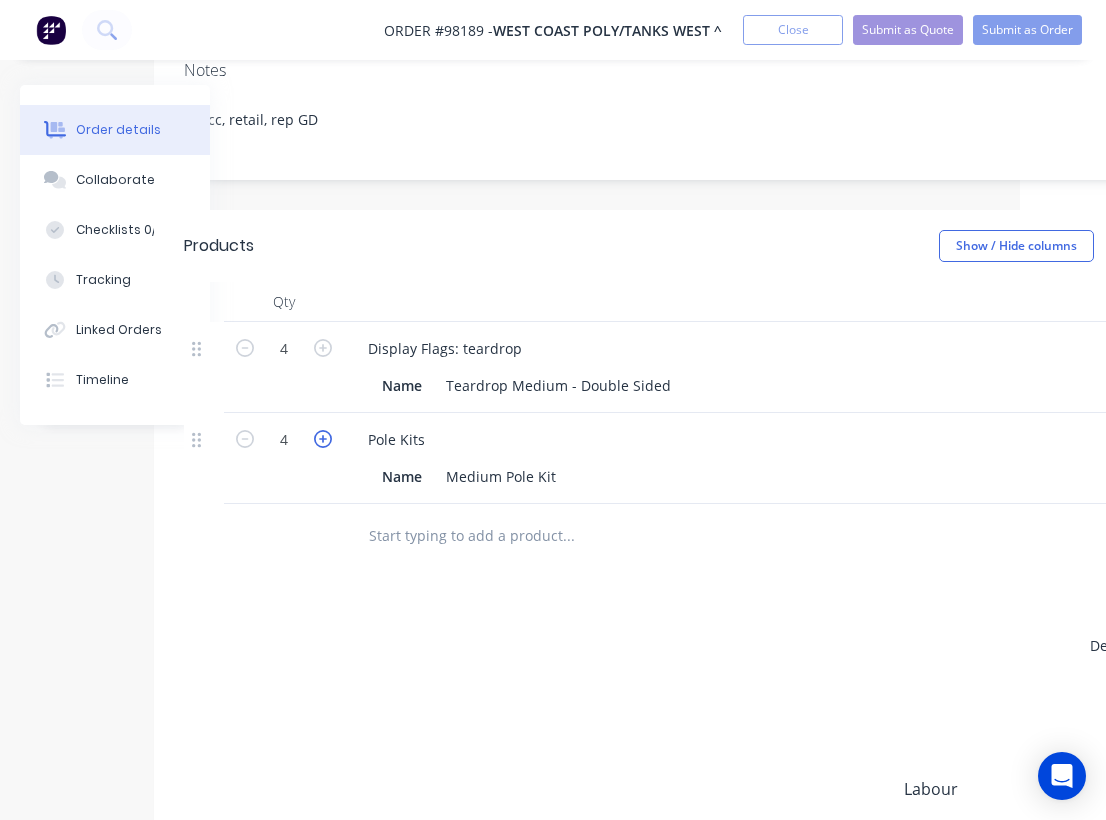 type on "$260.00" 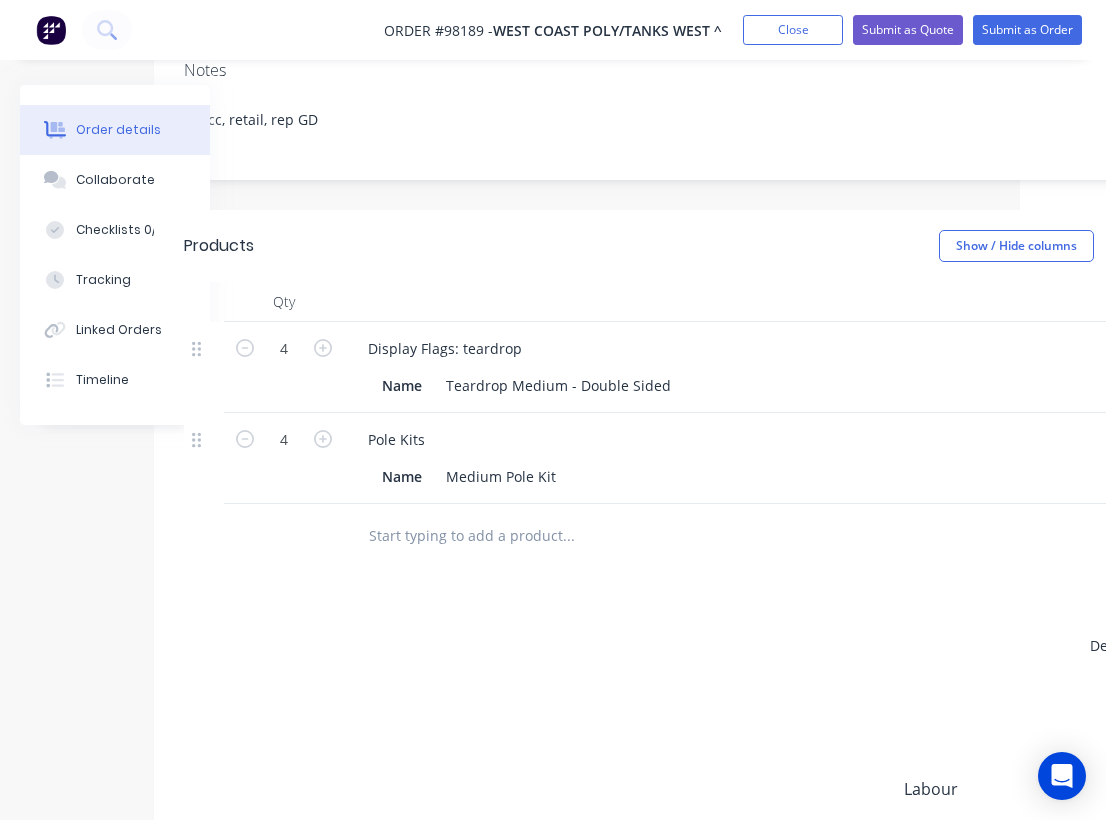 click on "Pole Kits" at bounding box center [744, 439] 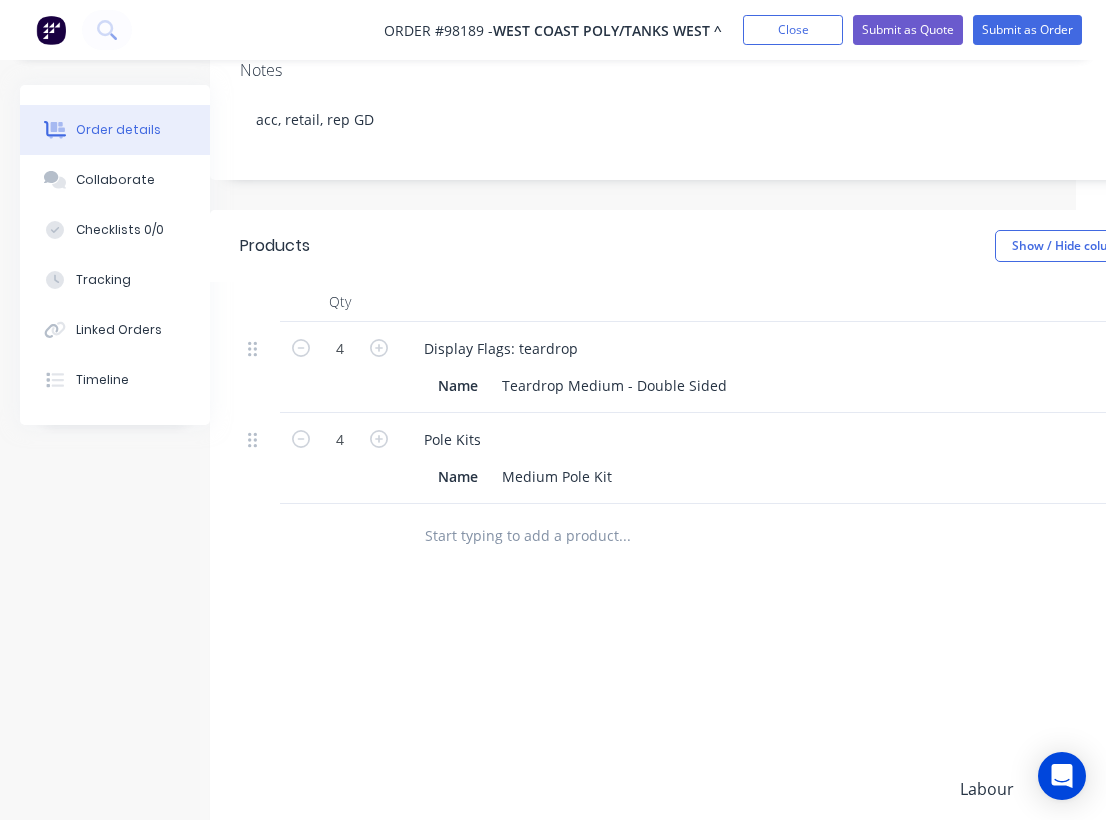 scroll, scrollTop: 378, scrollLeft: 15, axis: both 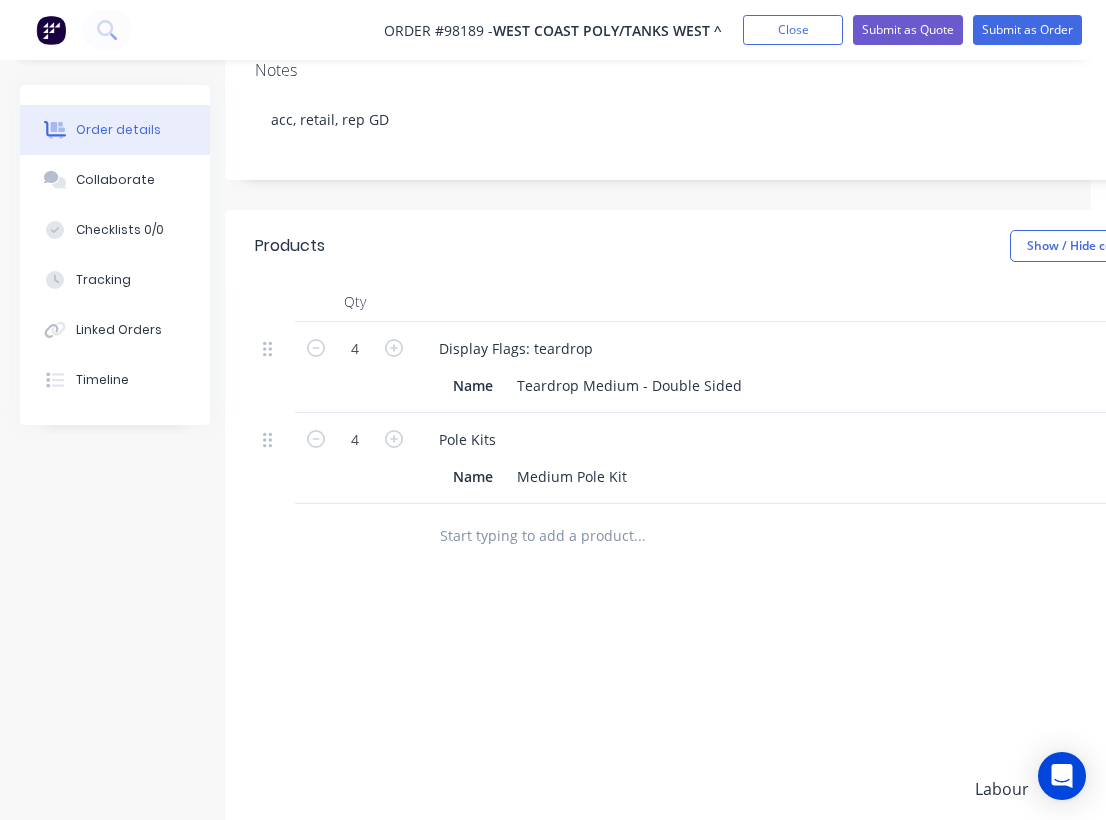 click at bounding box center [639, 536] 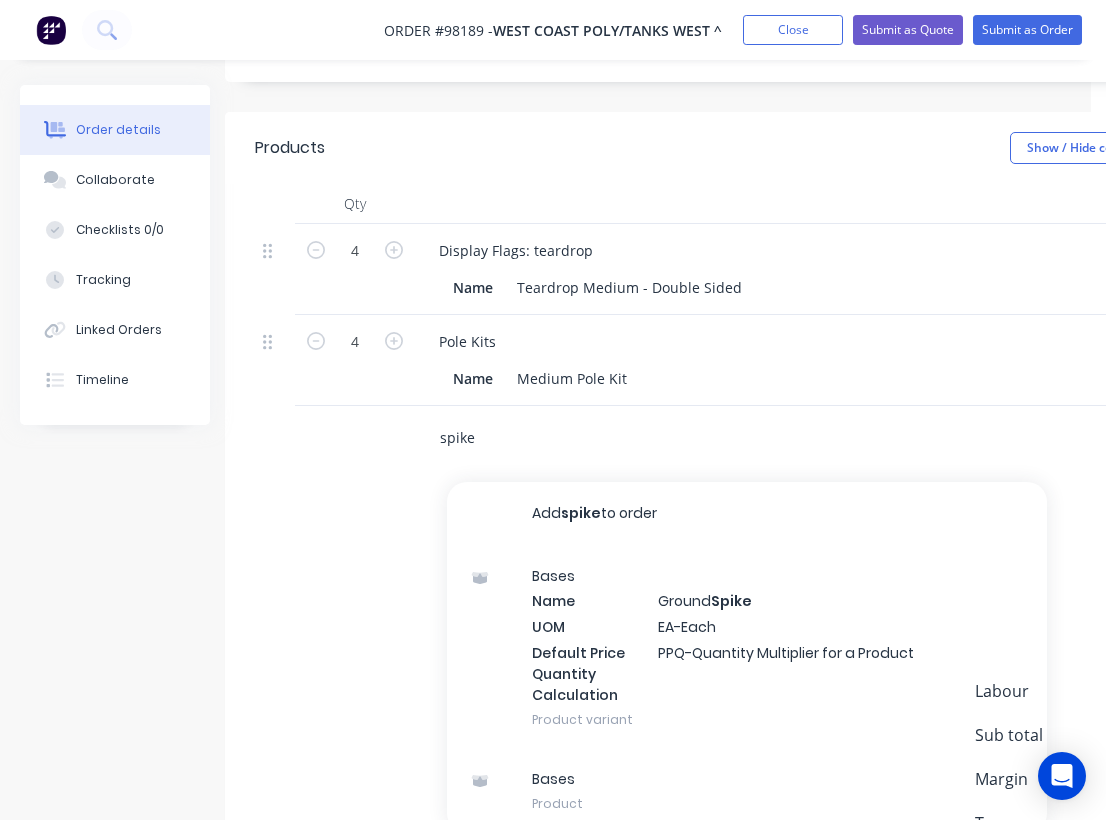 scroll, scrollTop: 488, scrollLeft: 15, axis: both 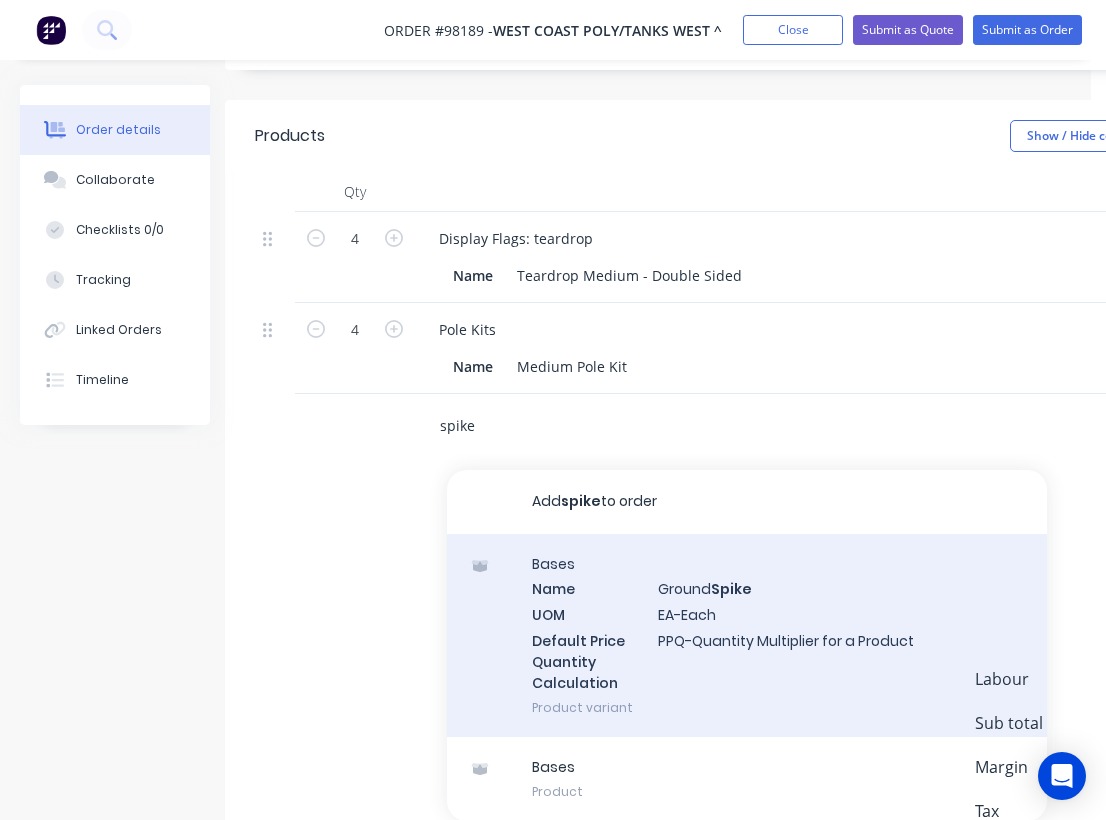 type on "spike" 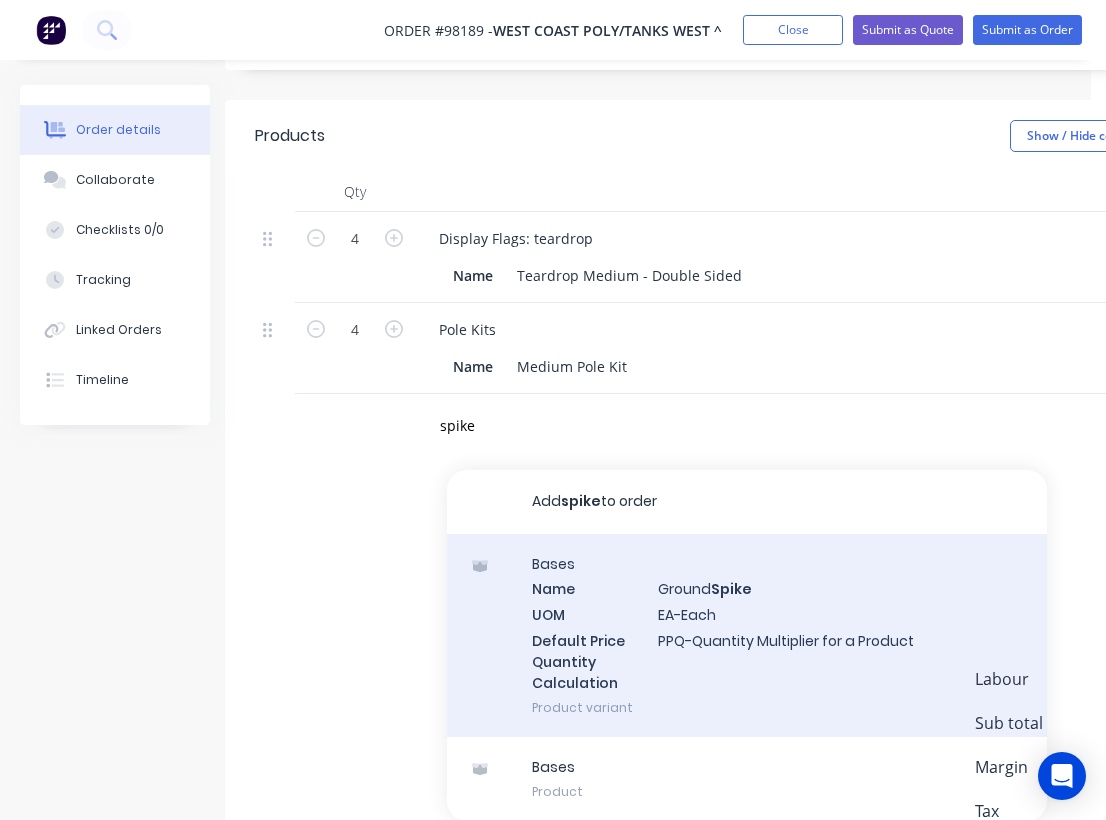 click on "Bases Name Ground  Spike UOM EA-Each Default Price Quantity Calculation PPQ-Quantity Multiplier for a Product Product variant" at bounding box center (747, 635) 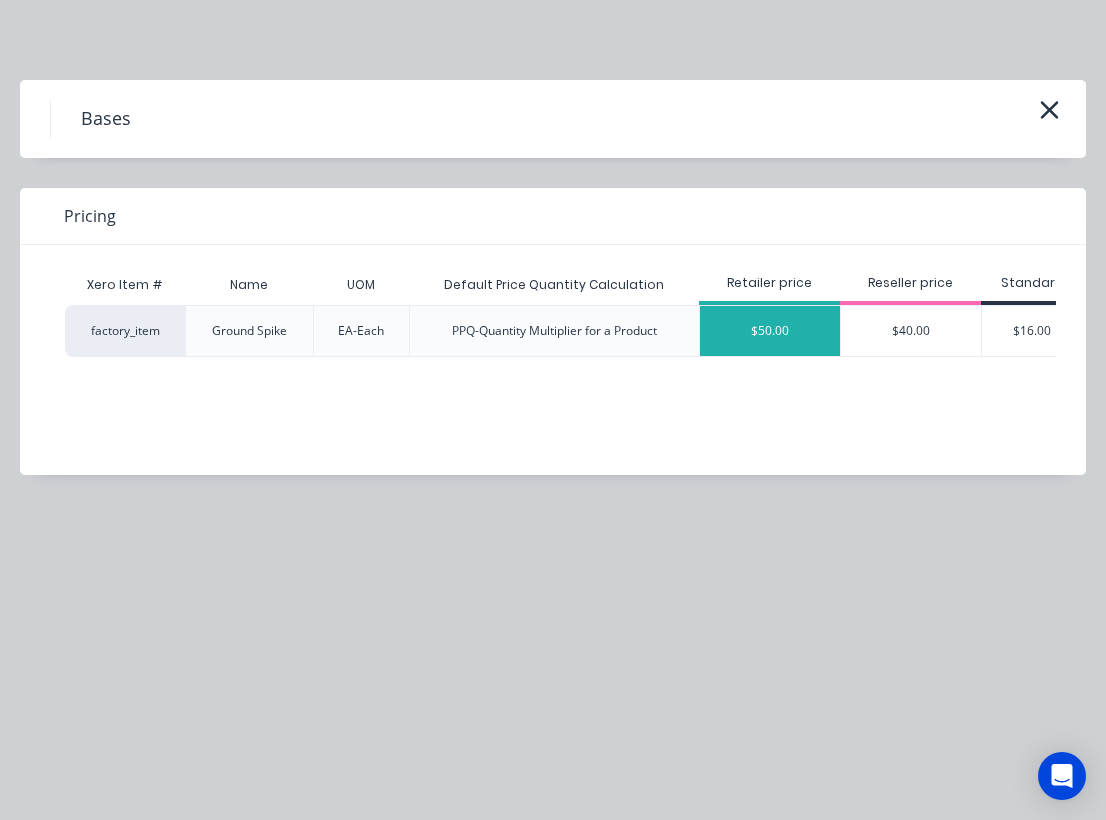 click on "$50.00" at bounding box center (770, 331) 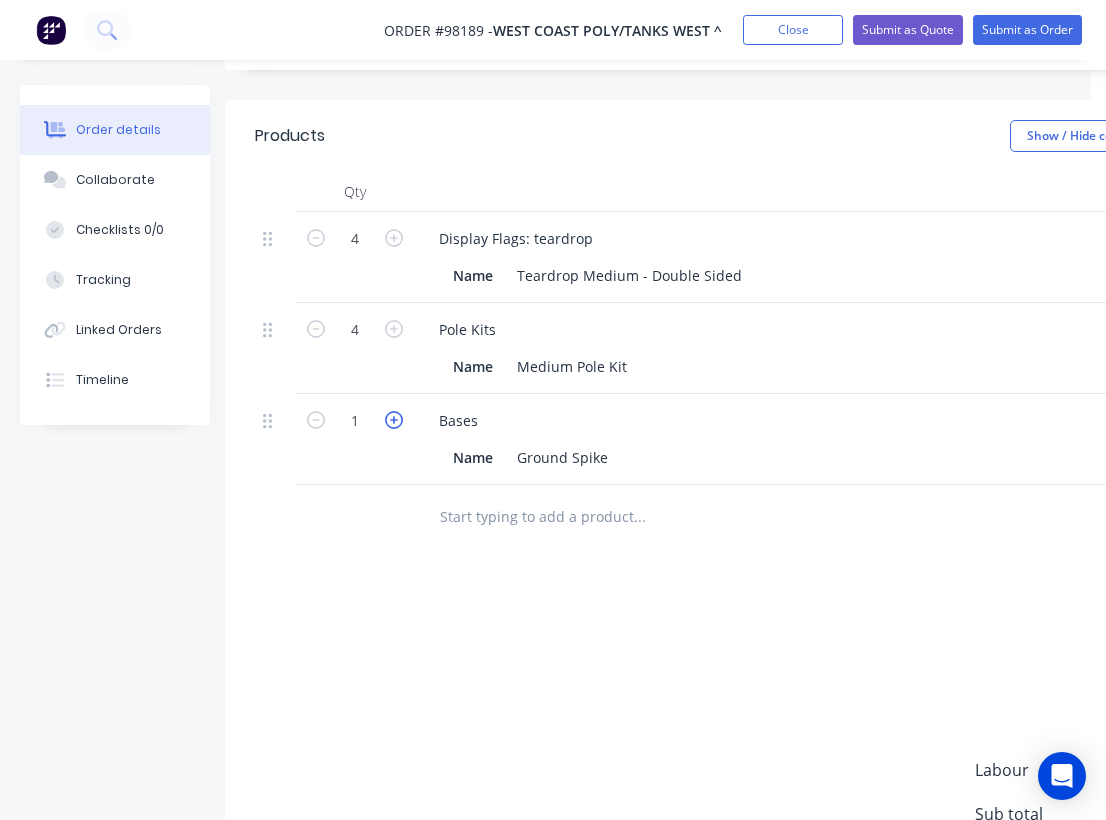 click 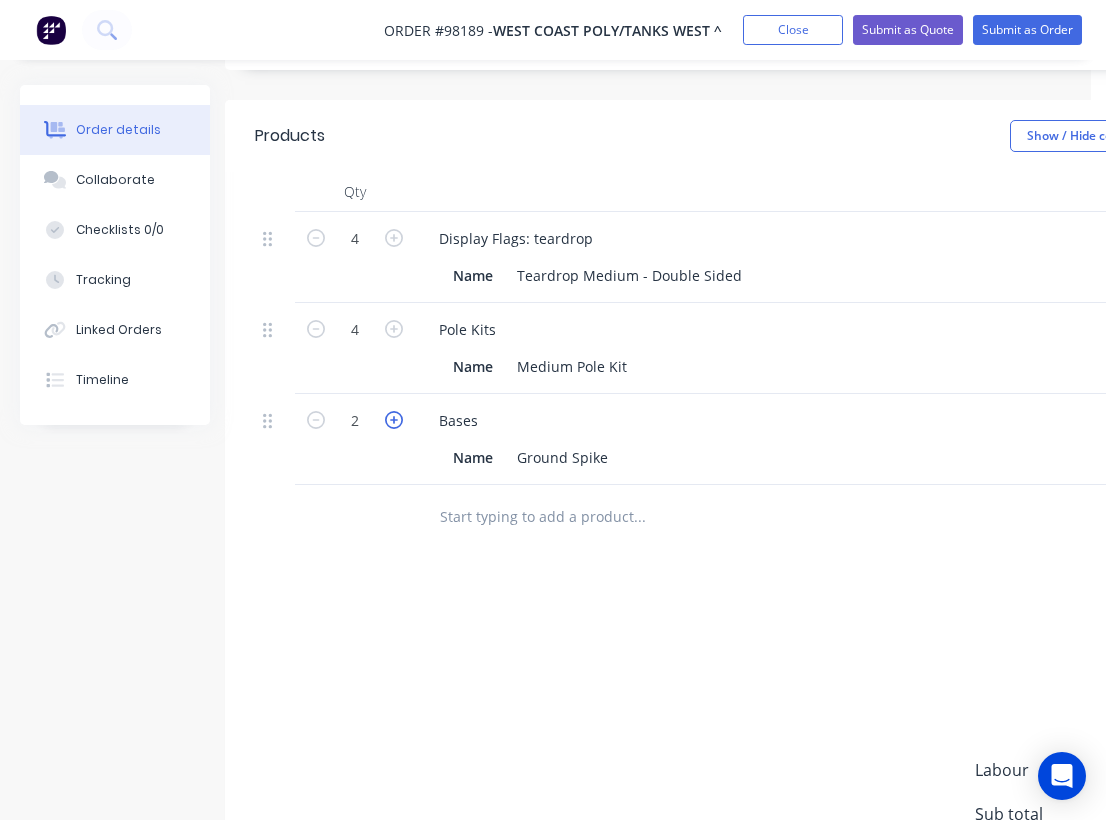 type on "$100.00" 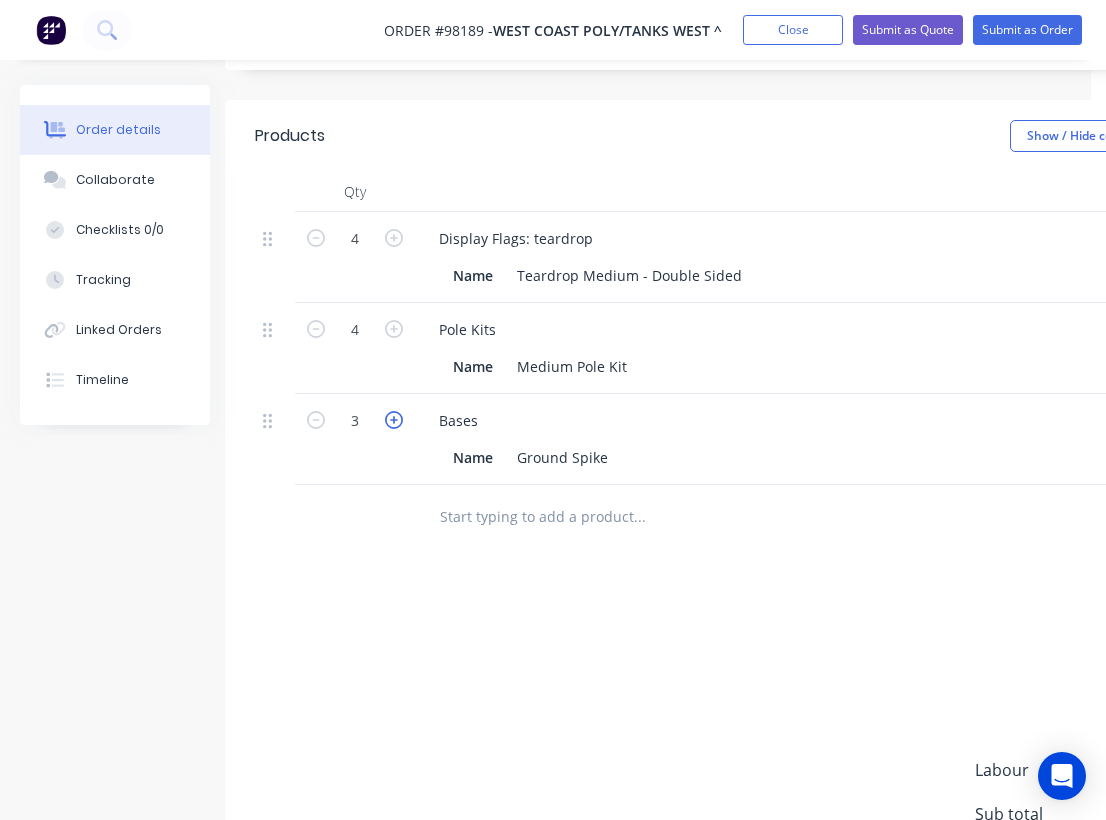 type on "$150.00" 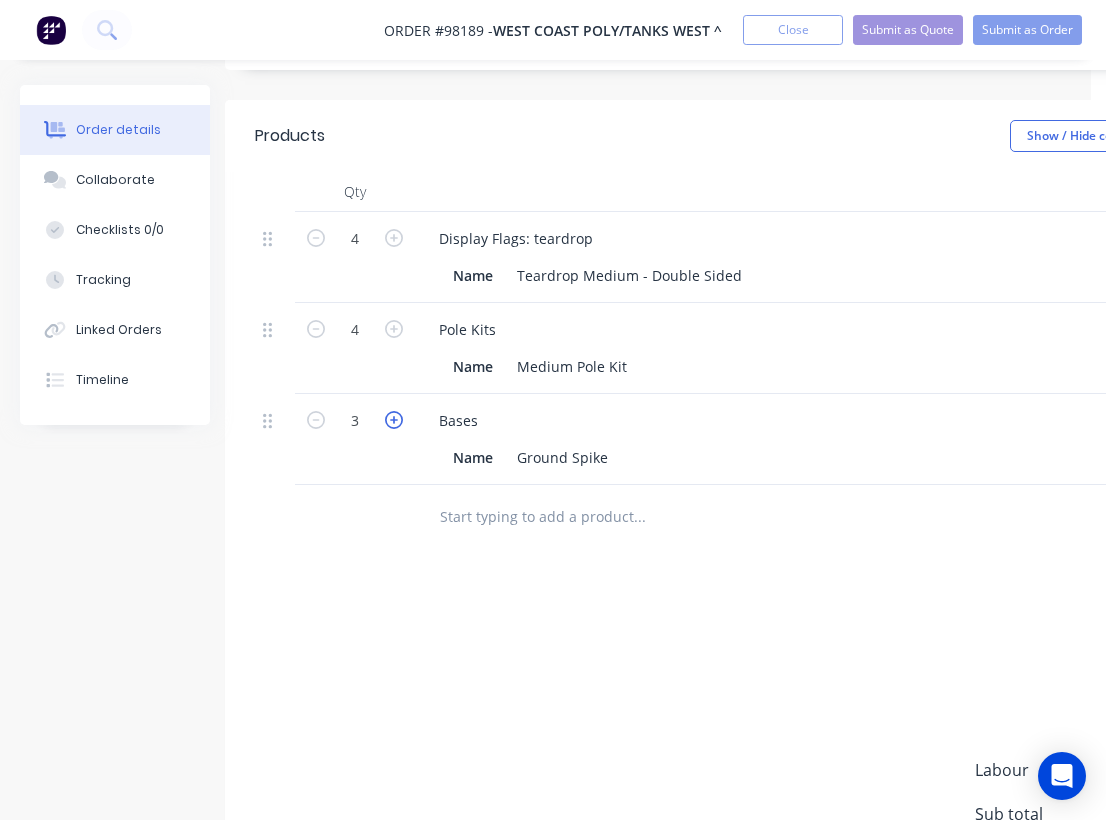 click 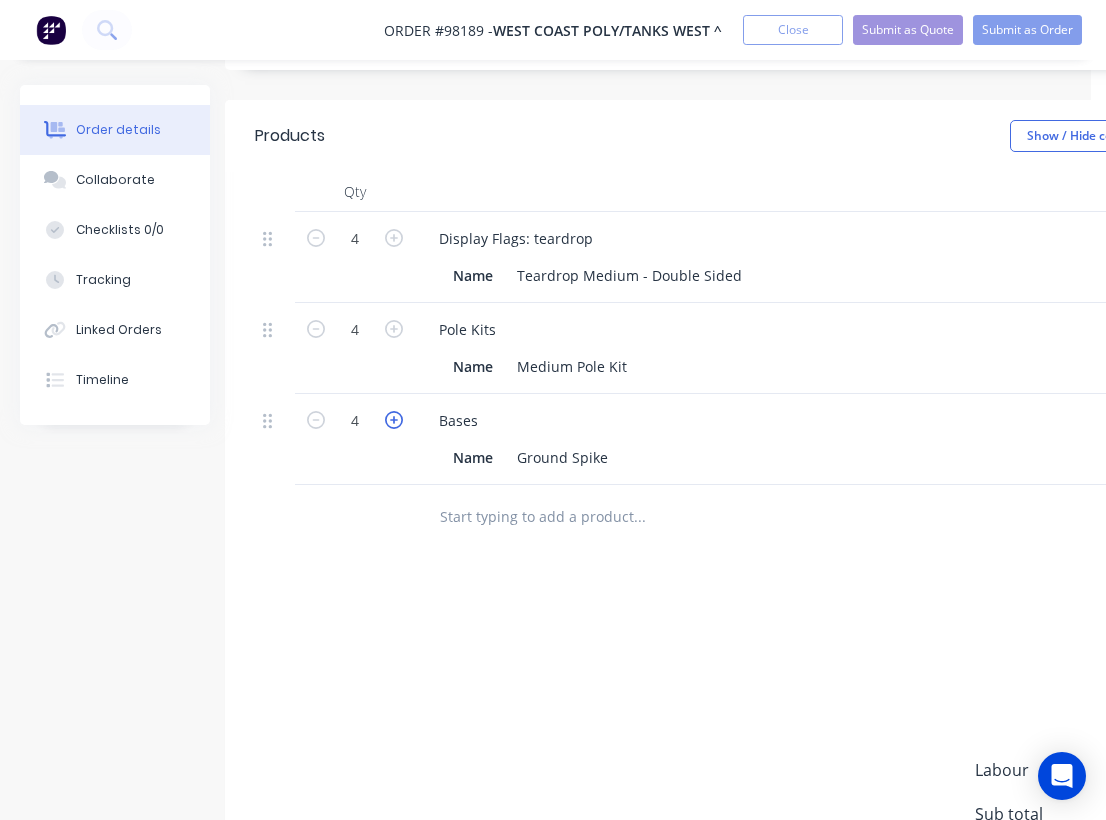 type on "$200.00" 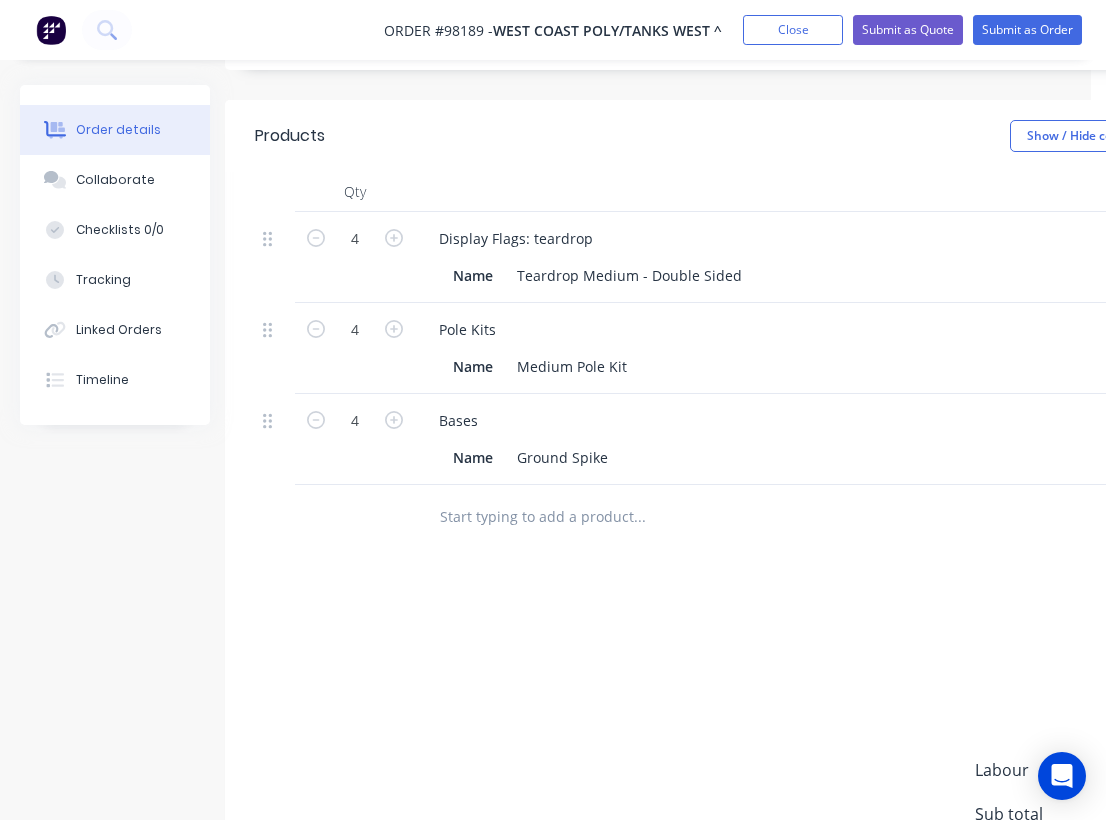 click on "Products Show / Hide columns Add product     Qty Cost Markup Price Total 4 Display Flags: teardrop Name Teardrop Medium - Double Sided $0.00 $0.00 % $220.00 $220.00 $880.00 $880.00   4 Pole Kits Name Medium Pole Kit $0.00 $0.00 % $65.00 $65.00 $260.00 $260.00   4 Bases Name Ground Spike $0.00 $0.00 % $50.00 $50.00 $200.00 $200.00   Delivery fee $55.00 add markup add discount Labour $0.00 Sub total $1,395.00 Margin $0.00  ( 0.00 %) Tax $139.50 Total $1,534.50" at bounding box center (790, 560) 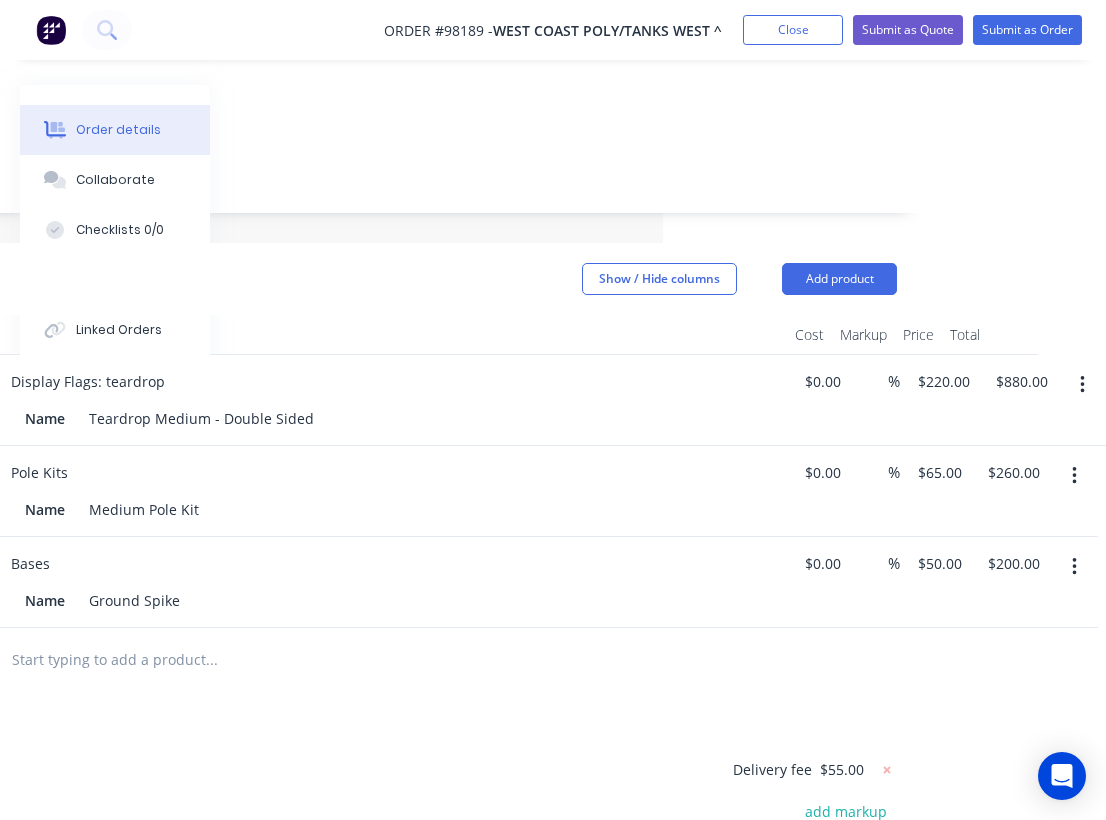scroll, scrollTop: 345, scrollLeft: 443, axis: both 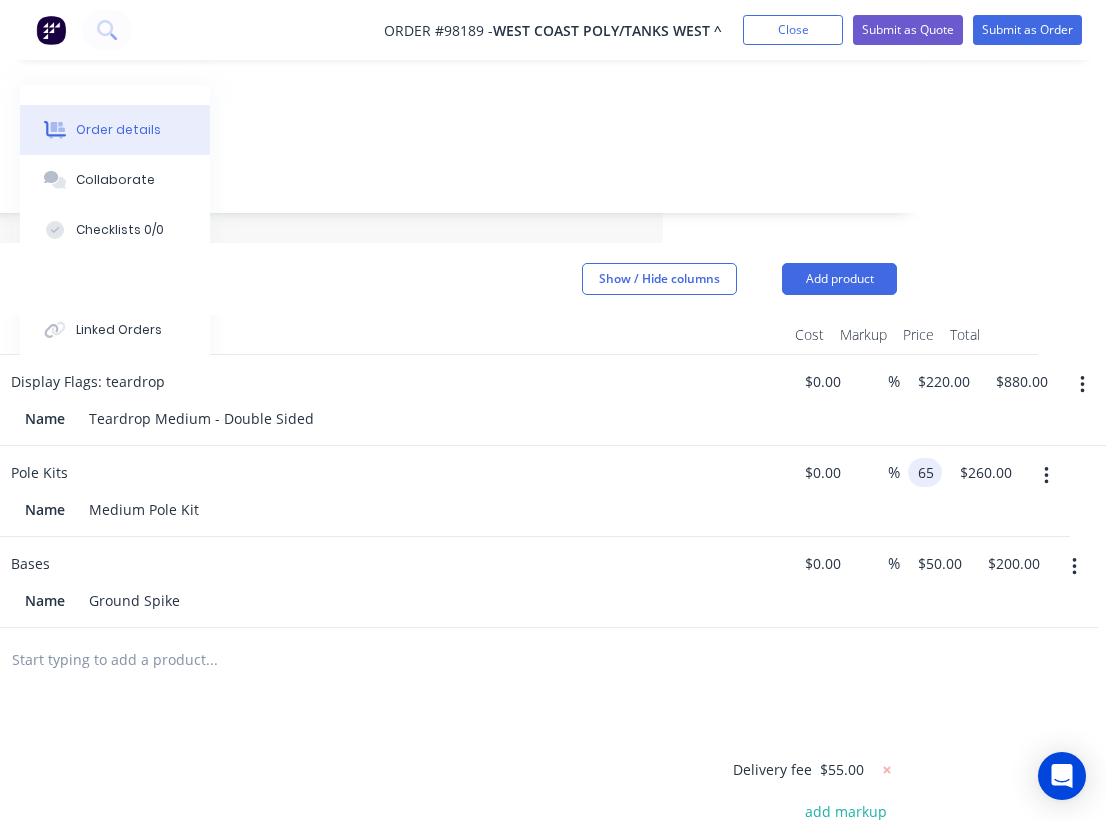 click on "65" at bounding box center (929, 472) 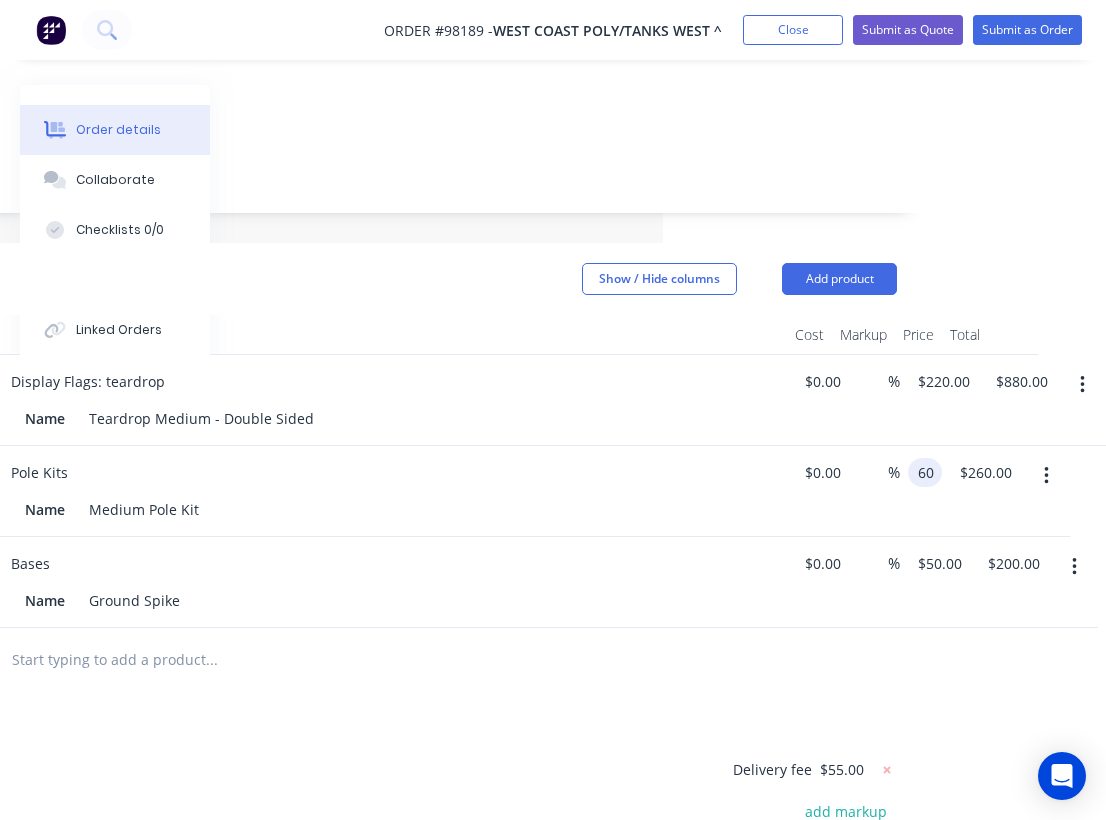 type on "$60.00" 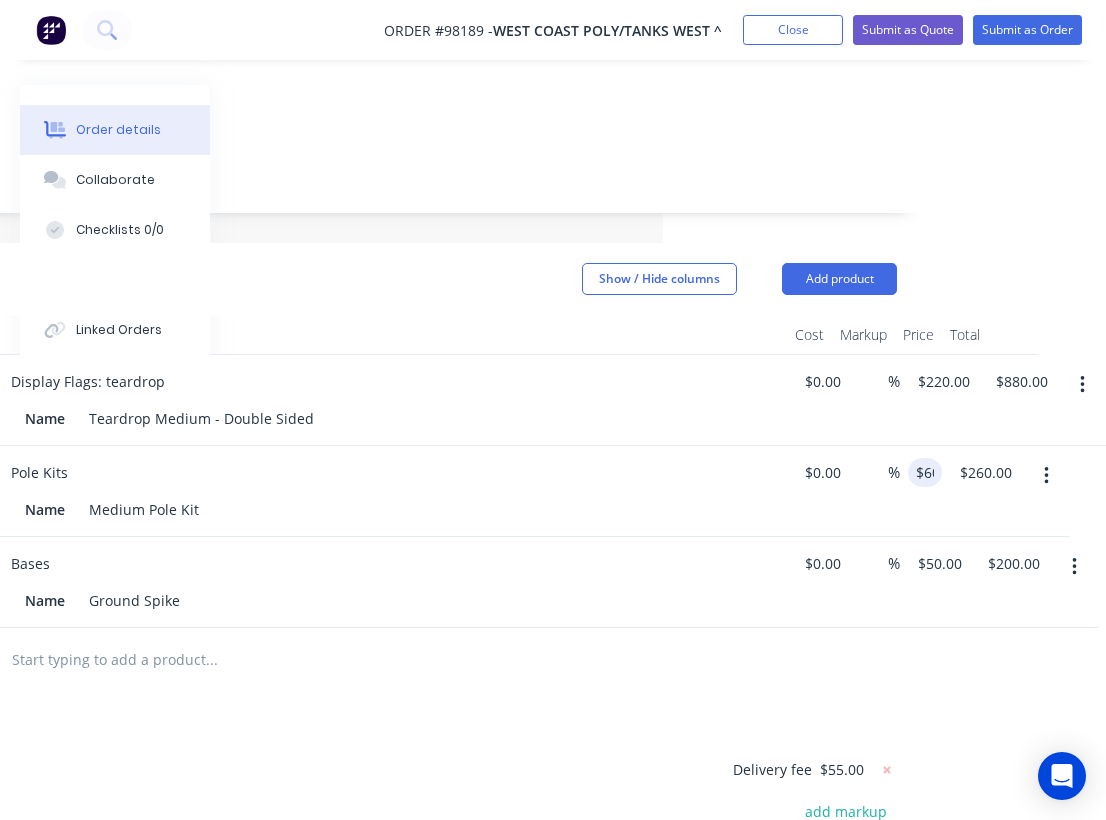 type on "$240.00" 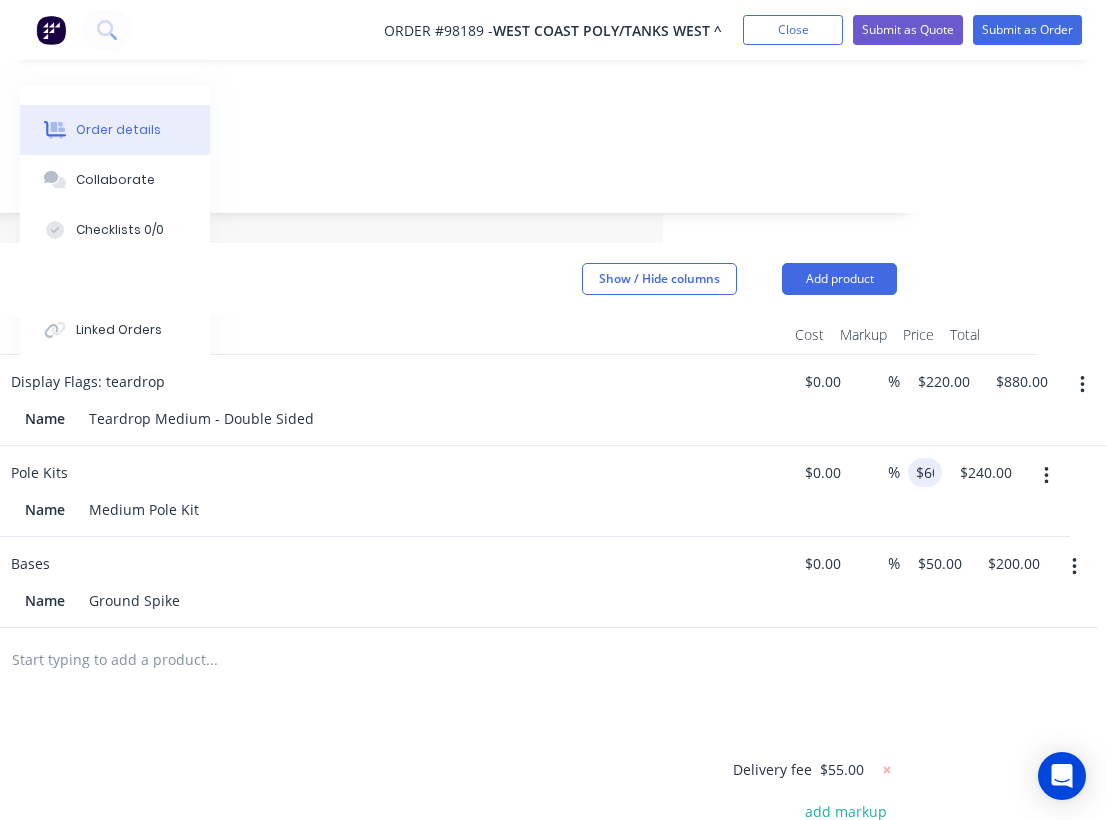 click on "Bases" at bounding box center [387, 563] 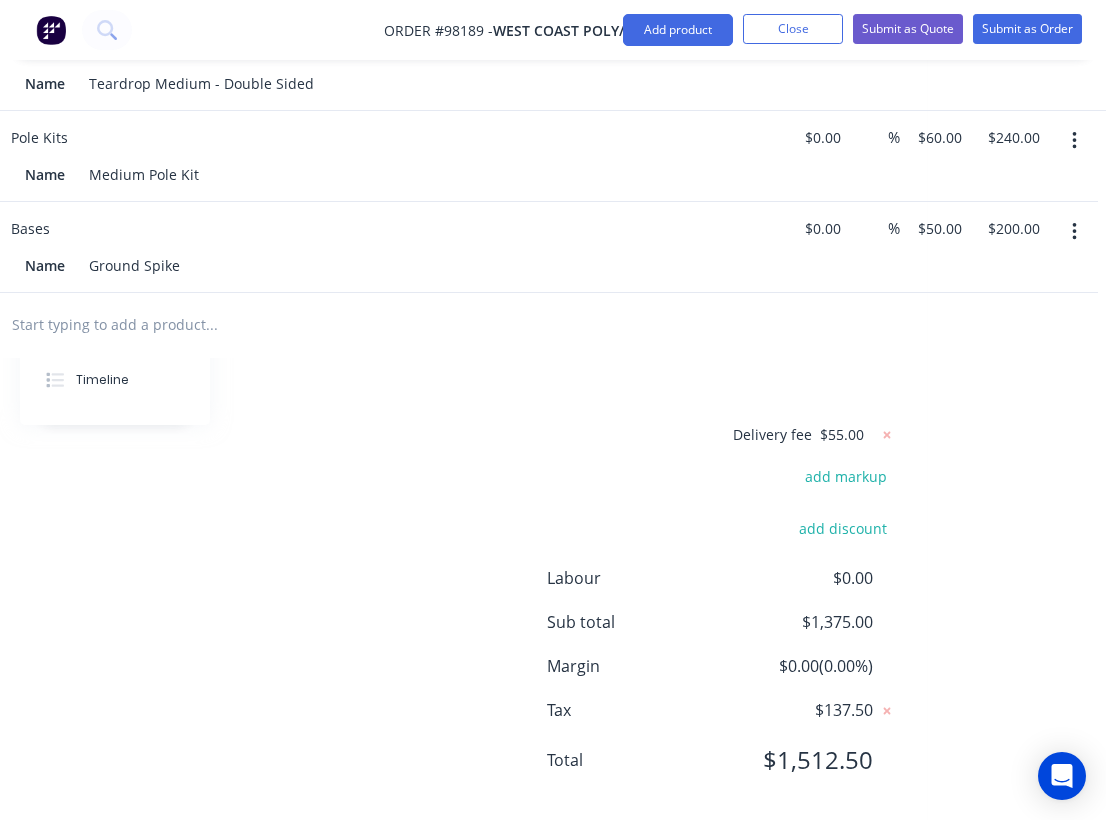 scroll, scrollTop: 121, scrollLeft: 443, axis: both 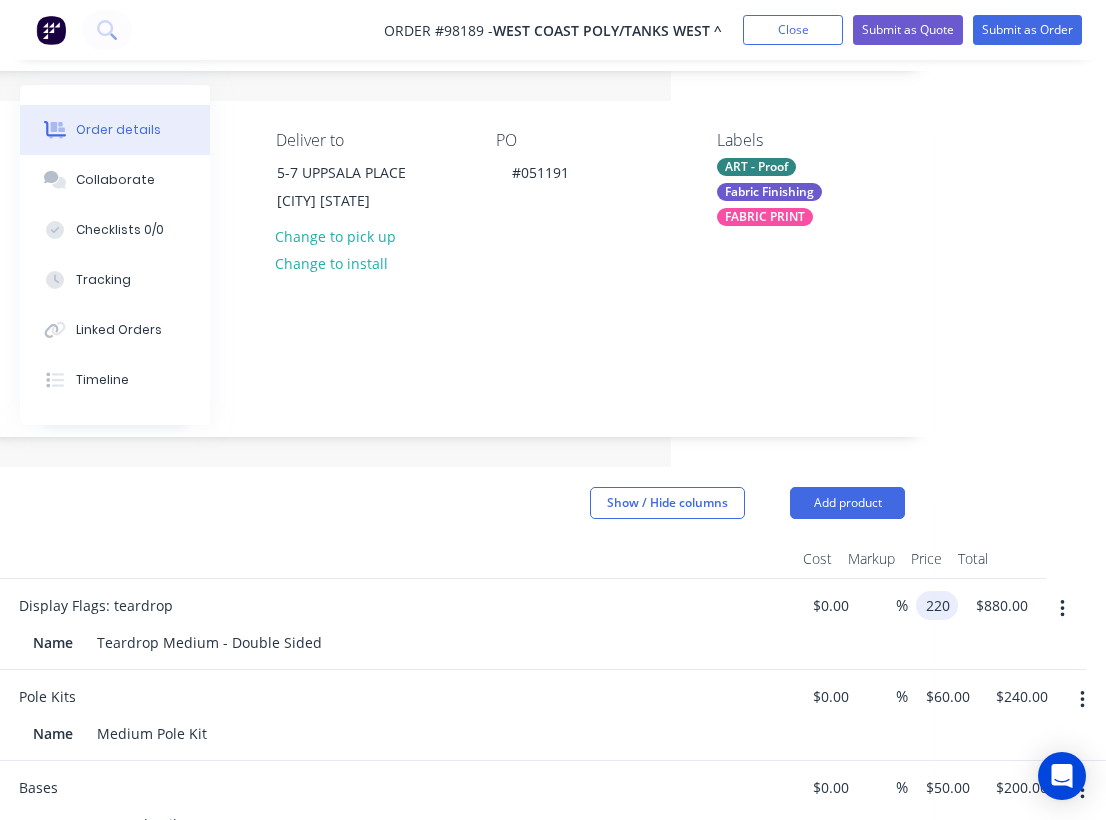 click on "220" at bounding box center (941, 605) 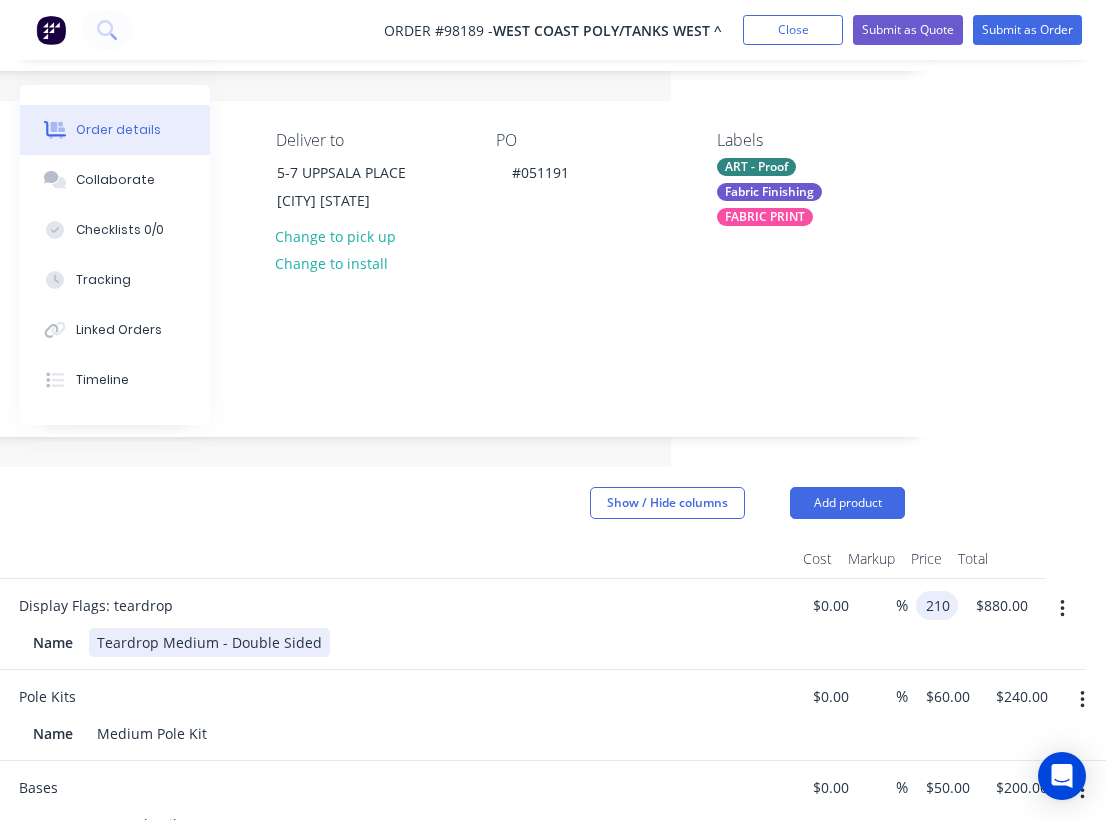 type on "$210.00" 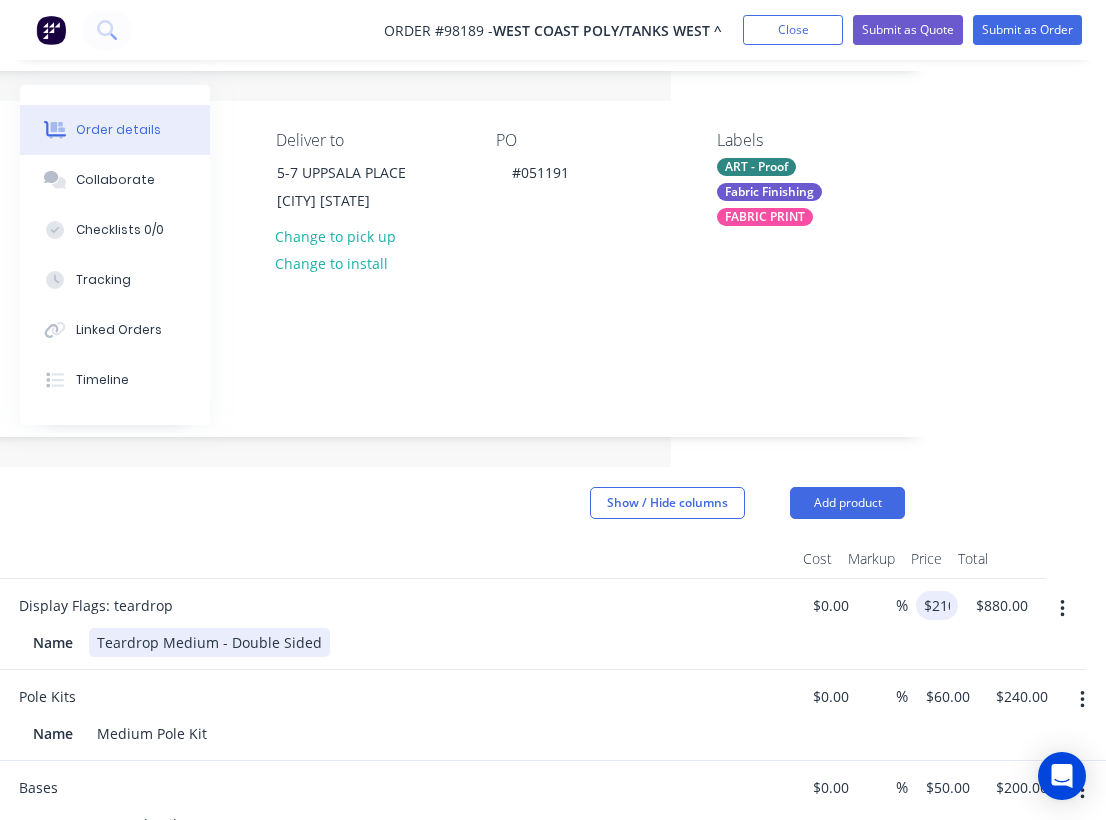 type on "$840.00" 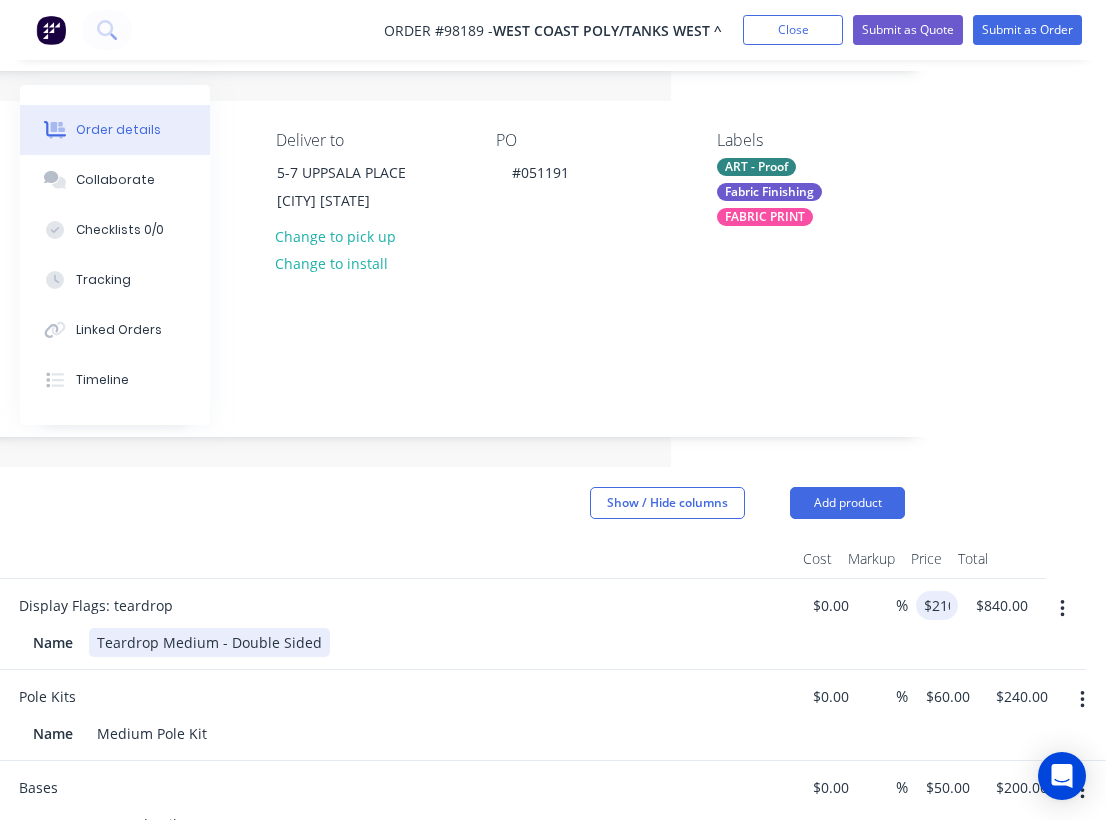 click on "Display Flags: teardrop Name Teardrop Medium - Double Sided" at bounding box center [395, 624] 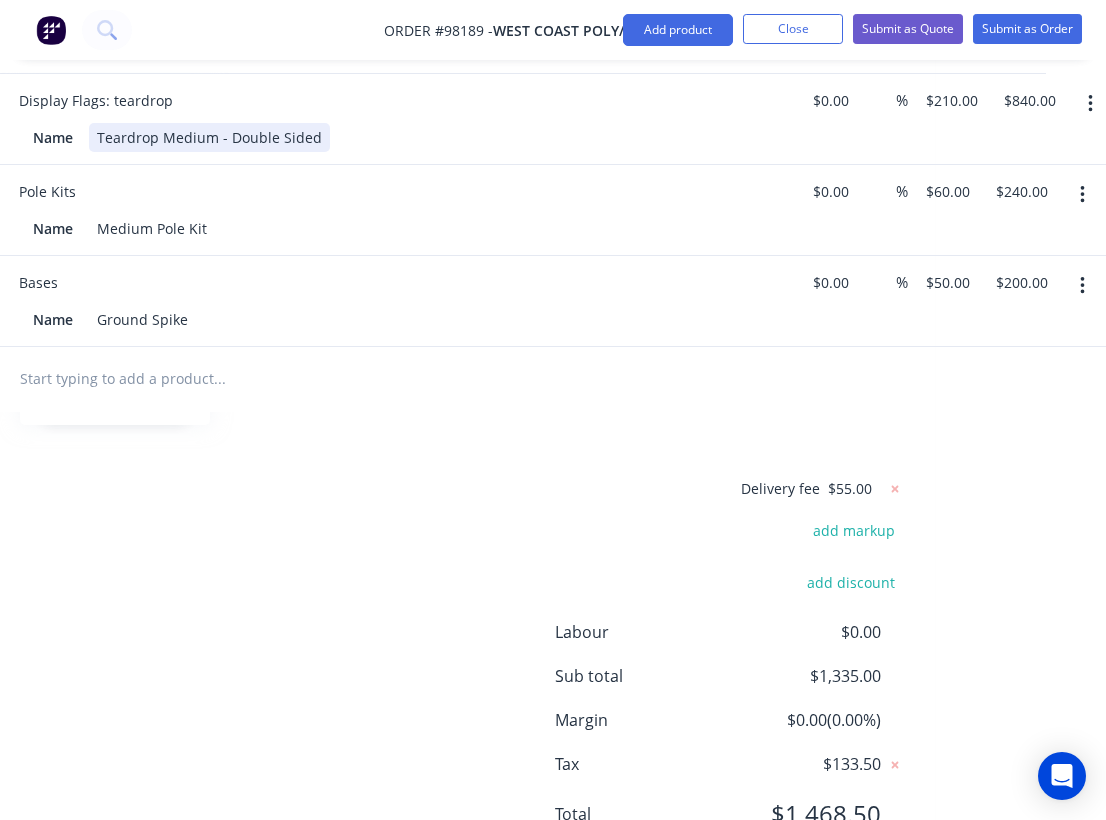 scroll, scrollTop: 622, scrollLeft: 435, axis: both 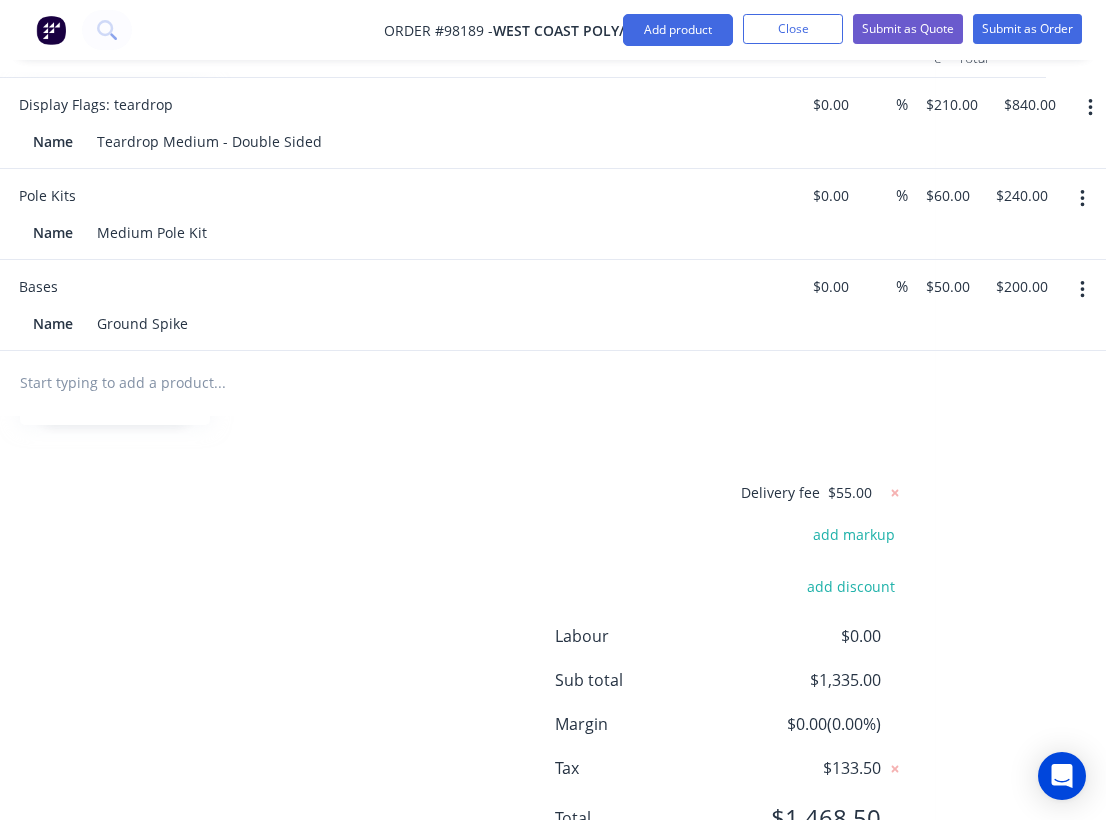 click on "$55.00" at bounding box center [850, 492] 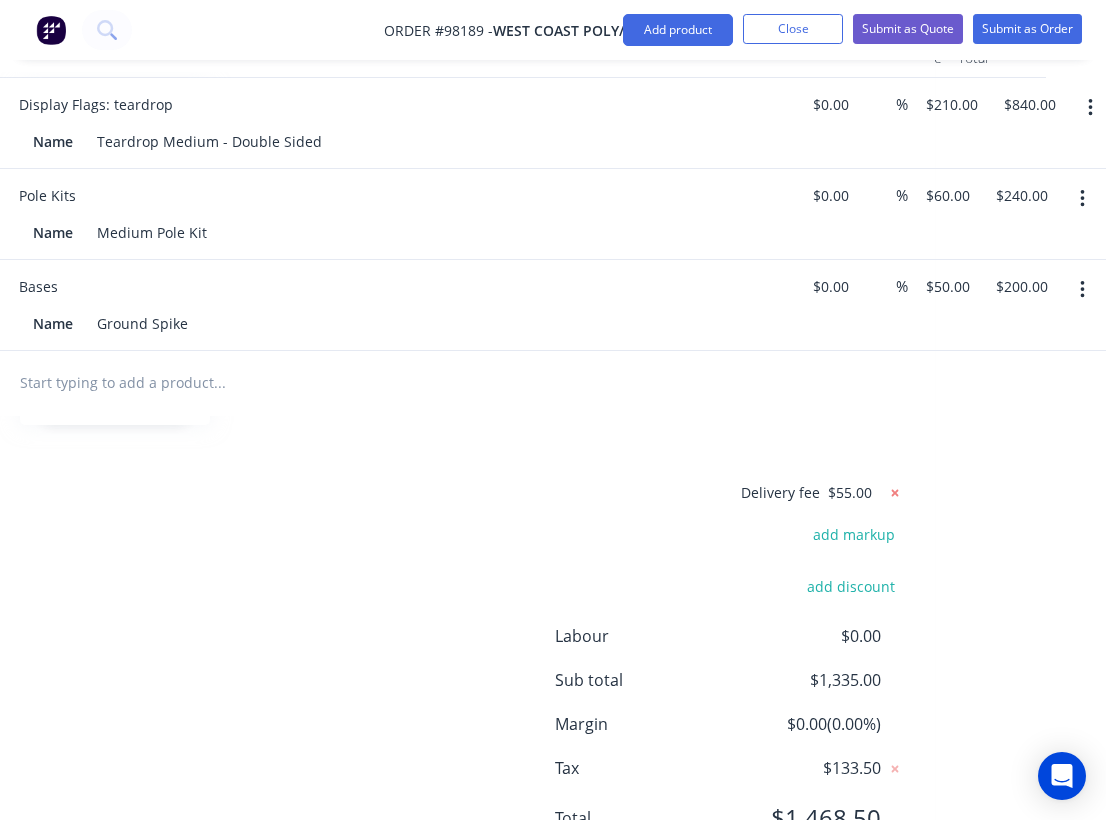 click 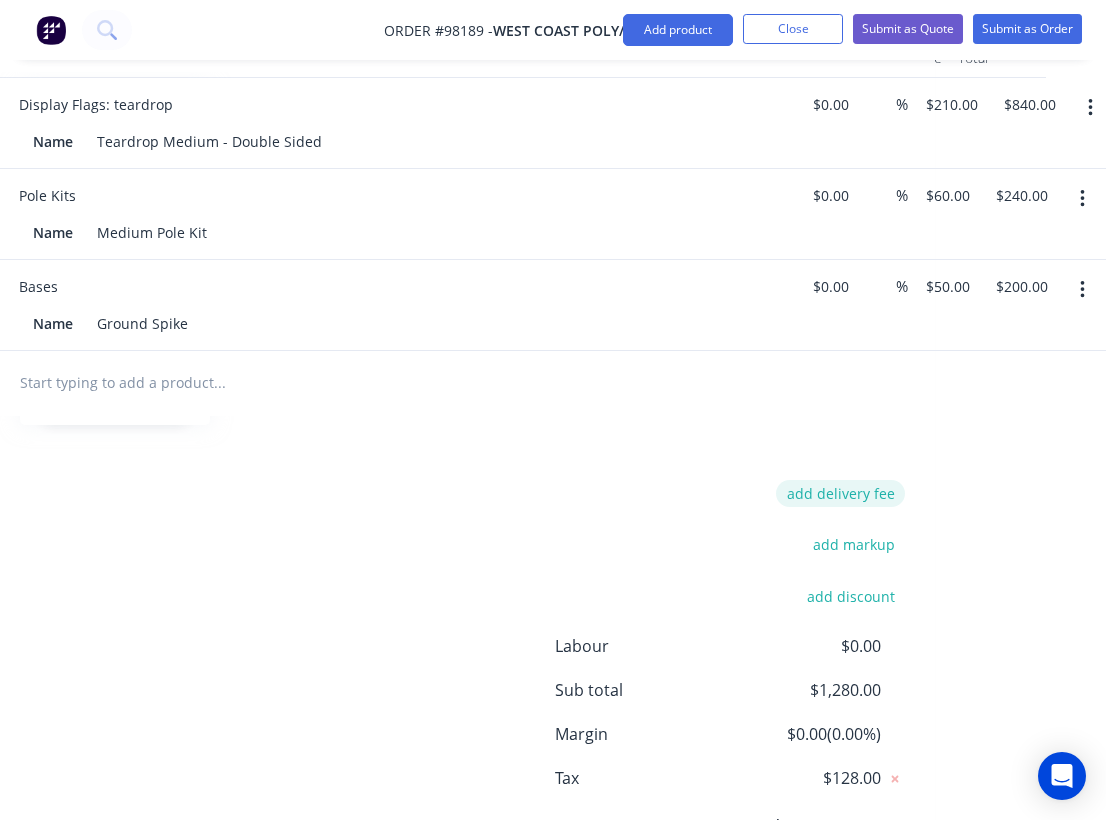 click on "add delivery fee" at bounding box center (840, 493) 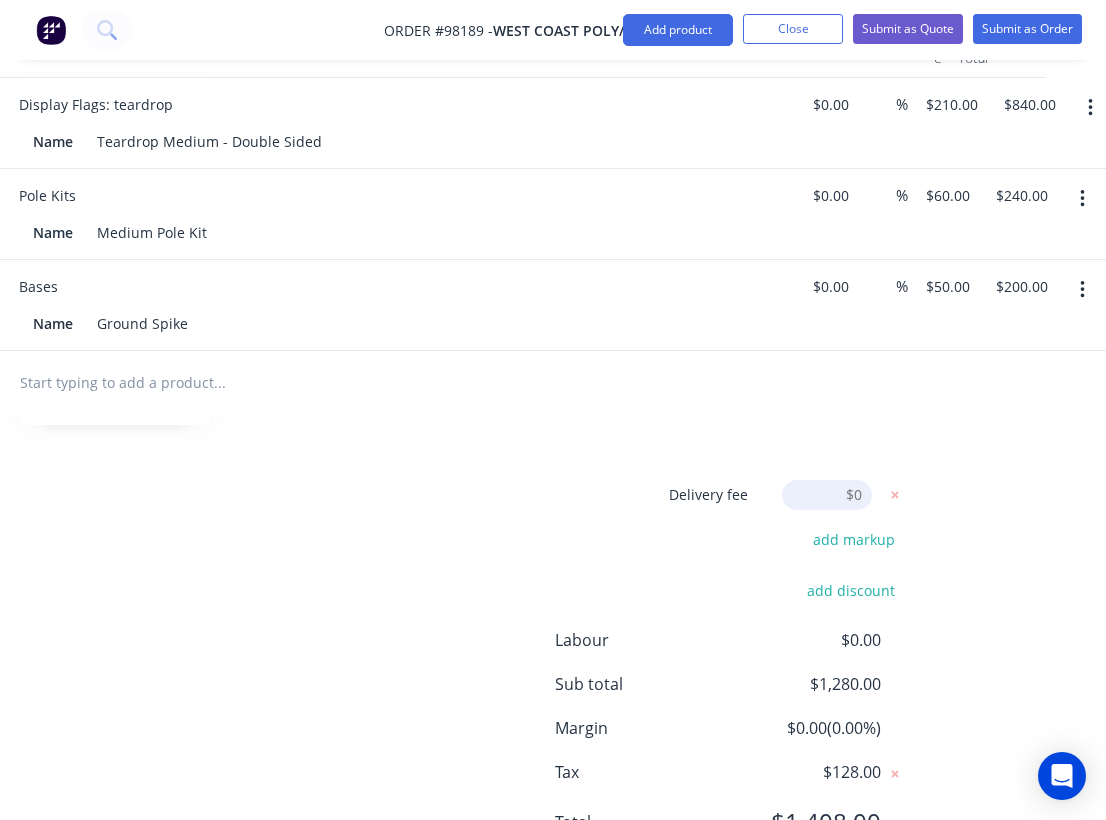 click on "Delivery fee Delivery fee Delivery fee name (Optional) $0 add markup add discount Labour $0.00 Sub total $1,280.00 Margin $0.00  ( 0.00 %) Tax $128.00 Total $1,408.00" at bounding box center [370, 670] 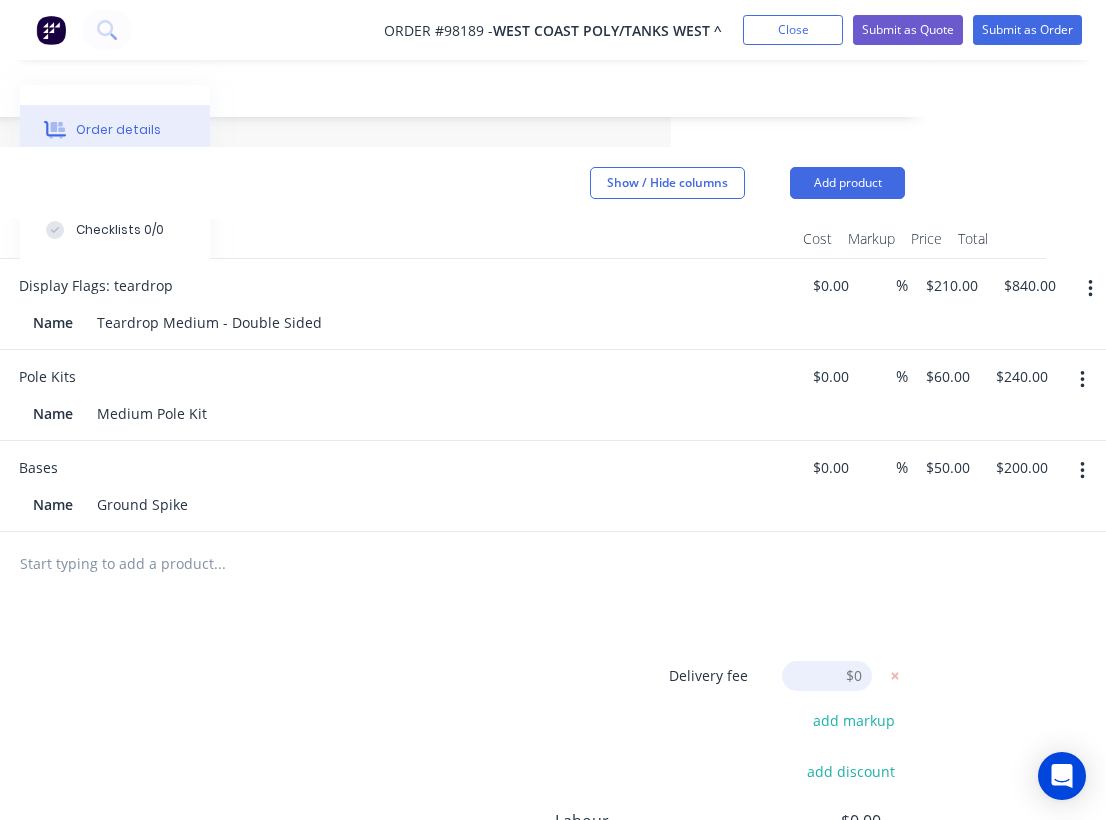 scroll, scrollTop: 437, scrollLeft: 435, axis: both 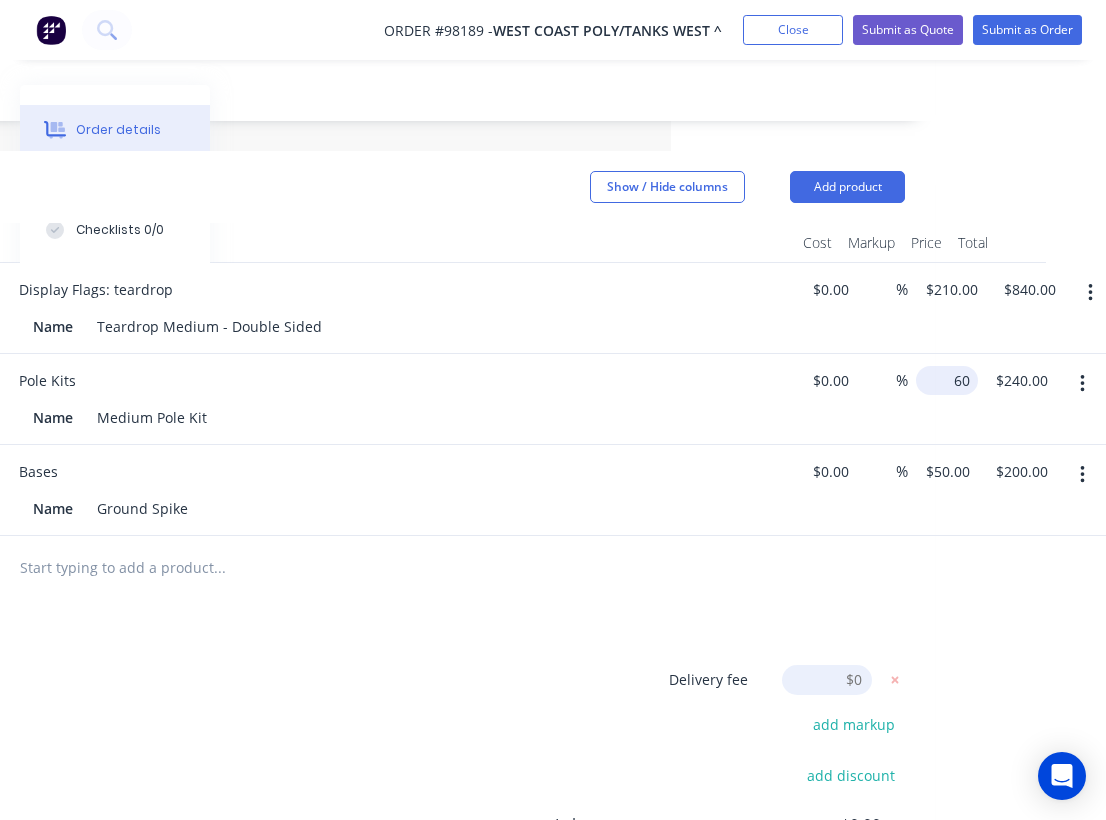 click on "60" at bounding box center (951, 380) 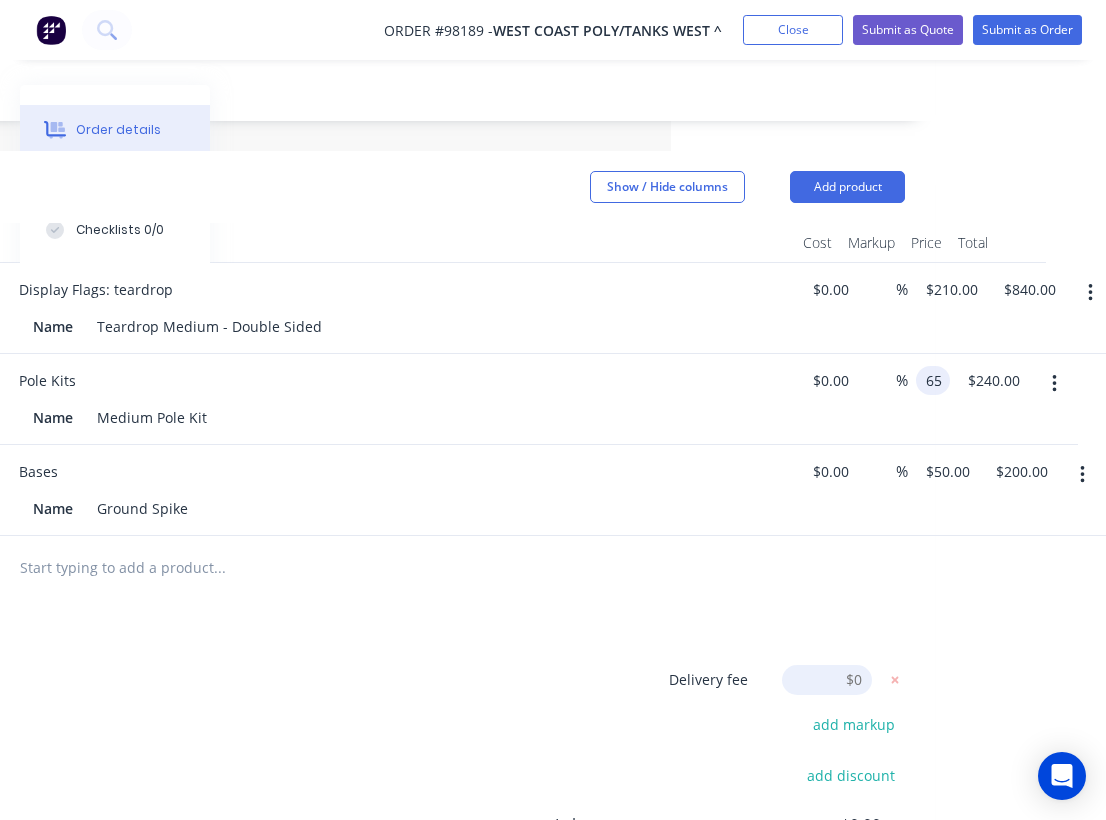 type on "$65.00" 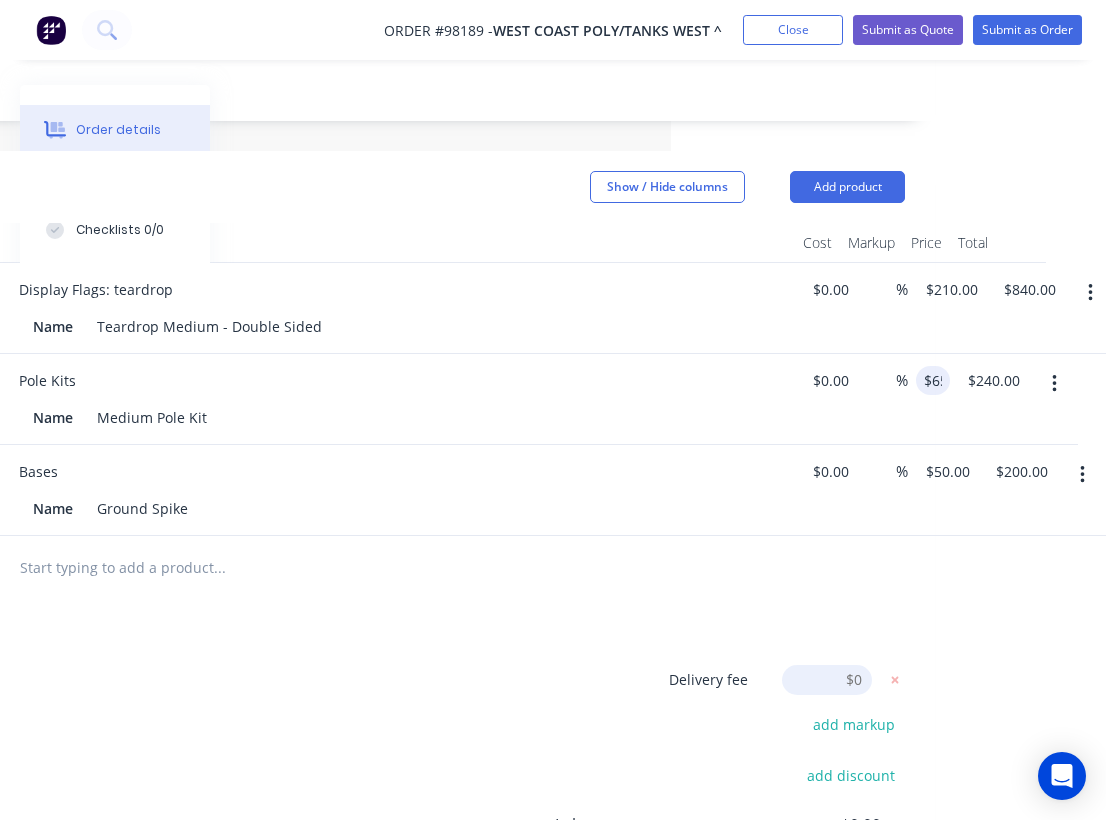 type on "$260.00" 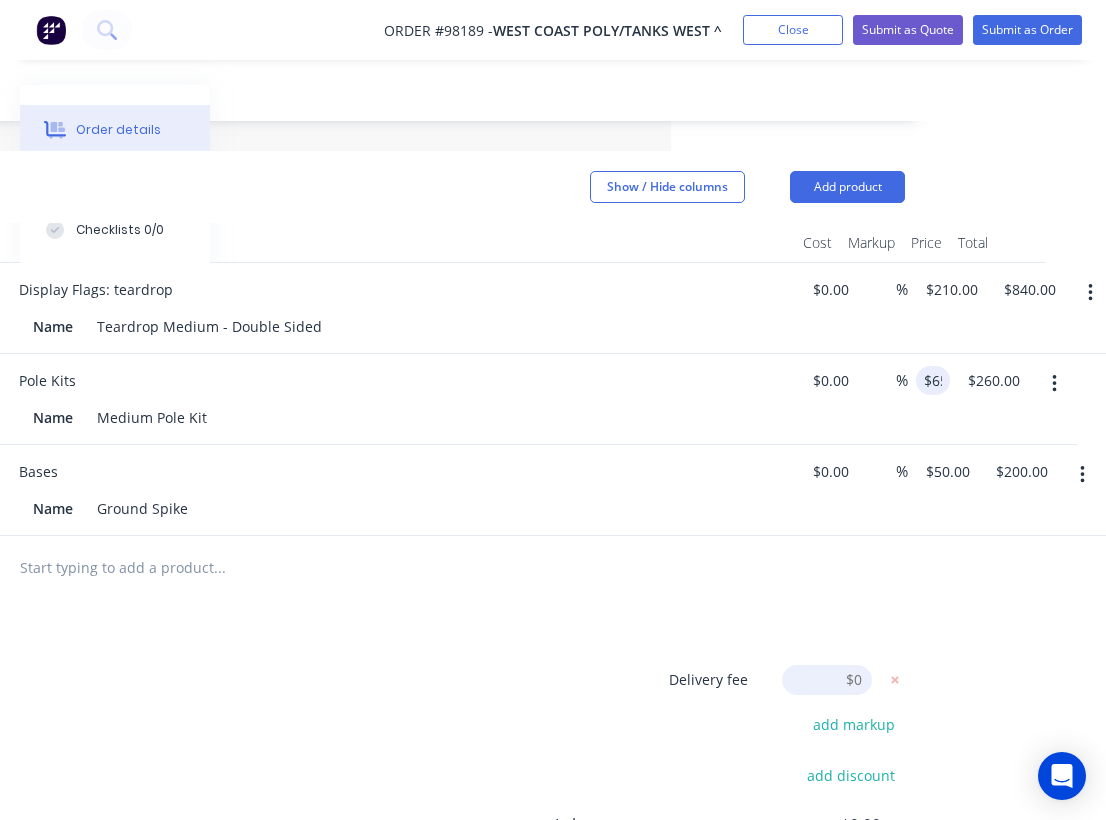 click on "Products Show / Hide columns Add product     Qty Cost Markup Price Total 4 Display Flags: teardrop Name Teardrop Medium - Double Sided $0.00 $0.00 % $210.00 $210.00 $840.00 $840.00   4 Pole Kits Name Medium Pole Kit $0.00 $0.00 % $65.00 65 $260.00 $240.00   4 Bases Name Ground Spike $0.00 $0.00 % $50.00 $50.00 $200.00 $200.00   Delivery fee Delivery fee Delivery fee name (Optional) $0 add markup add discount Labour $0.00 Sub total $1,280.00 Margin $0.00  ( 0.00 %) Tax $128.00 Total $1,408.00" at bounding box center (370, 613) 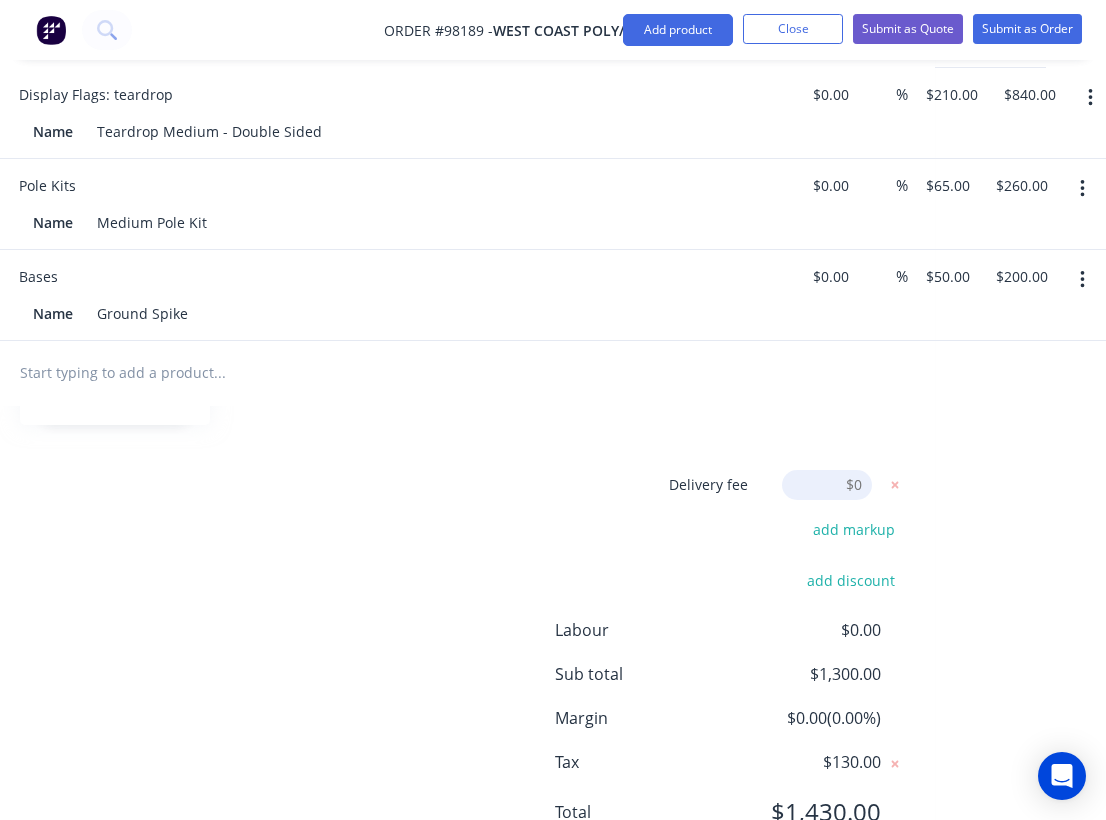 scroll, scrollTop: 634, scrollLeft: 435, axis: both 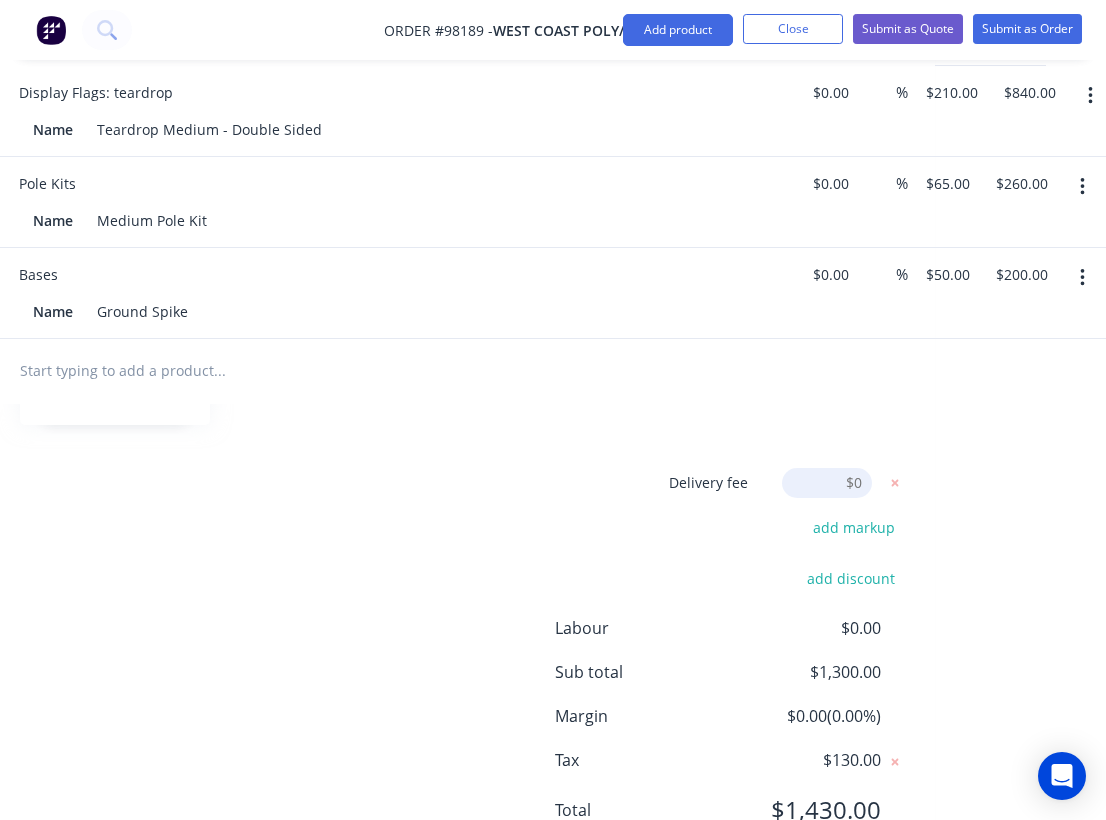 click at bounding box center [827, 483] 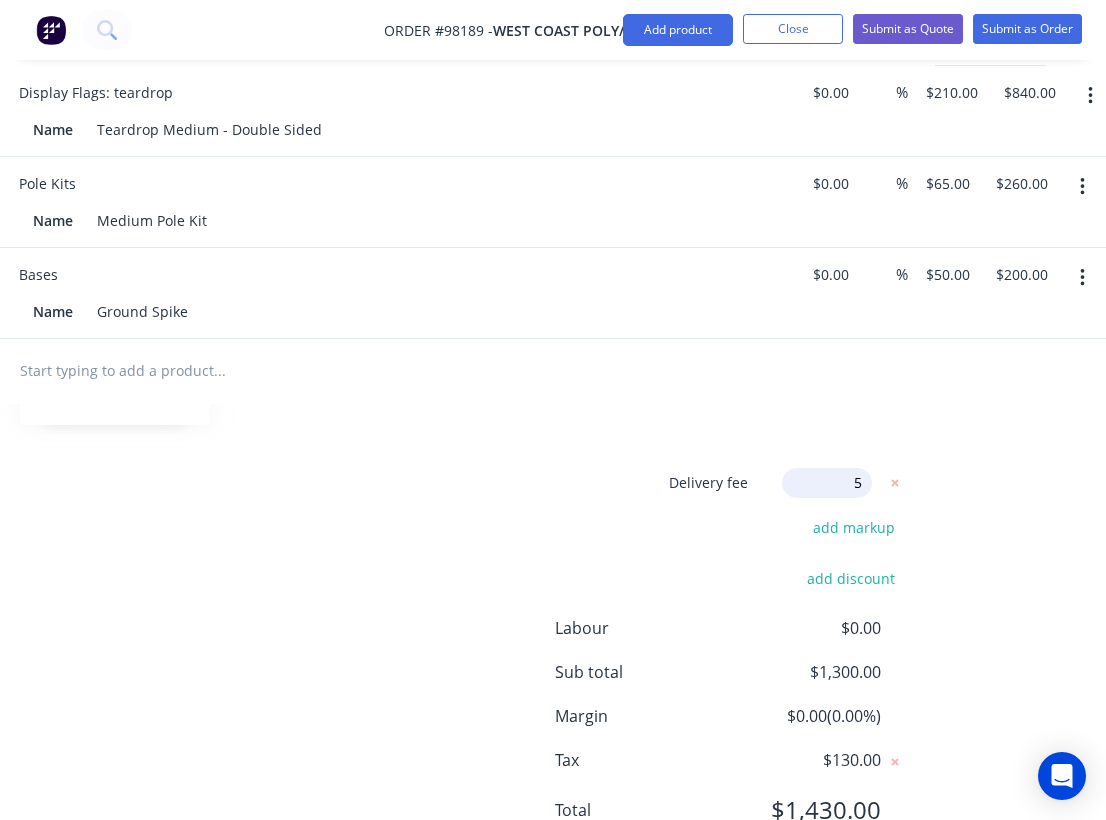 type on "55" 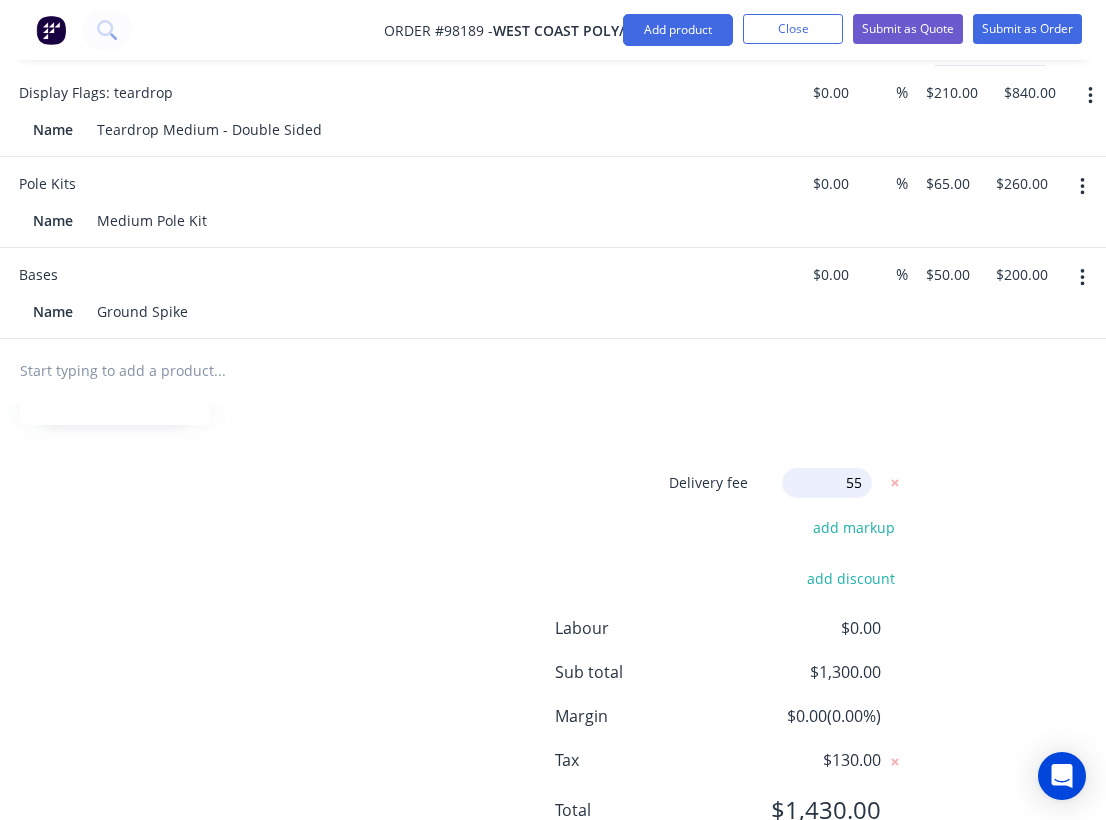 click on "Delivery fee Delivery fee Delivery fee name (Optional) 55 55 $0 add markup add discount Labour $0.00 Sub total $1,300.00 Margin $0.00  ( 0.00 %) Tax $130.00 Total $1,430.00" at bounding box center [370, 658] 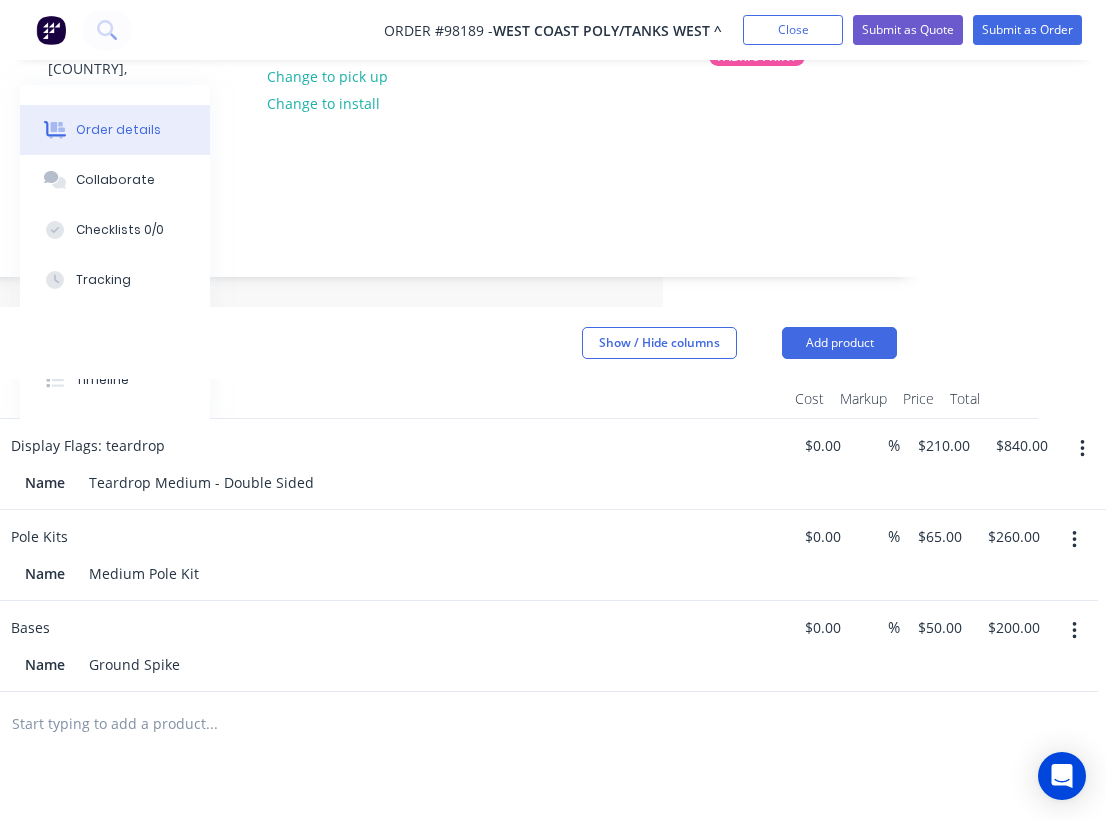 scroll, scrollTop: 281, scrollLeft: 443, axis: both 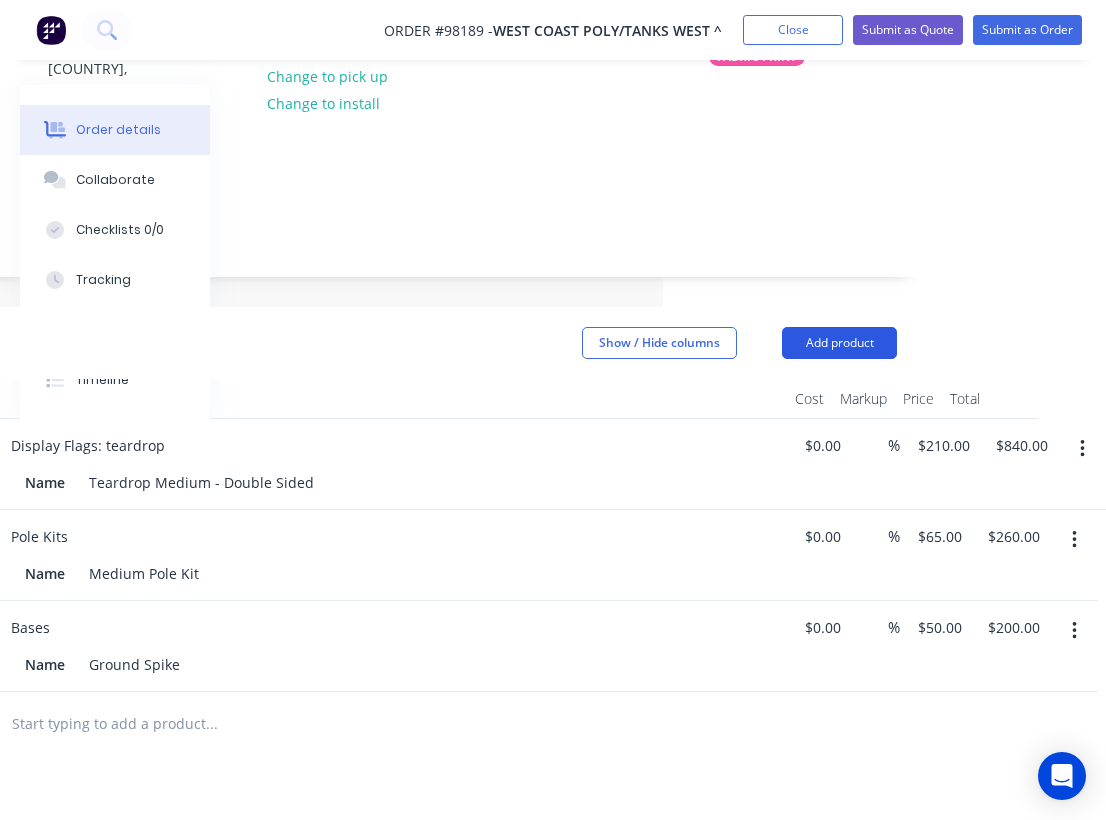 click on "Add product" at bounding box center [839, 343] 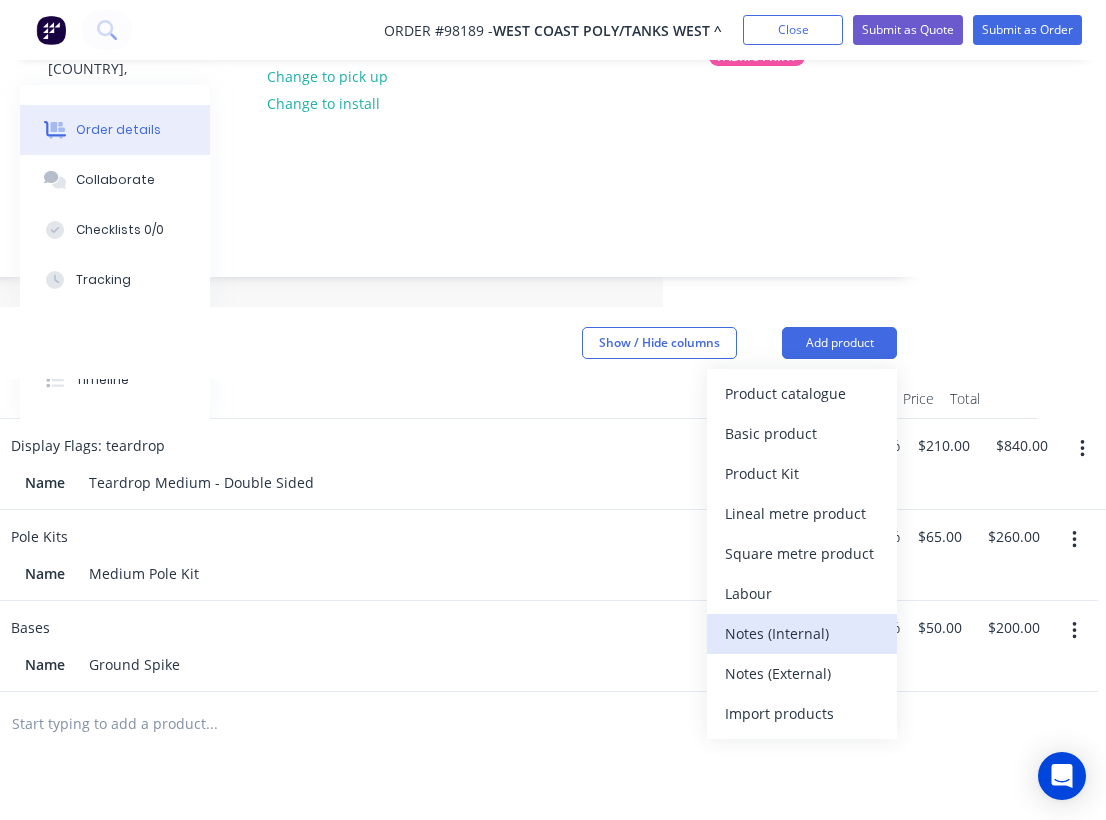click on "Notes (Internal)" at bounding box center [802, 633] 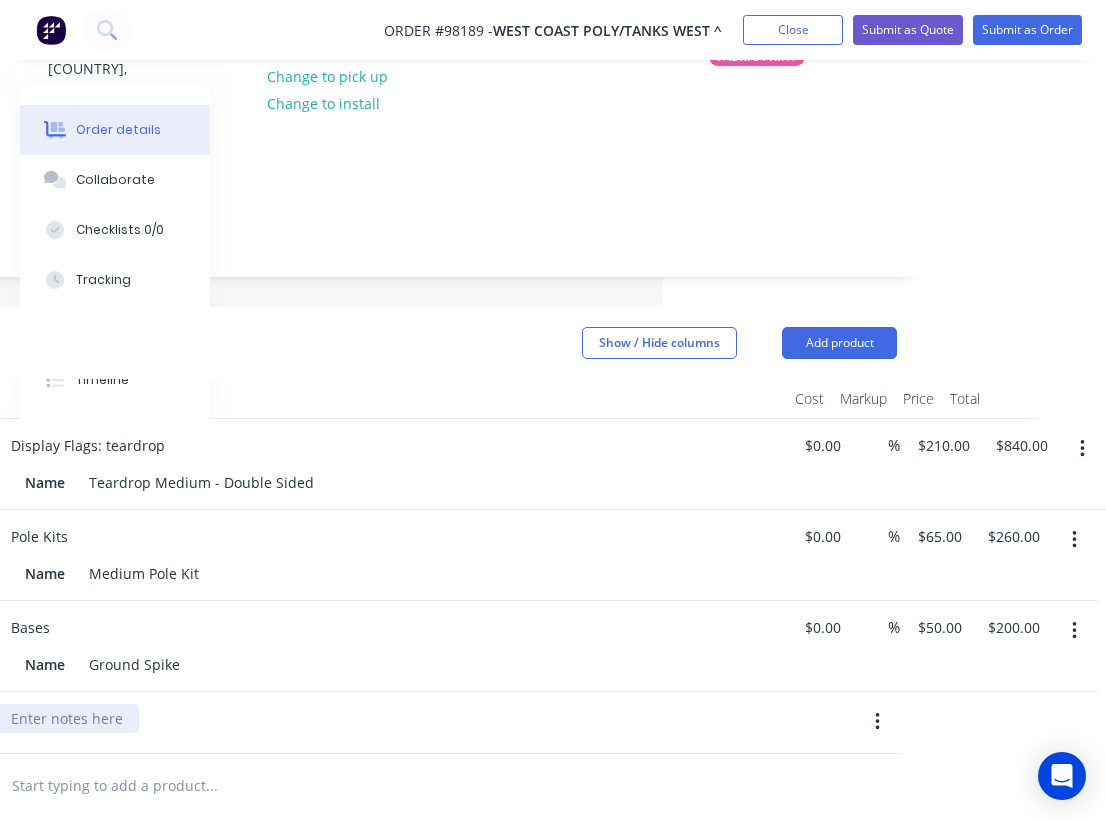 click at bounding box center [67, 718] 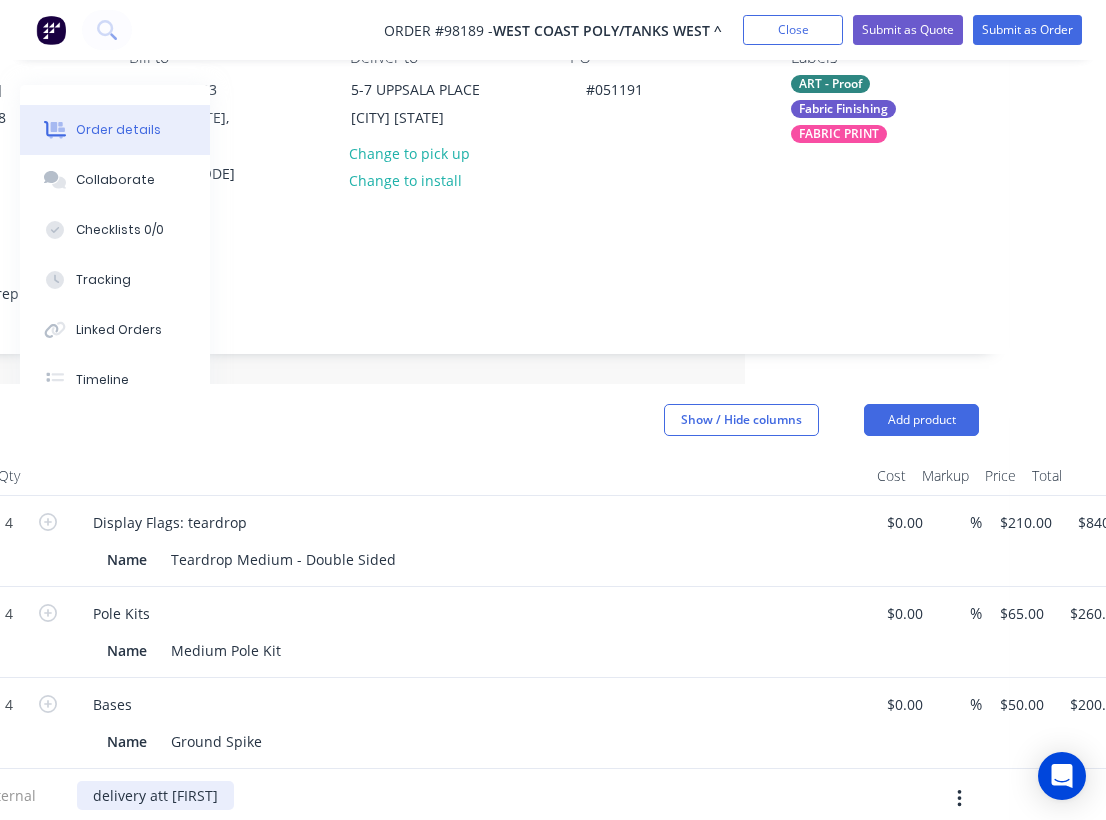 scroll, scrollTop: 204, scrollLeft: 396, axis: both 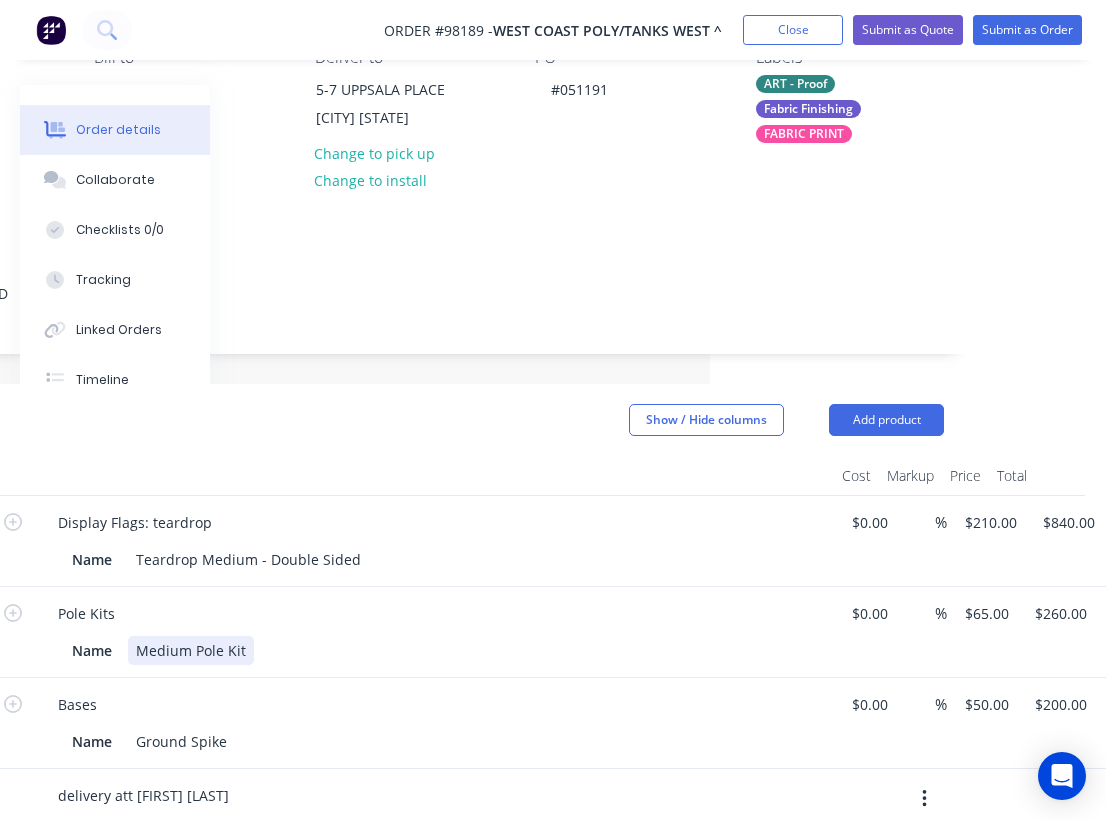 drag, startPoint x: 354, startPoint y: 649, endPoint x: 488, endPoint y: 617, distance: 137.76791 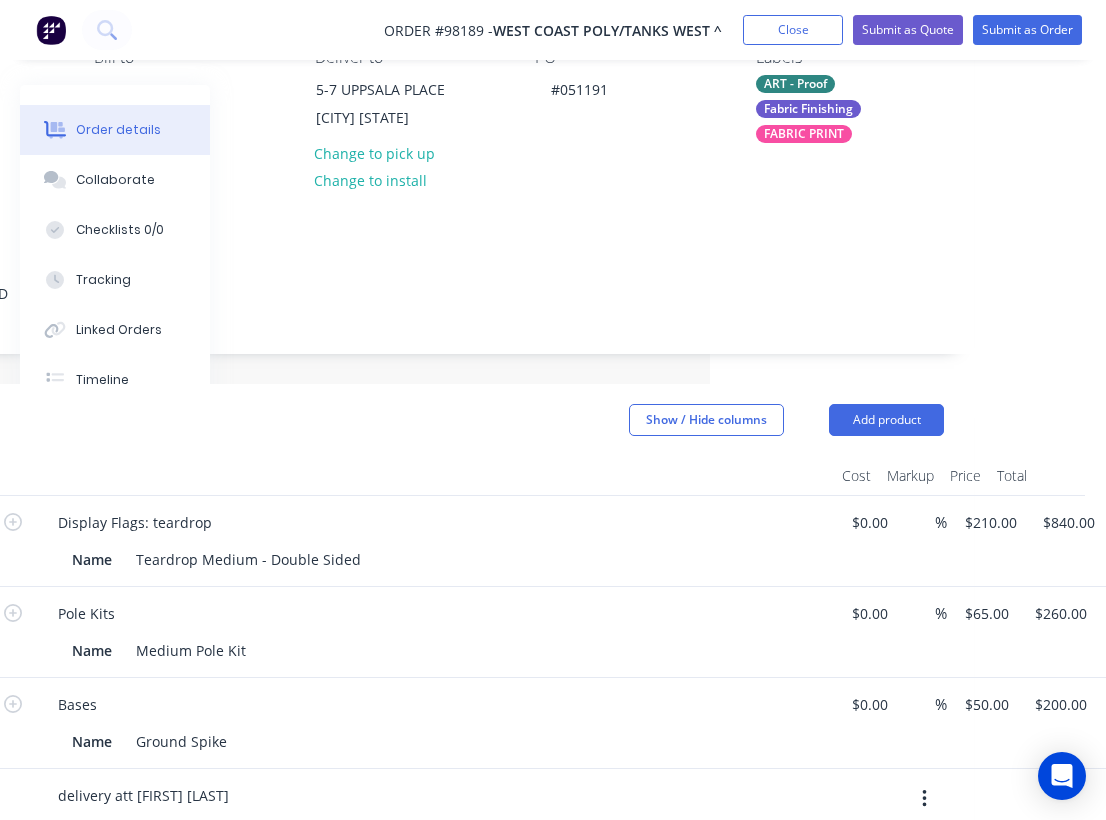 click on "delivery att [FIRST] [LAST]" at bounding box center [434, 795] 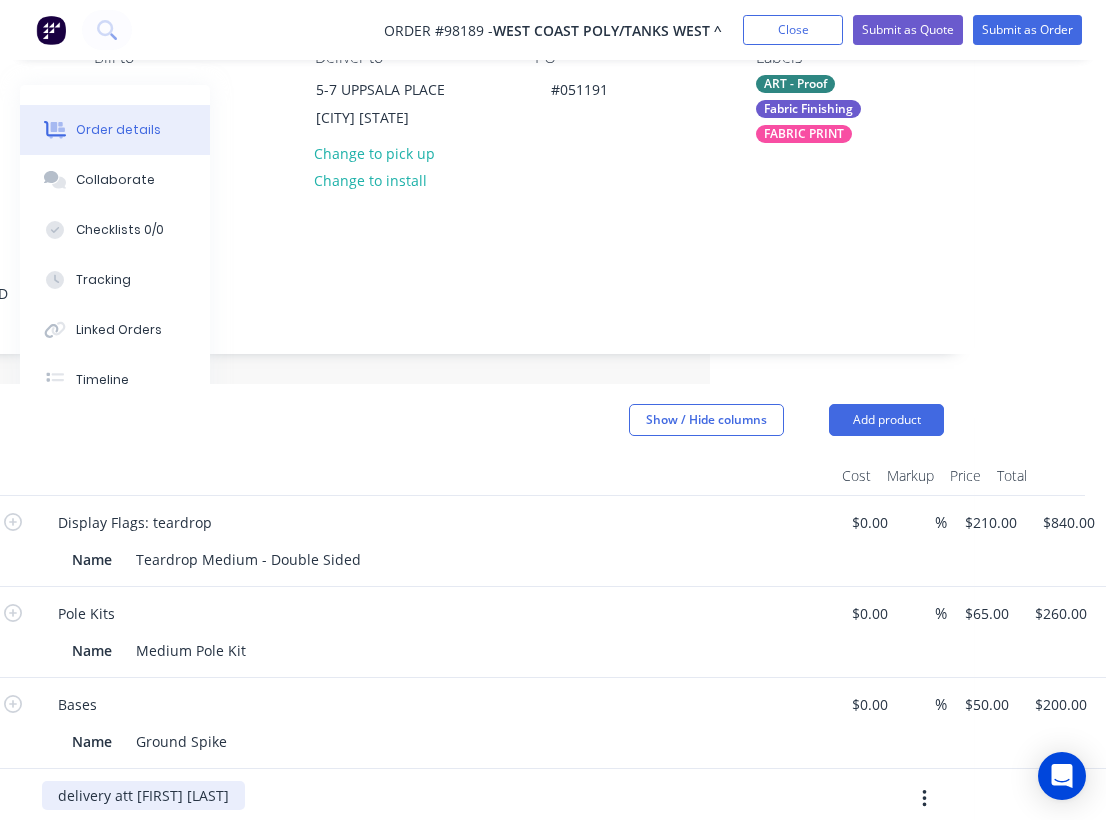 click on "delivery att [FIRST] [LAST]" at bounding box center (143, 795) 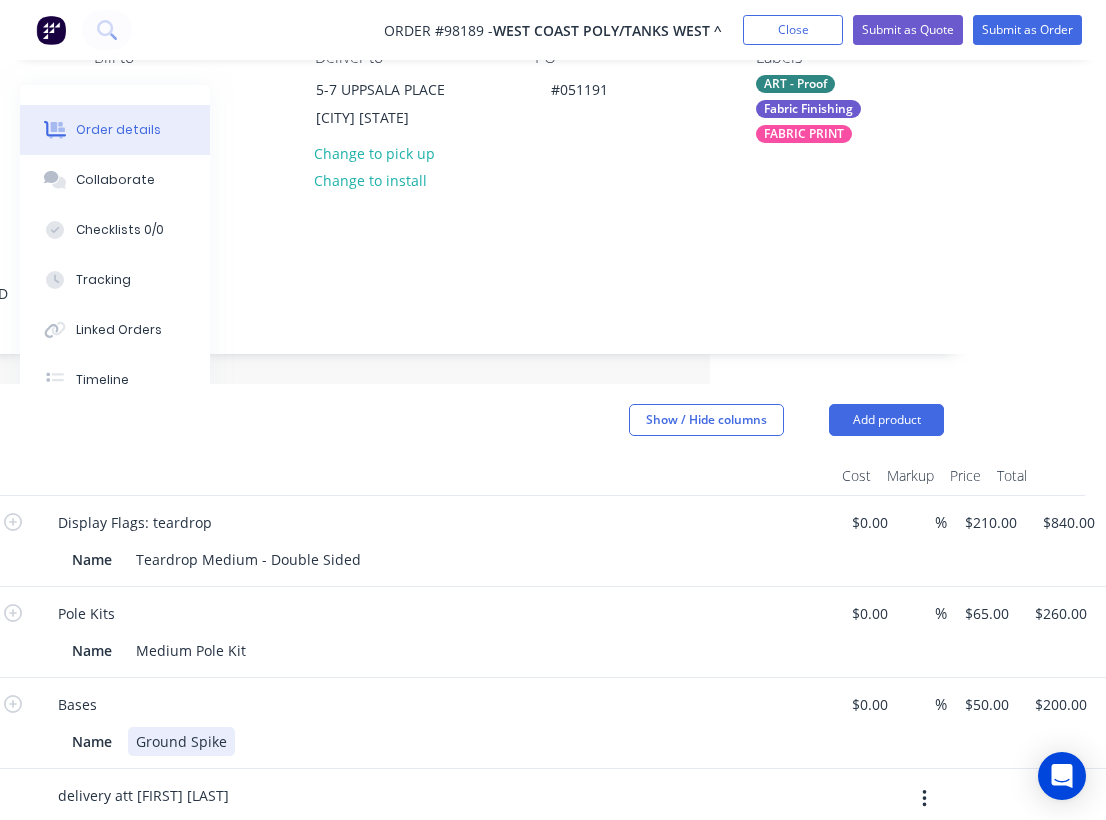 drag, startPoint x: 228, startPoint y: 765, endPoint x: 385, endPoint y: 697, distance: 171.09354 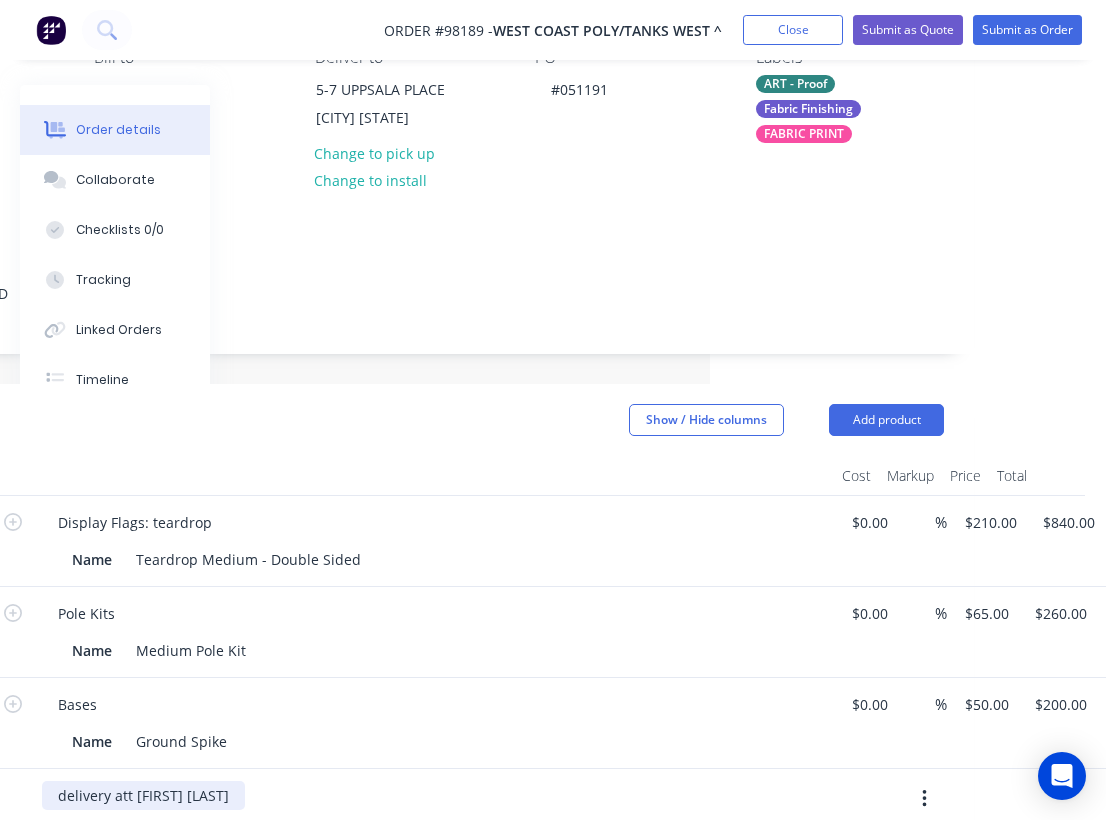 click on "delivery att [FIRST] [LAST]" at bounding box center (143, 795) 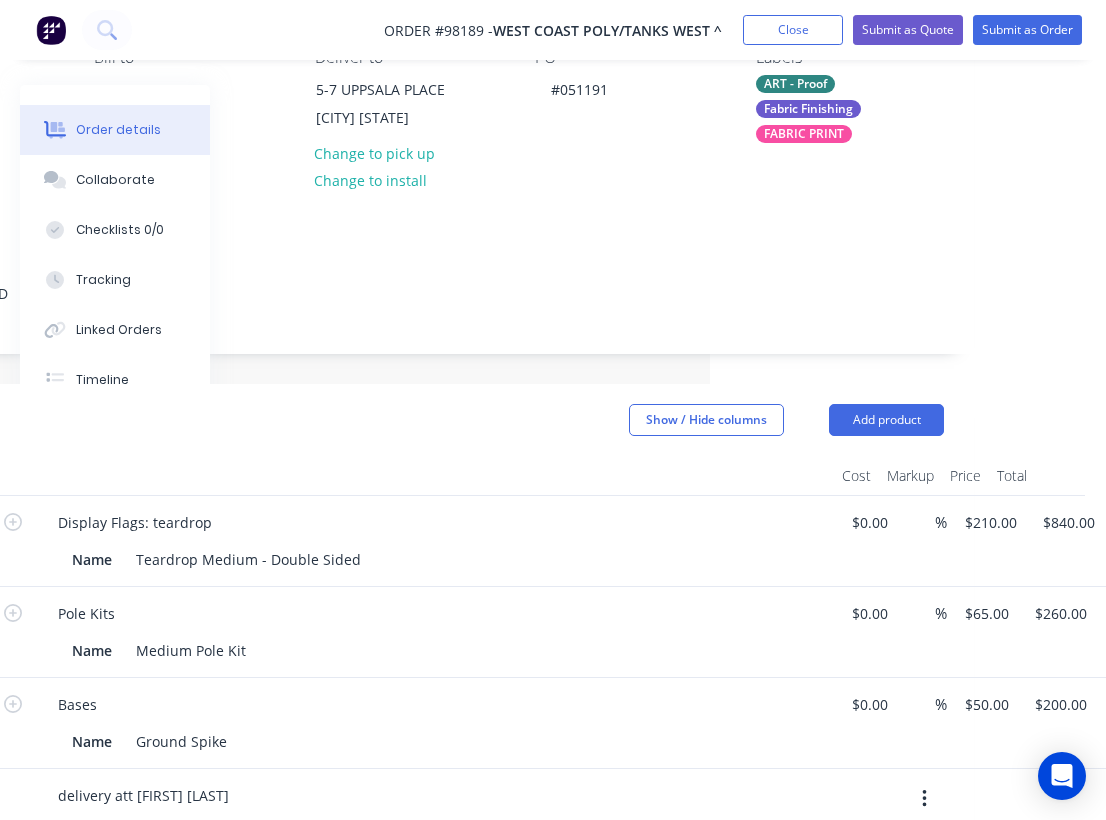 click on "Notes acc, retail, rep GD" at bounding box center (409, 286) 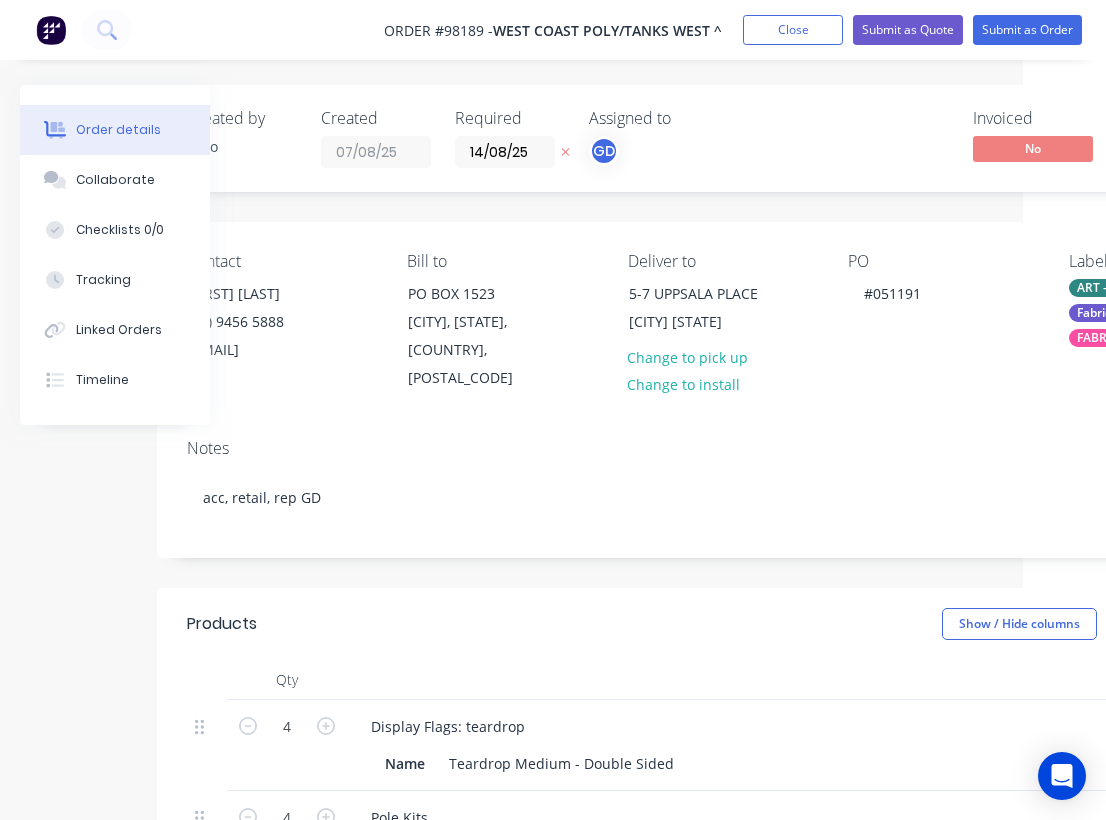 scroll, scrollTop: 0, scrollLeft: 0, axis: both 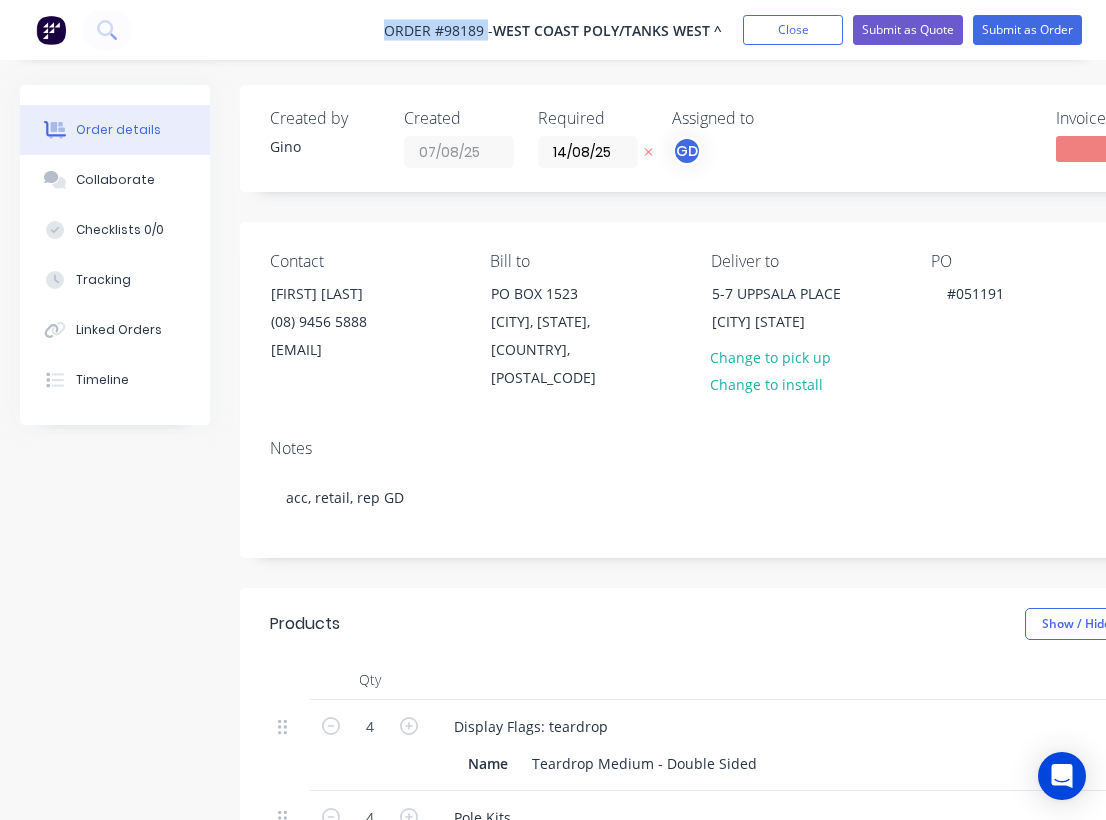drag, startPoint x: 376, startPoint y: 22, endPoint x: 487, endPoint y: 30, distance: 111.28792 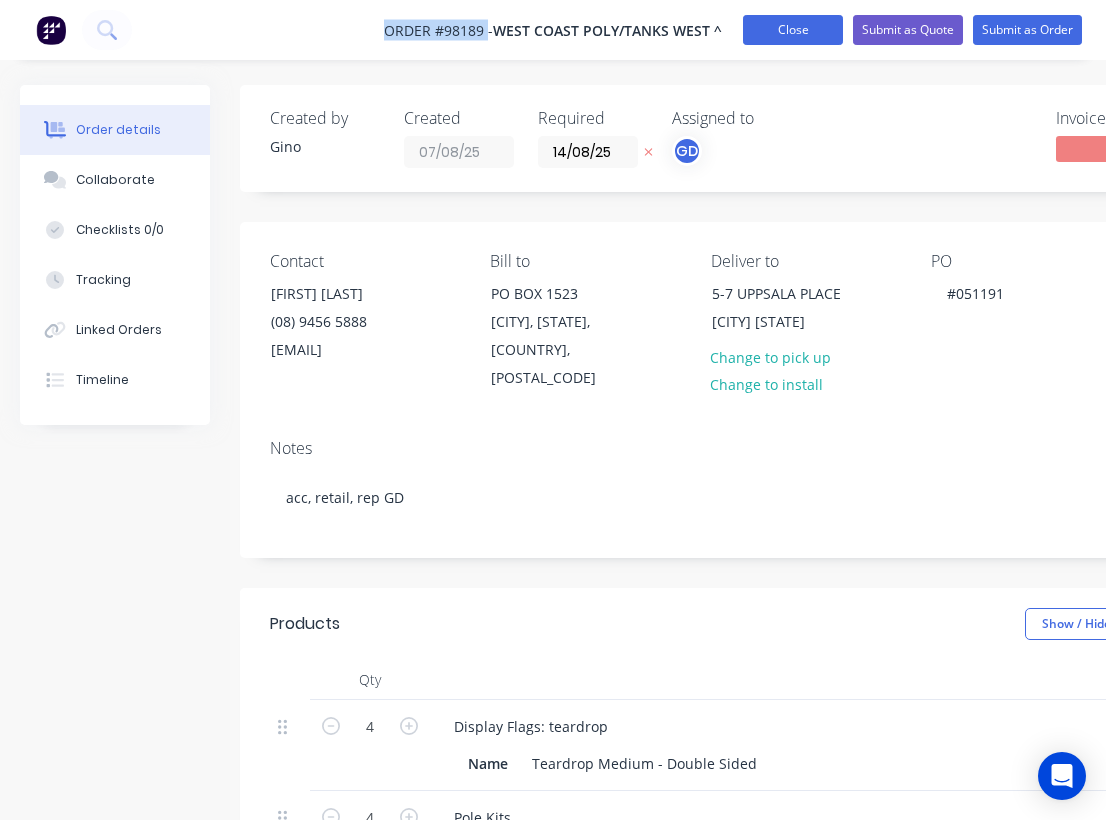 click on "Close" at bounding box center (793, 30) 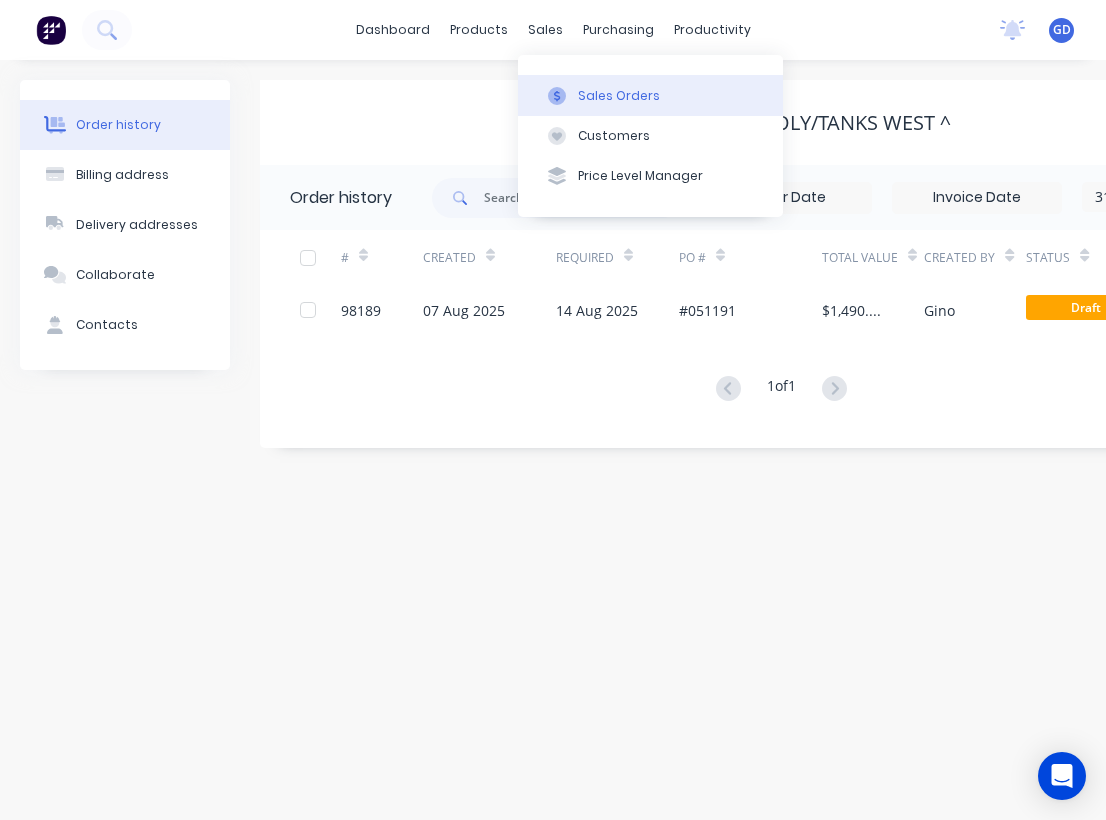 click on "Sales Orders" at bounding box center [619, 96] 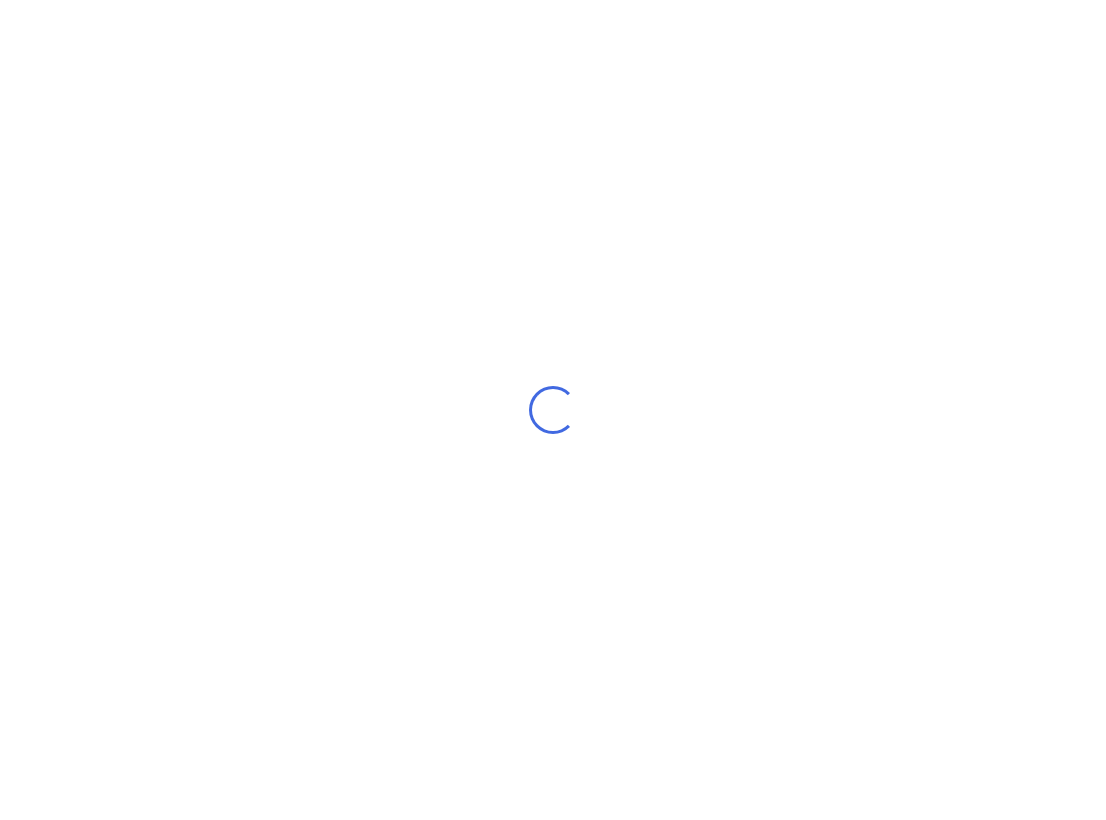 scroll, scrollTop: 0, scrollLeft: 0, axis: both 